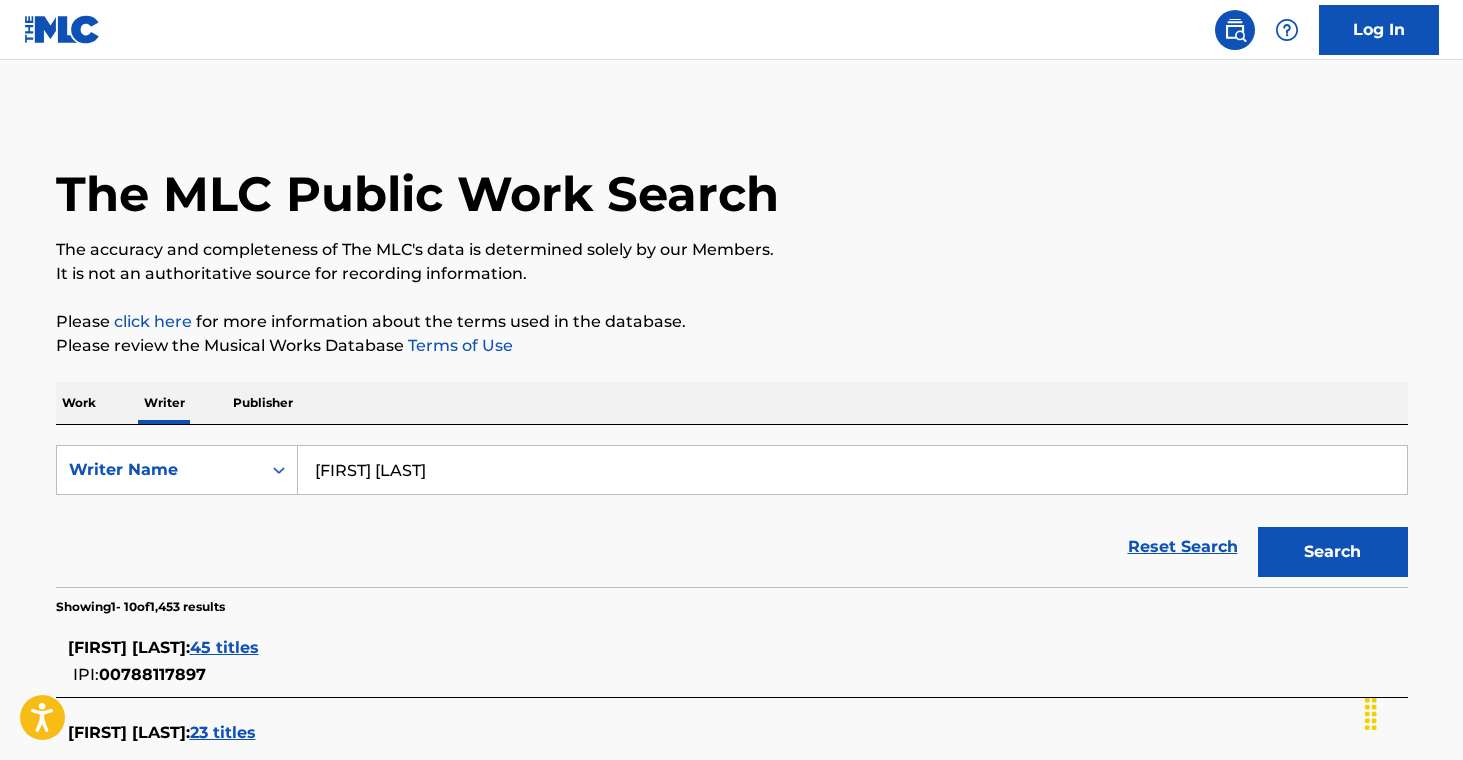 scroll, scrollTop: 0, scrollLeft: 0, axis: both 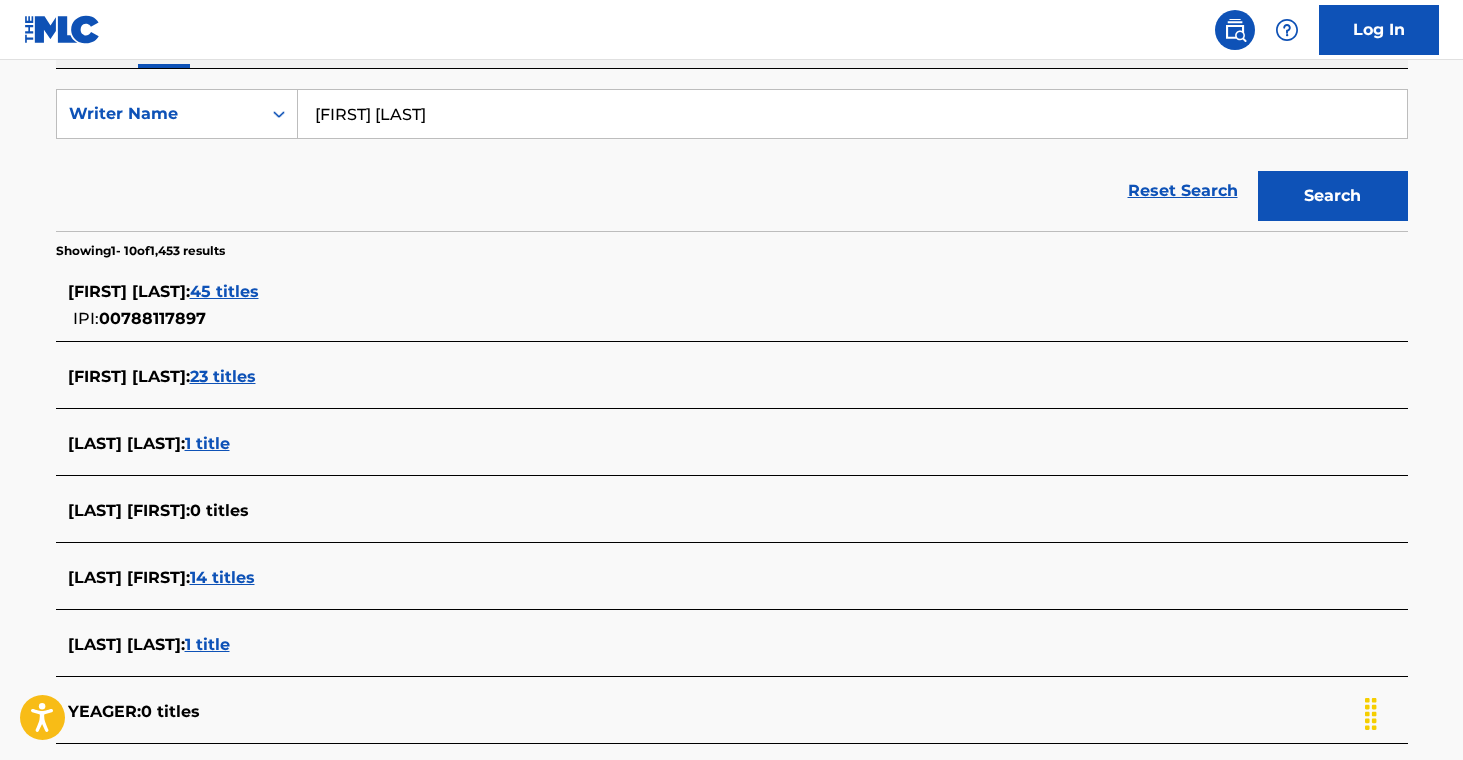 click on "45 titles" at bounding box center [224, 291] 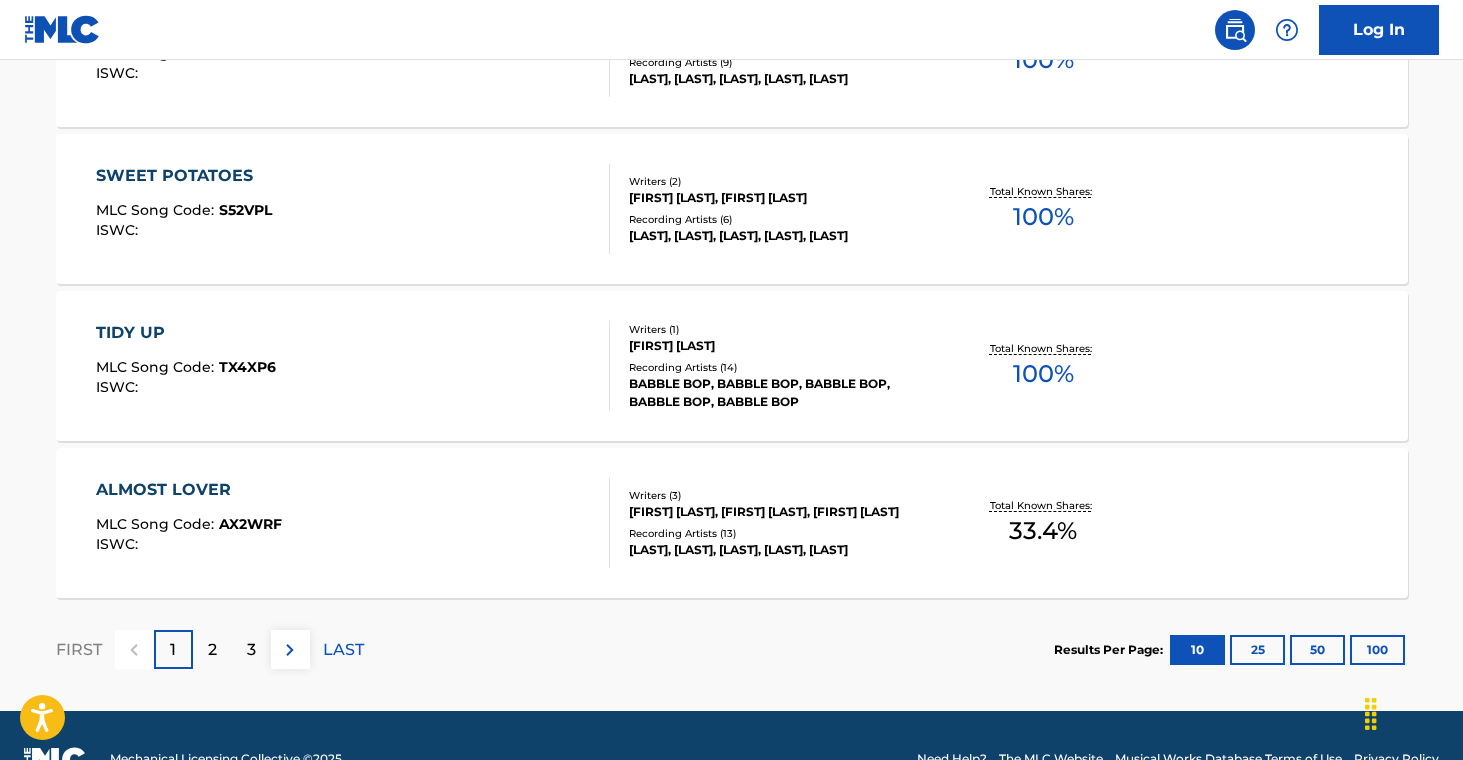 scroll, scrollTop: 1688, scrollLeft: 0, axis: vertical 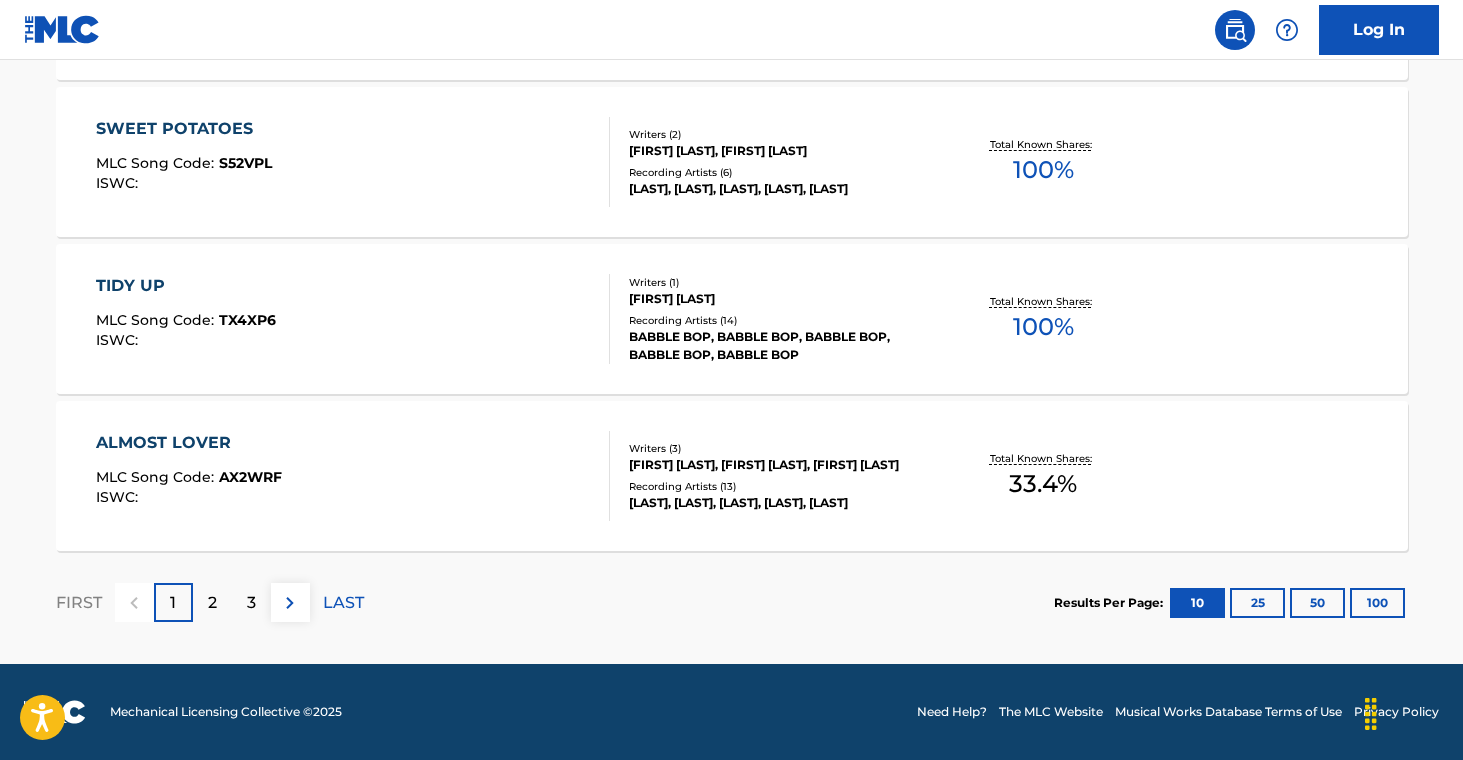 click on "50" at bounding box center [1317, 603] 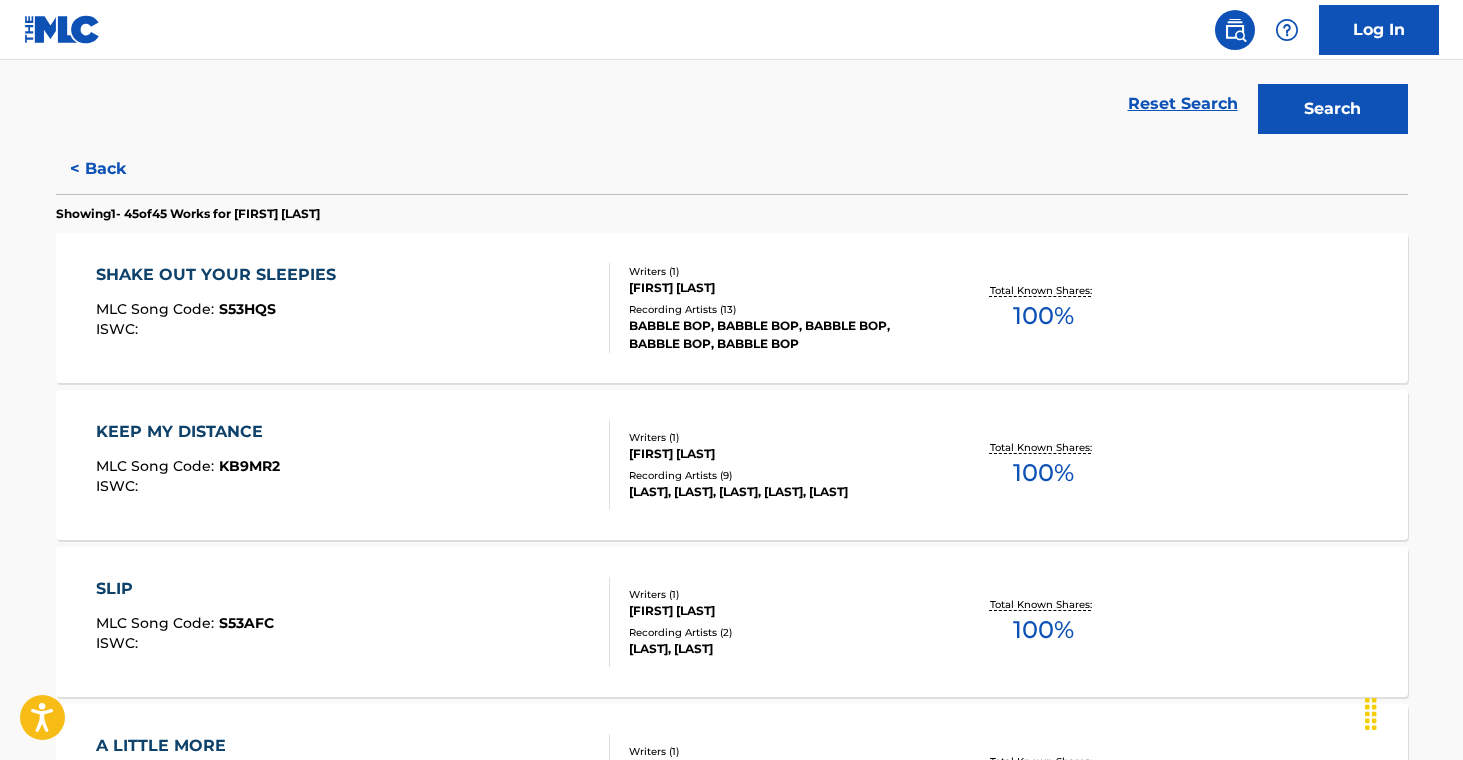 scroll, scrollTop: 577, scrollLeft: 0, axis: vertical 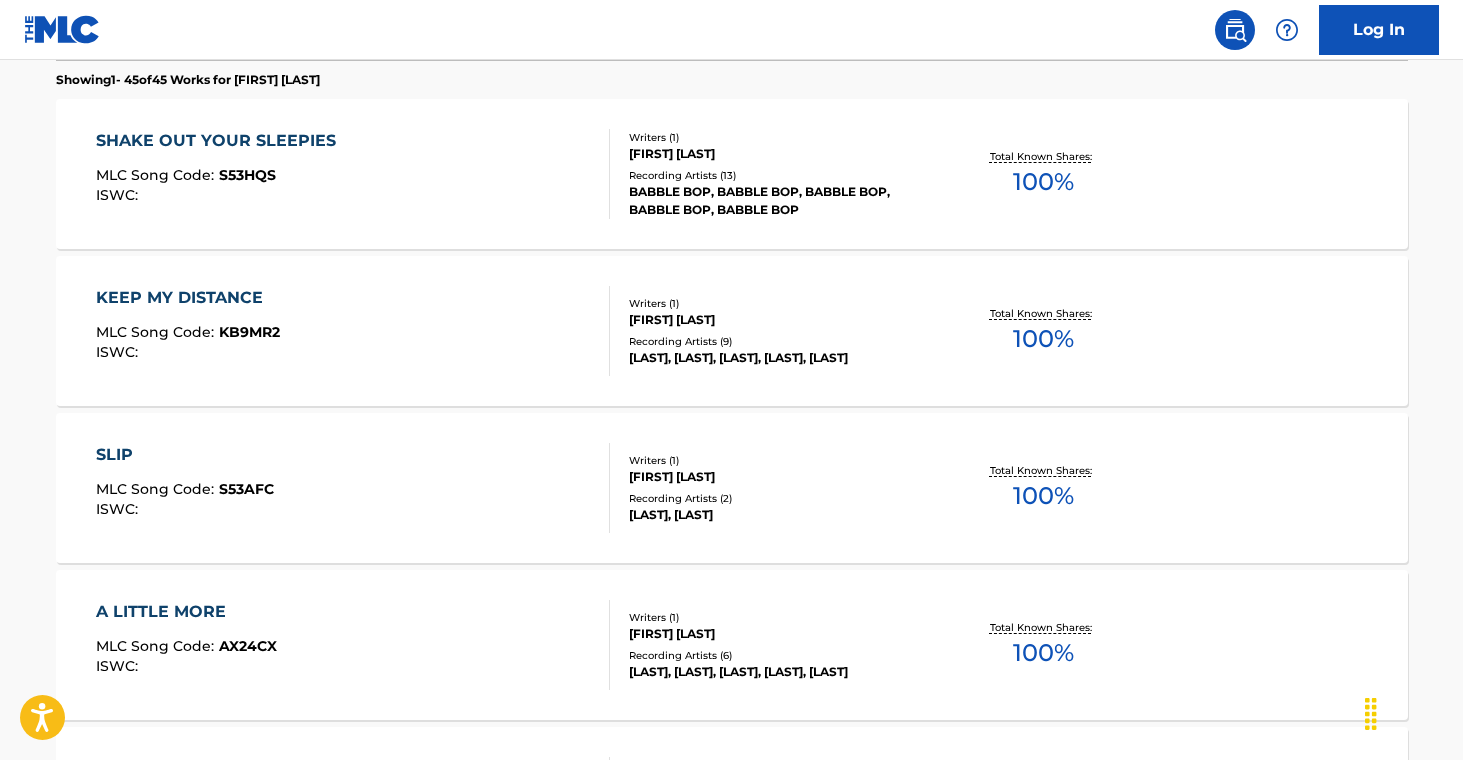 click on "BABBLE BOP, BABBLE BOP, BABBLE BOP, BABBLE BOP, BABBLE BOP" at bounding box center (780, 201) 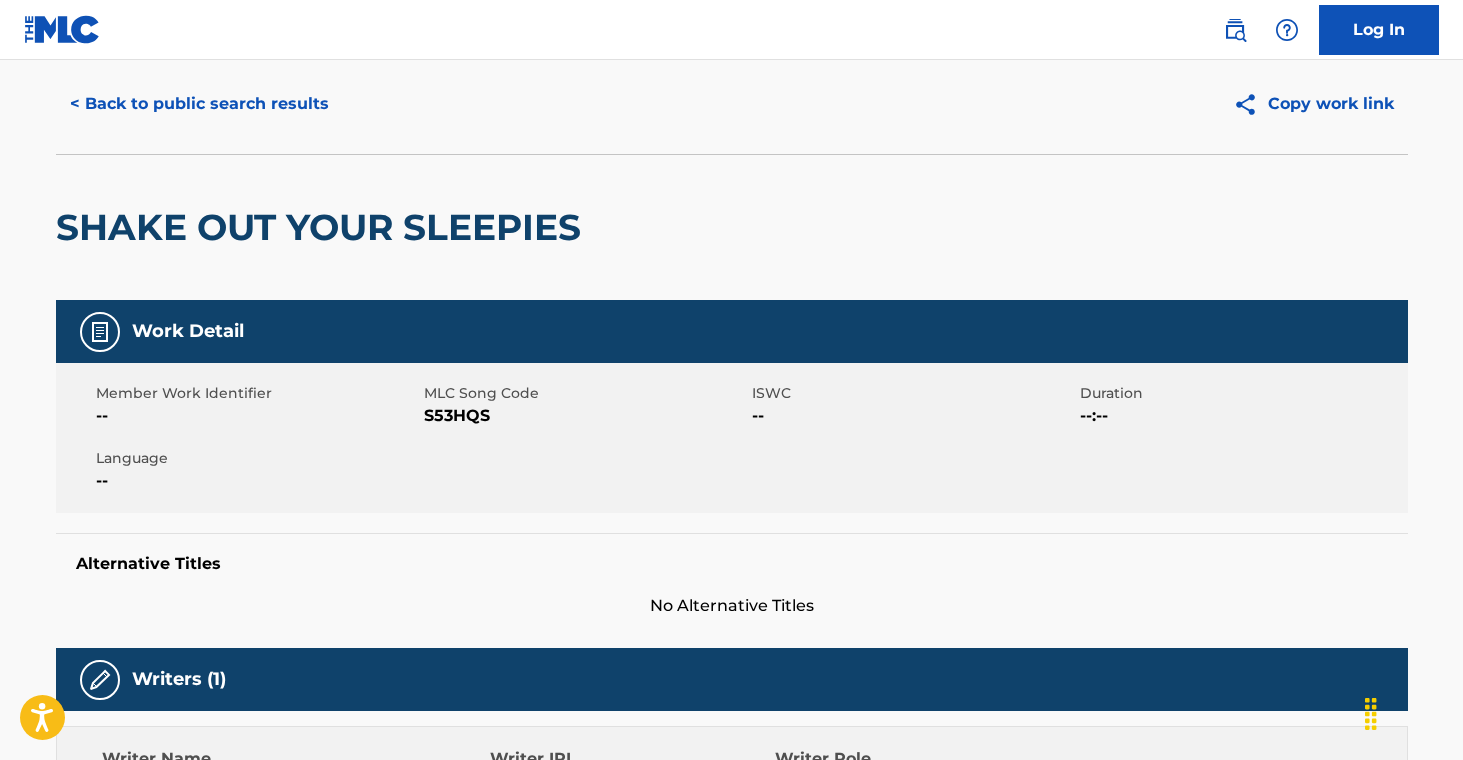 scroll, scrollTop: 86, scrollLeft: 0, axis: vertical 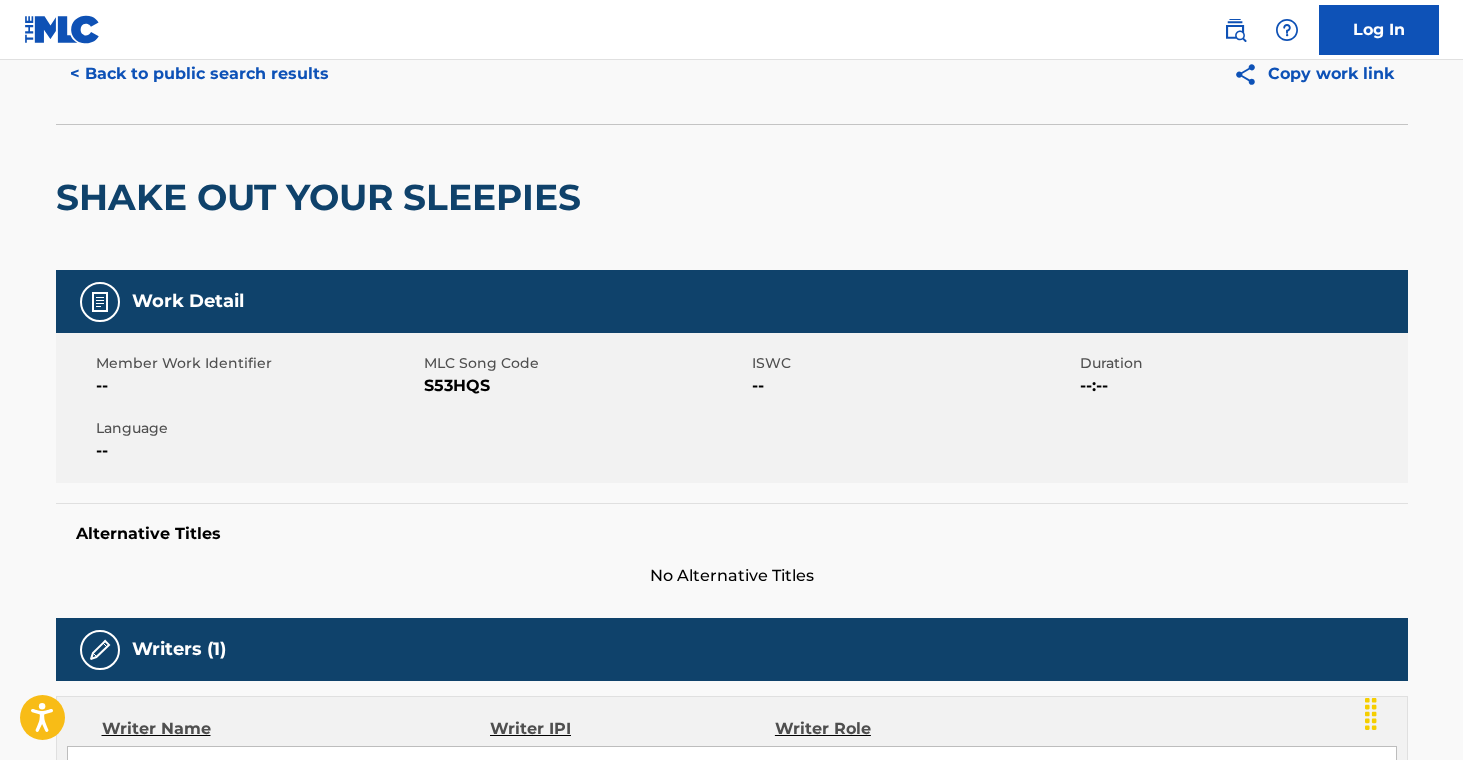 click on "S53HQS" at bounding box center [585, 386] 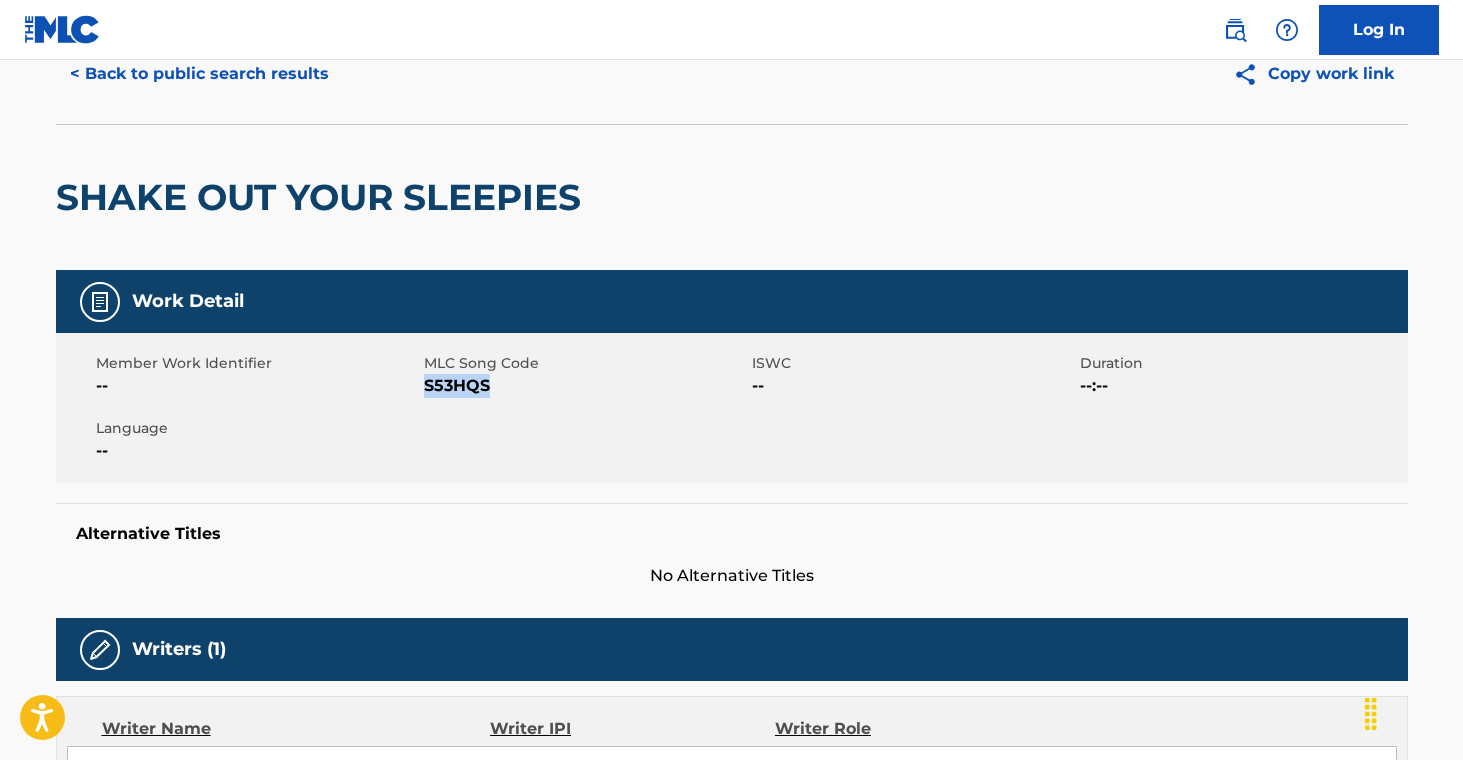 click on "S53HQS" at bounding box center (585, 386) 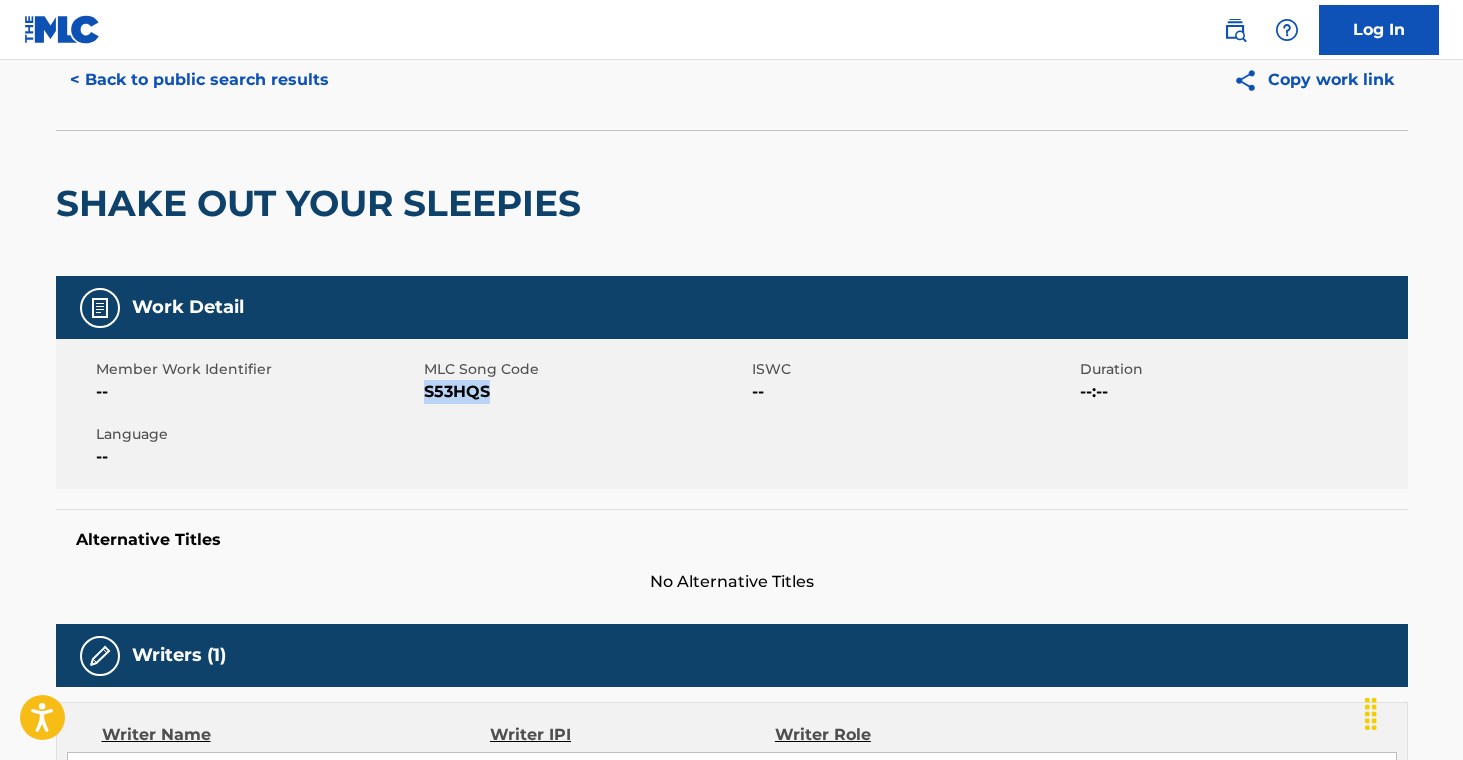 scroll, scrollTop: 0, scrollLeft: 0, axis: both 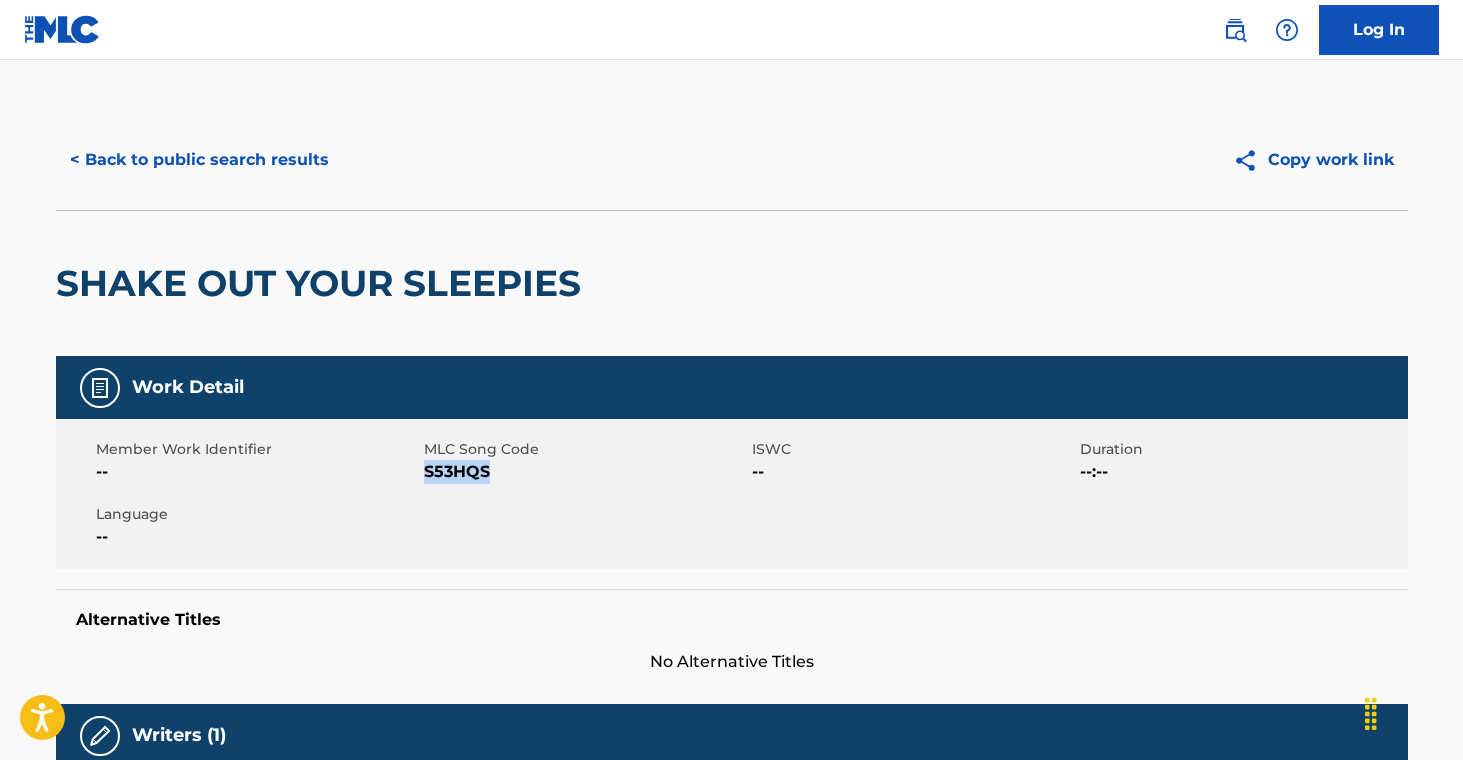 click on "< Back to public search results" at bounding box center (199, 160) 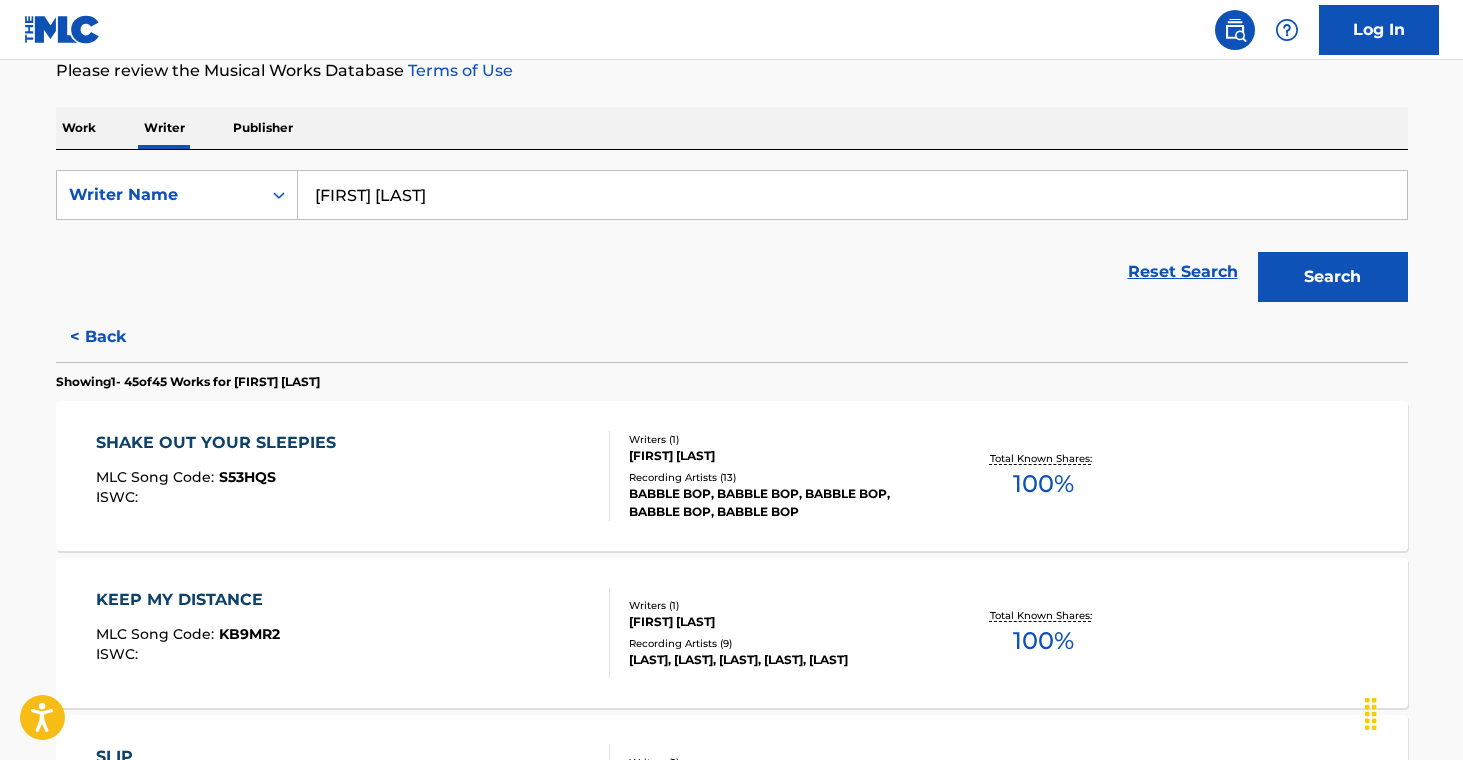 scroll, scrollTop: 277, scrollLeft: 0, axis: vertical 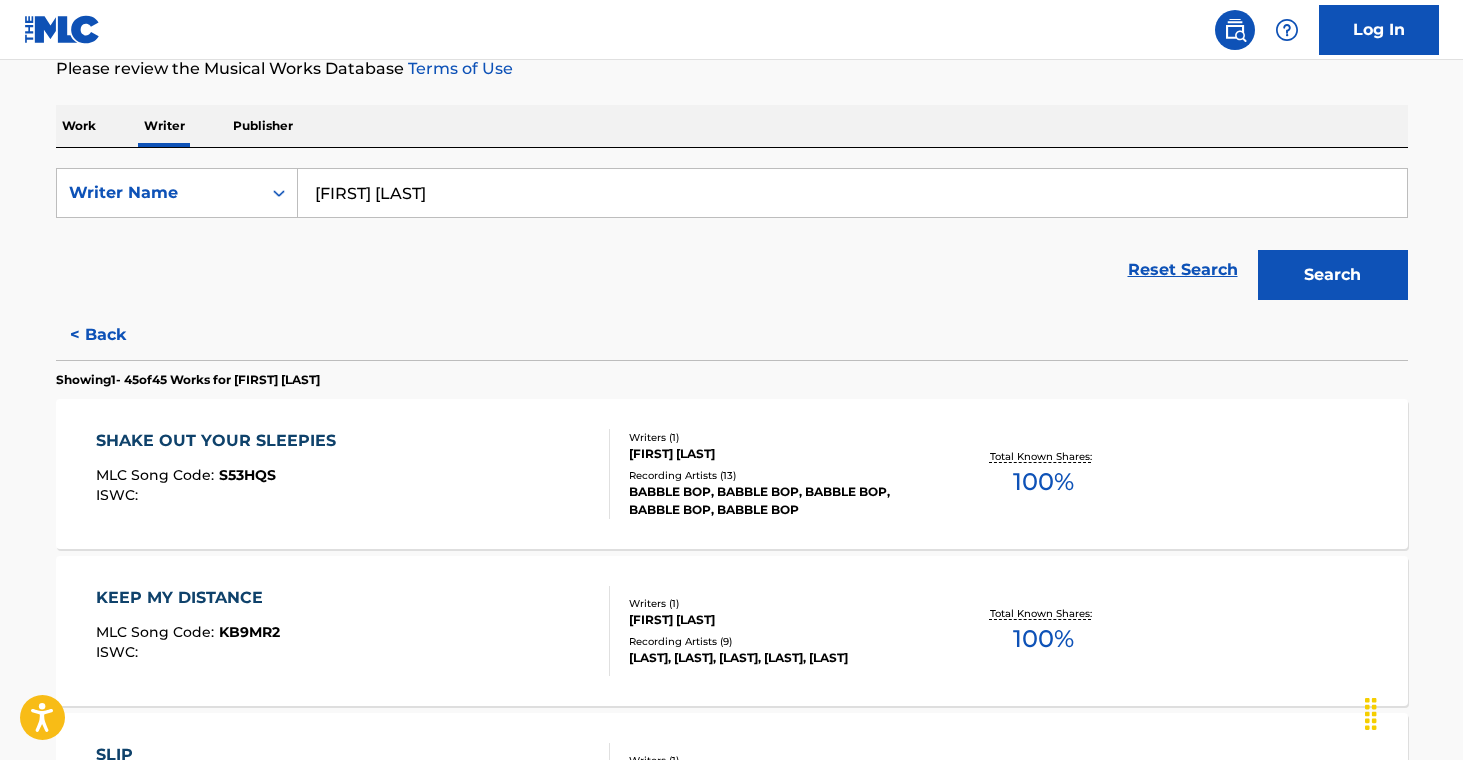 click on "Recording Artists ( 9 )" at bounding box center [780, 641] 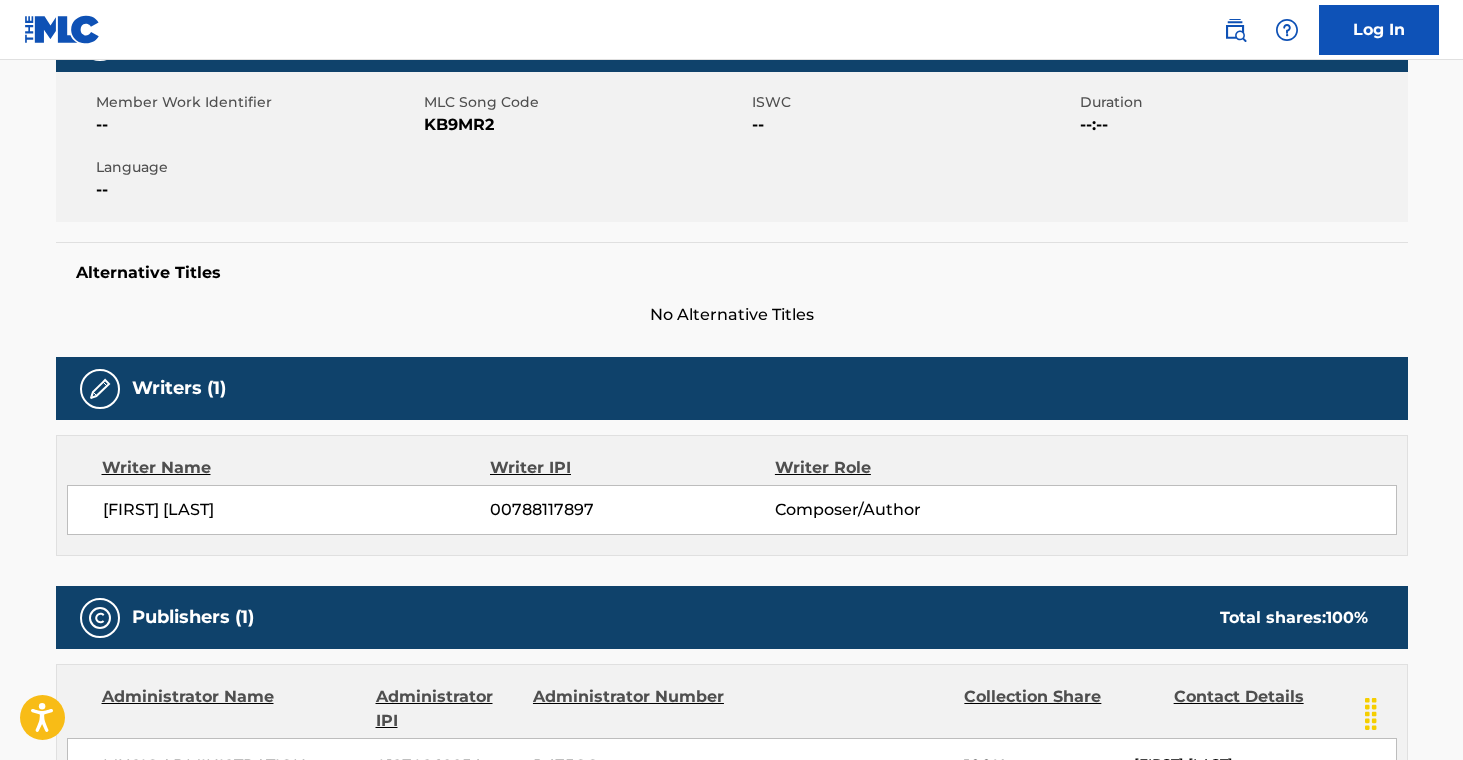 scroll, scrollTop: 0, scrollLeft: 0, axis: both 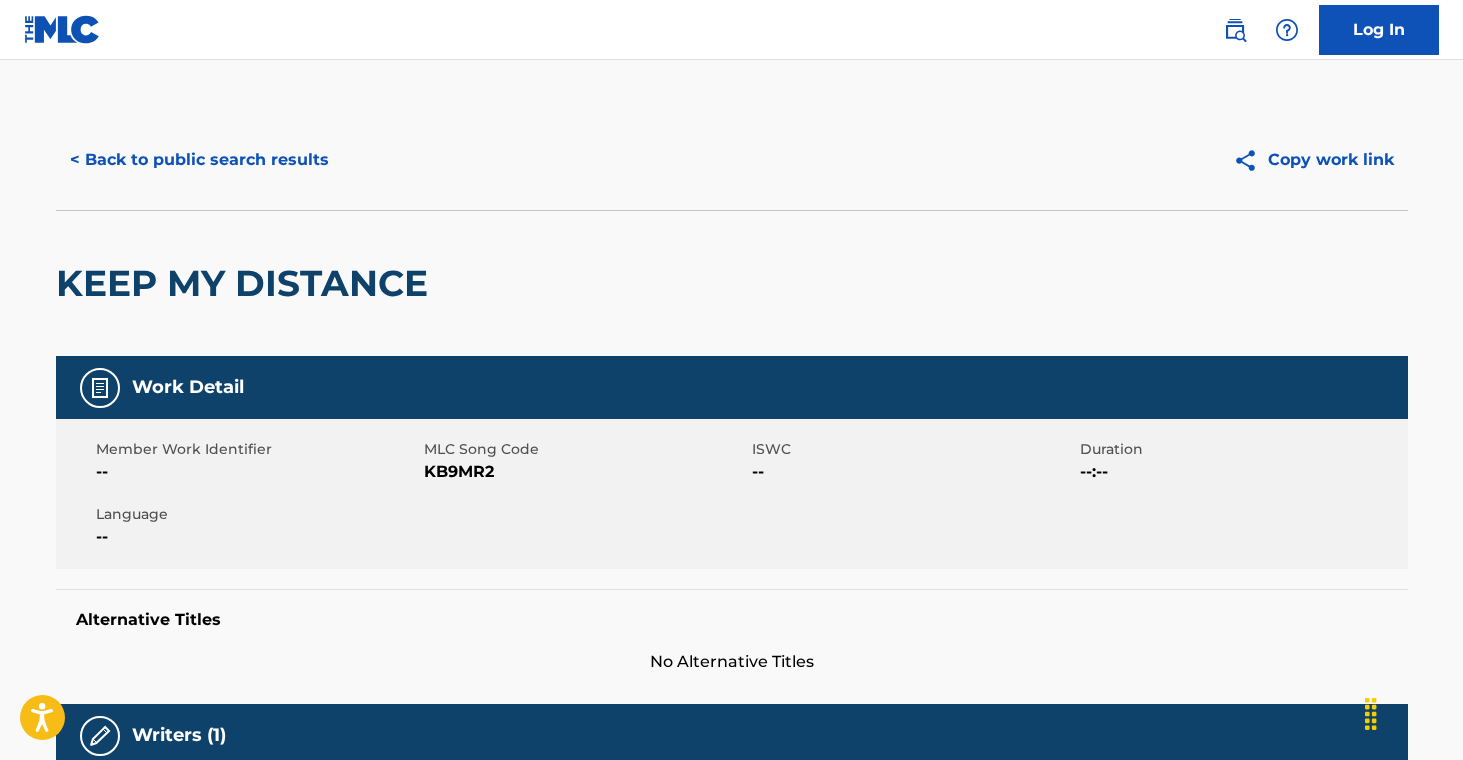 click on "KB9MR2" at bounding box center [585, 472] 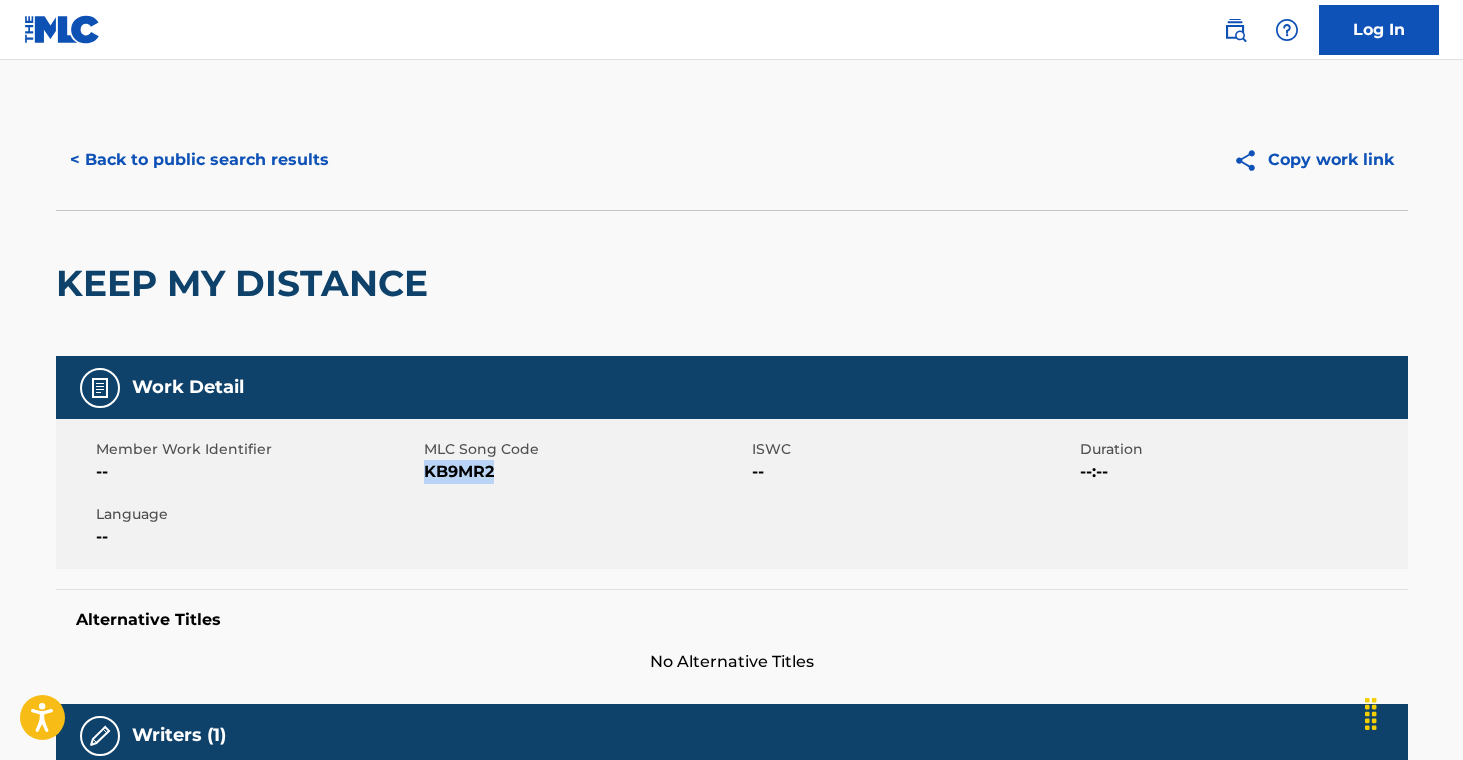 click on "KB9MR2" at bounding box center [585, 472] 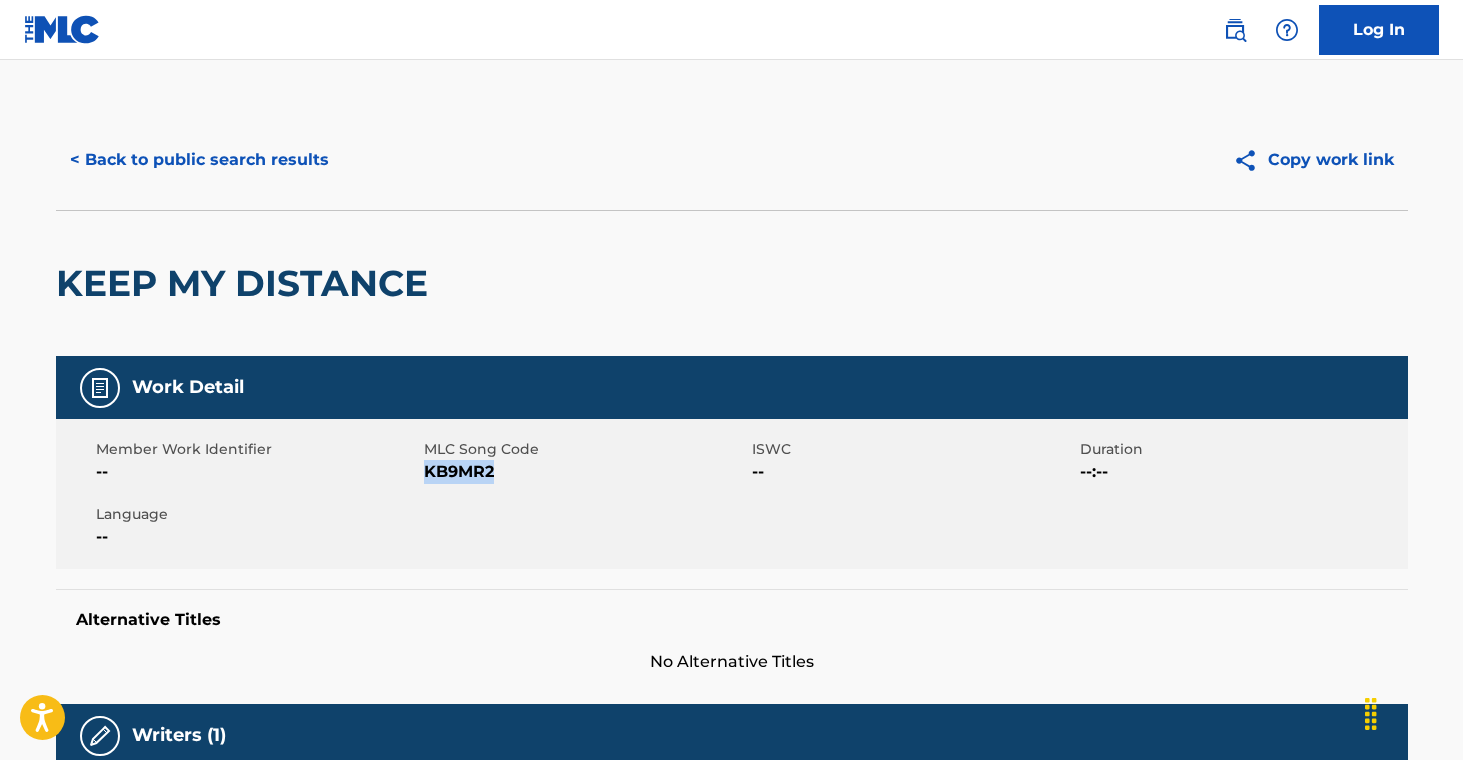 click on "< Back to public search results" at bounding box center (199, 160) 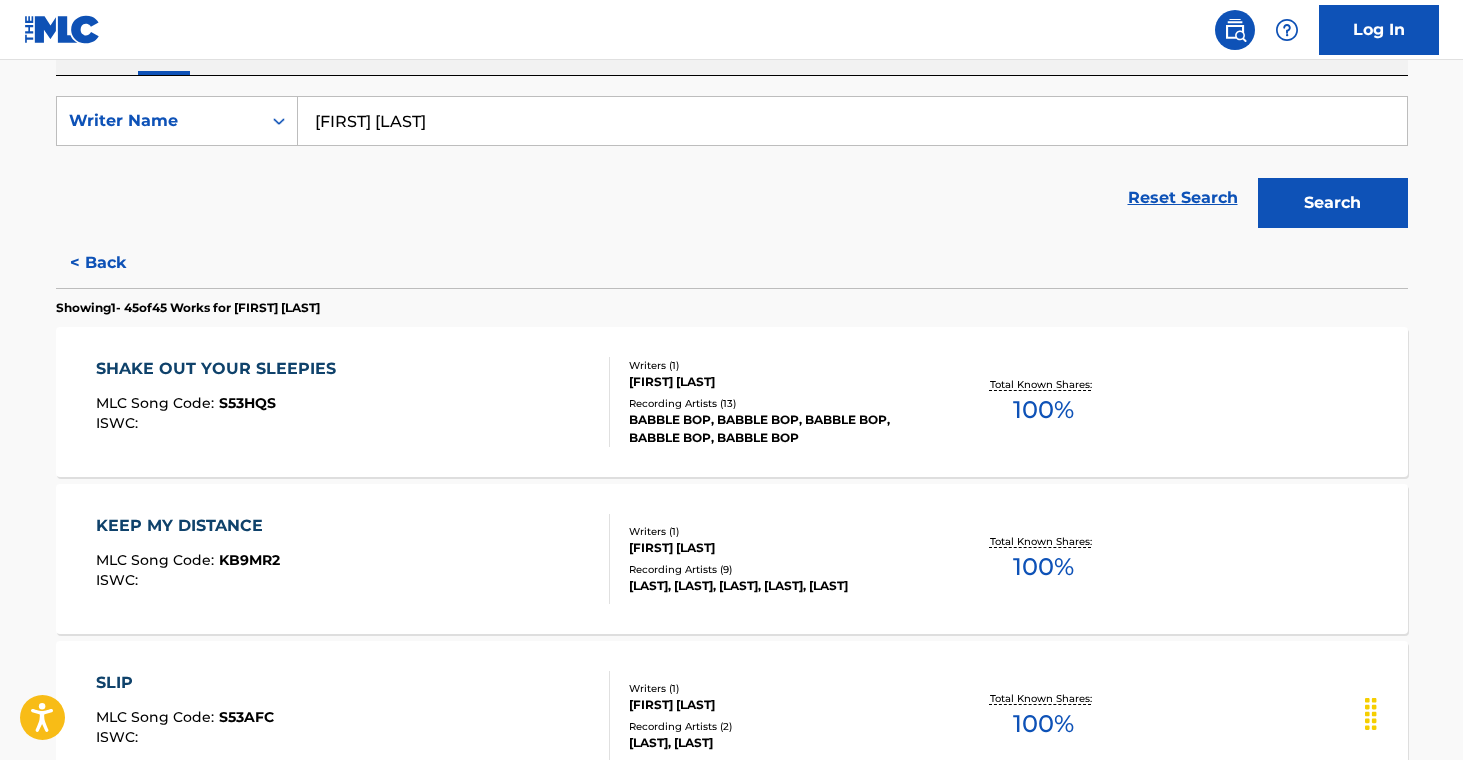 scroll, scrollTop: 350, scrollLeft: 0, axis: vertical 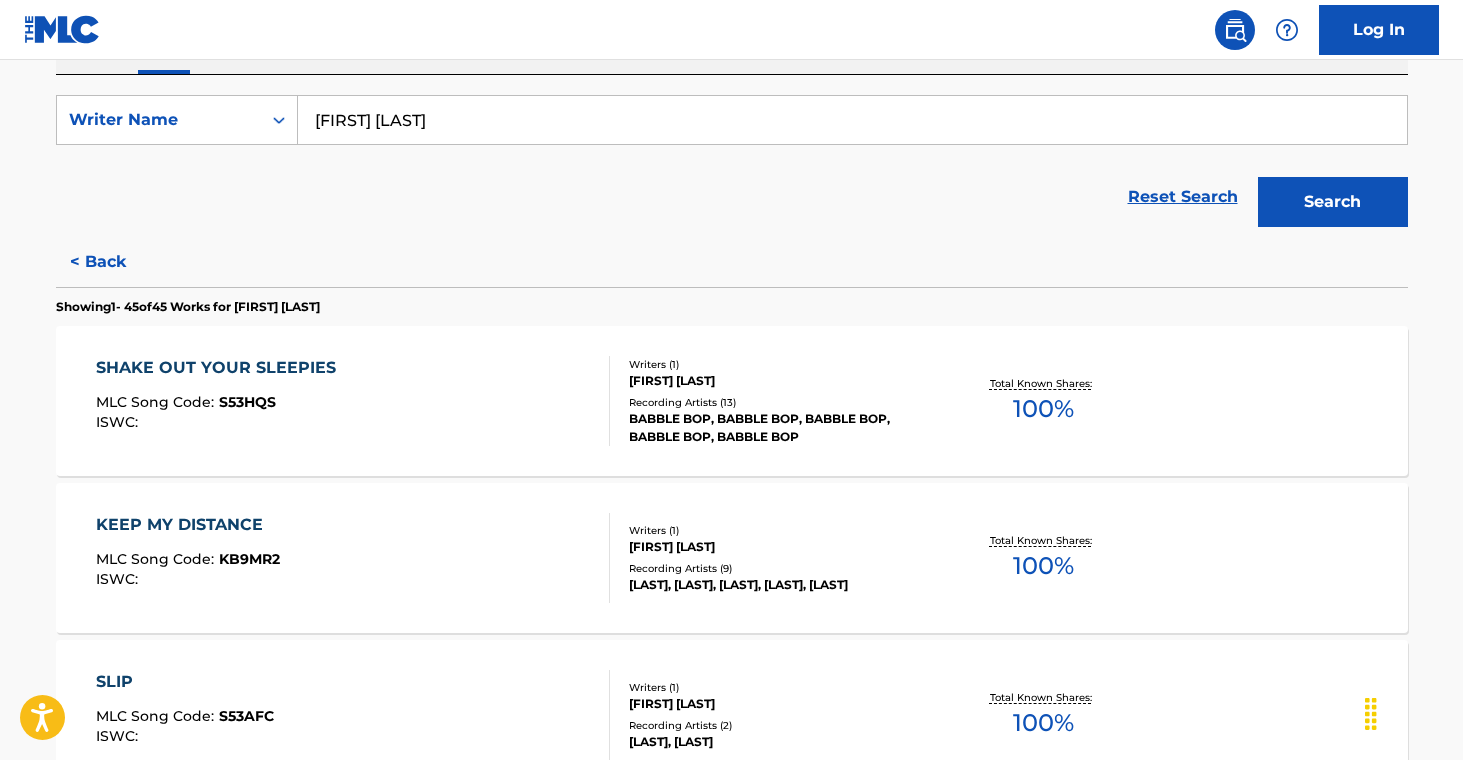 click on "Writers ( 1 )" at bounding box center (780, 687) 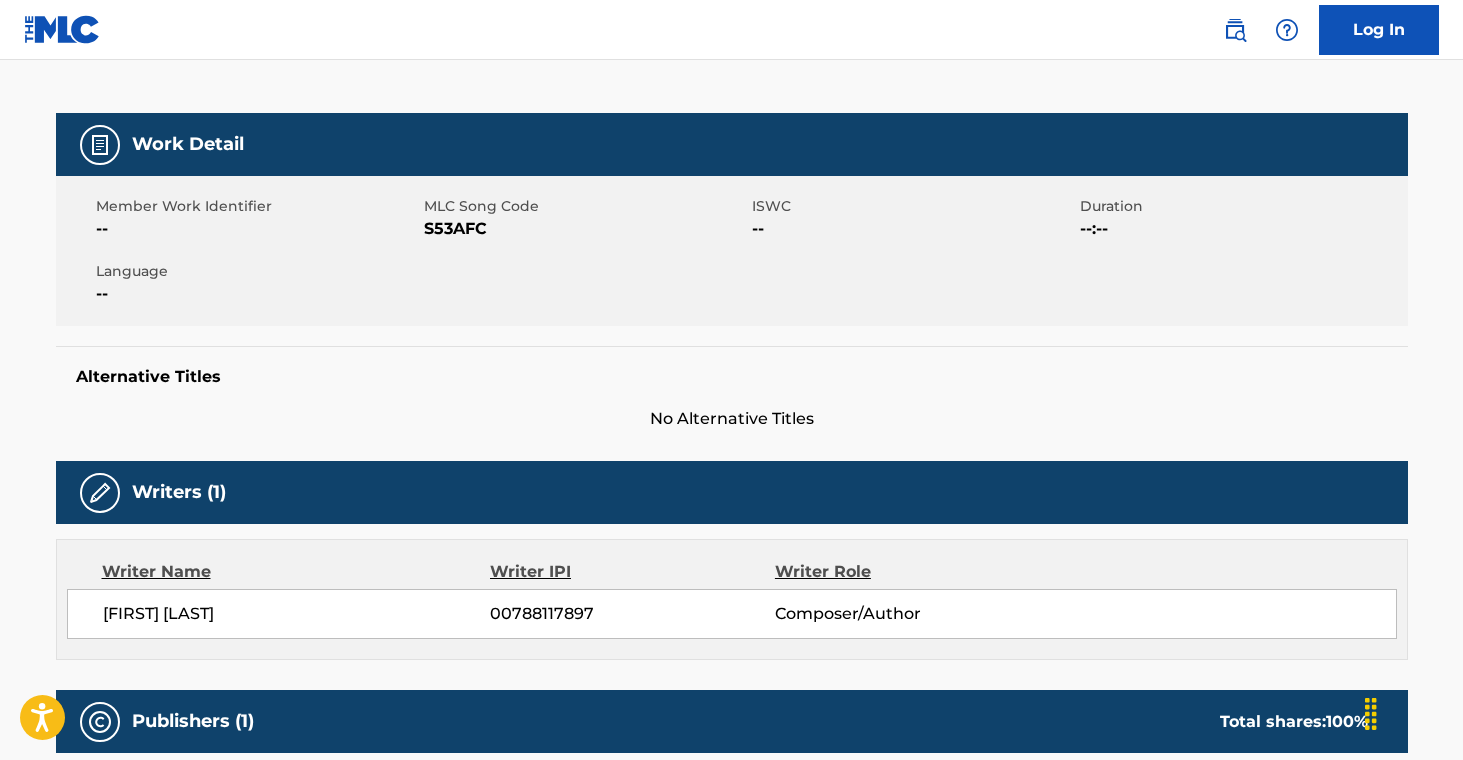 scroll, scrollTop: 0, scrollLeft: 0, axis: both 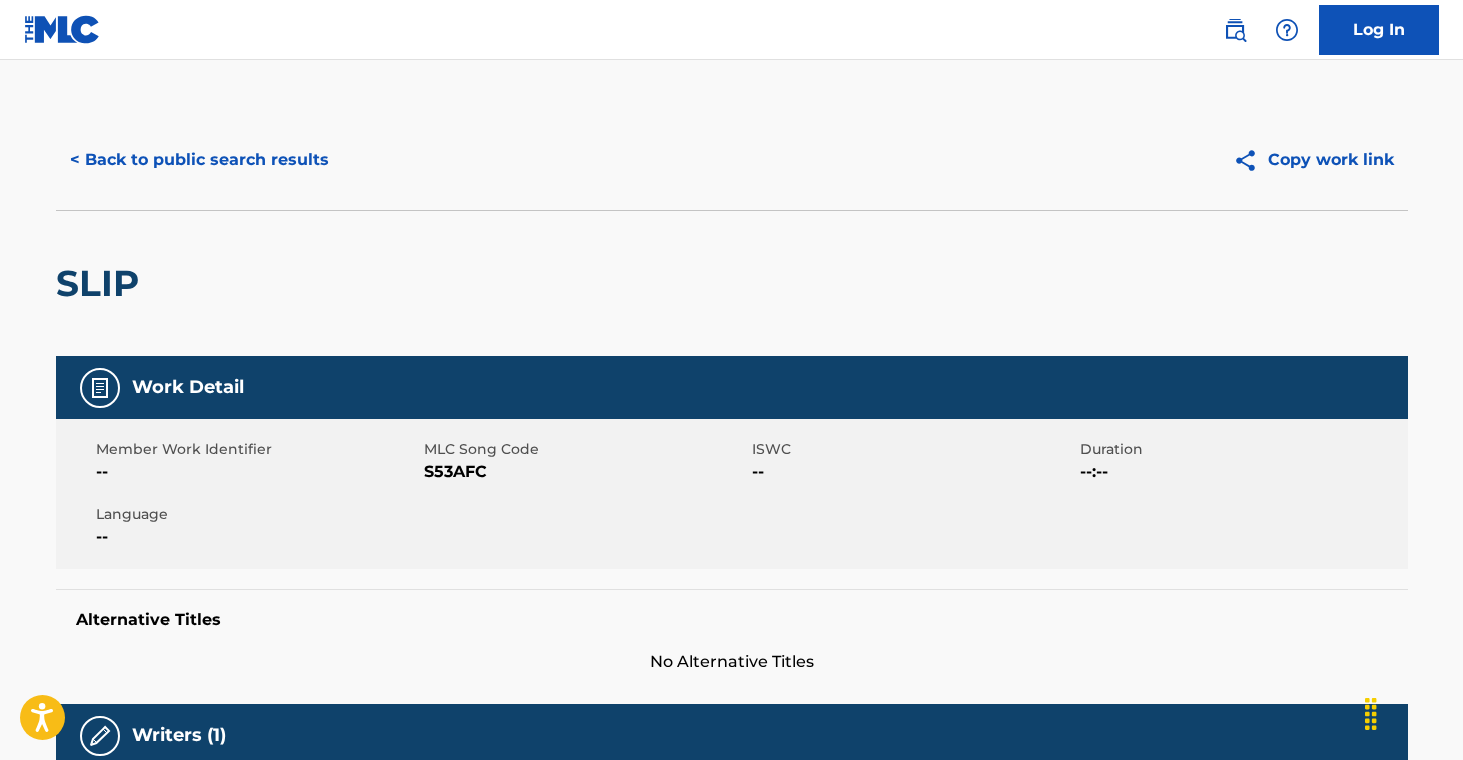 click on "< Back to public search results" at bounding box center (199, 160) 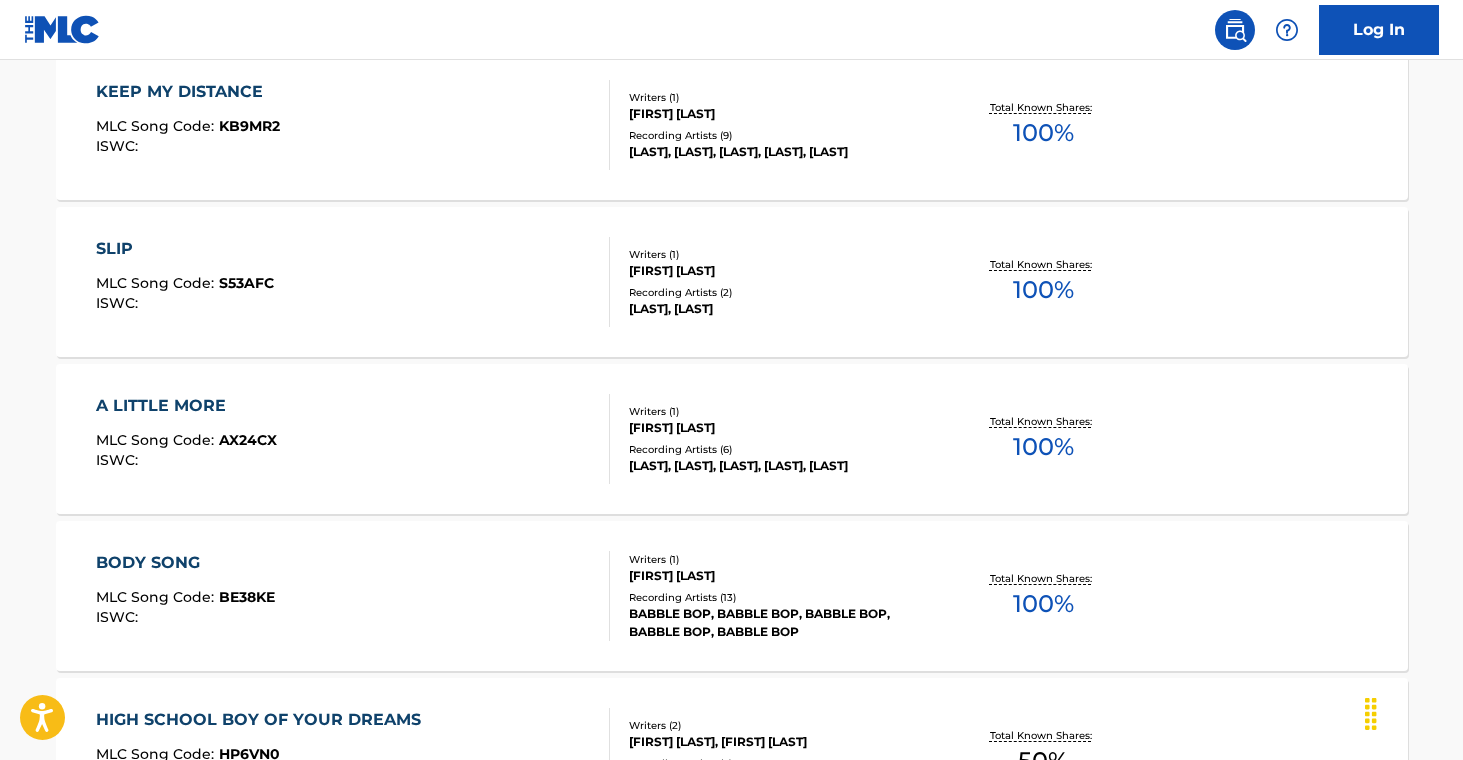 scroll, scrollTop: 782, scrollLeft: 0, axis: vertical 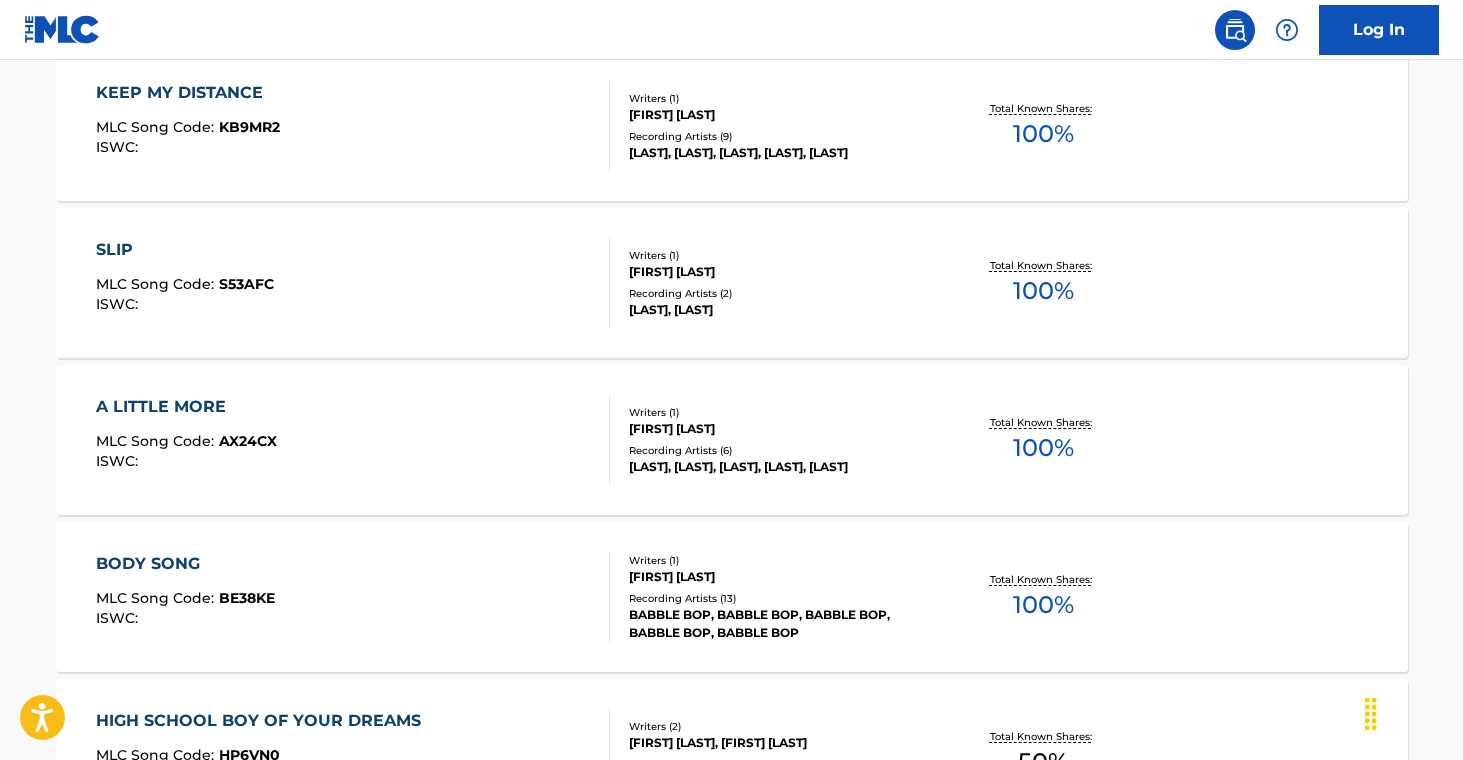 click on "[FIRST] [LAST]" at bounding box center [780, 429] 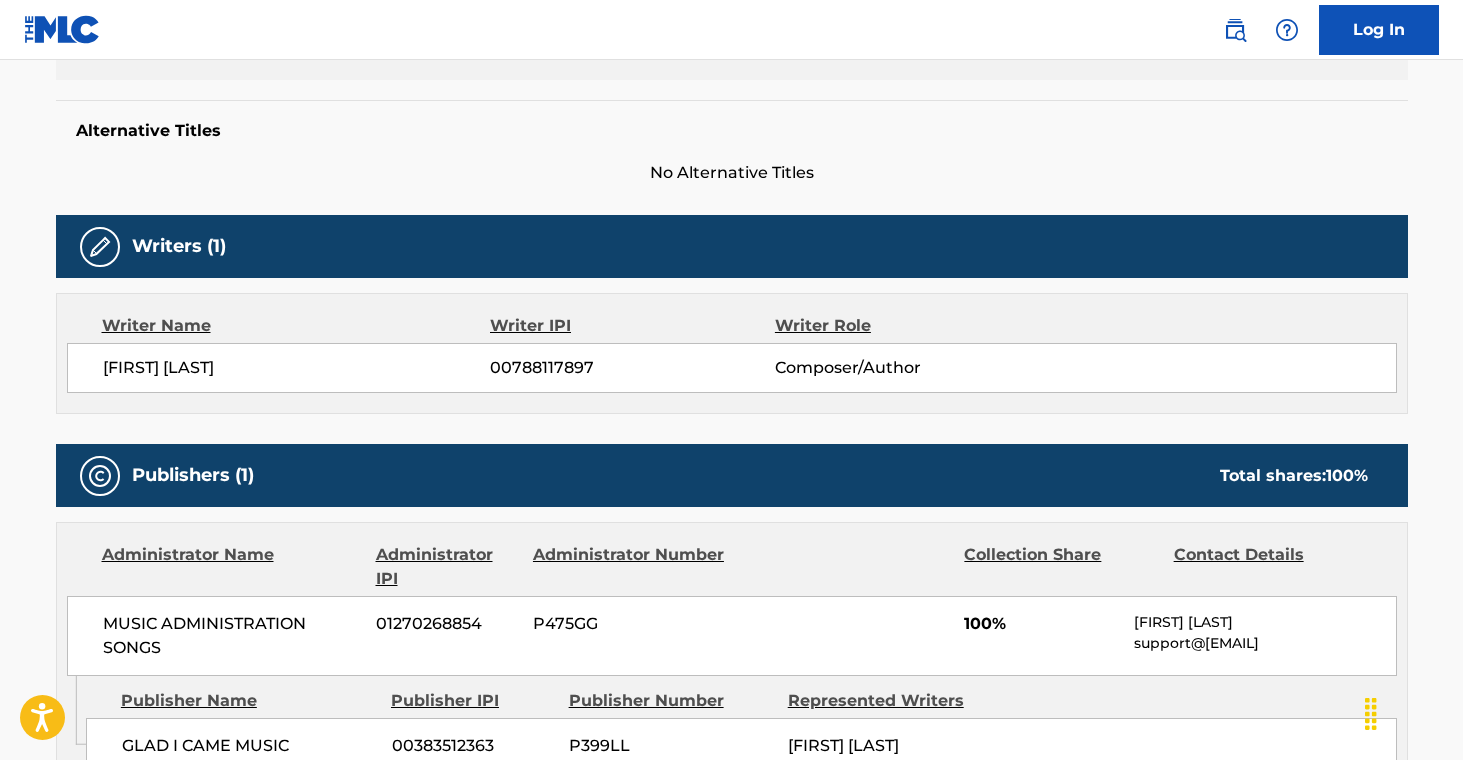 scroll, scrollTop: 0, scrollLeft: 0, axis: both 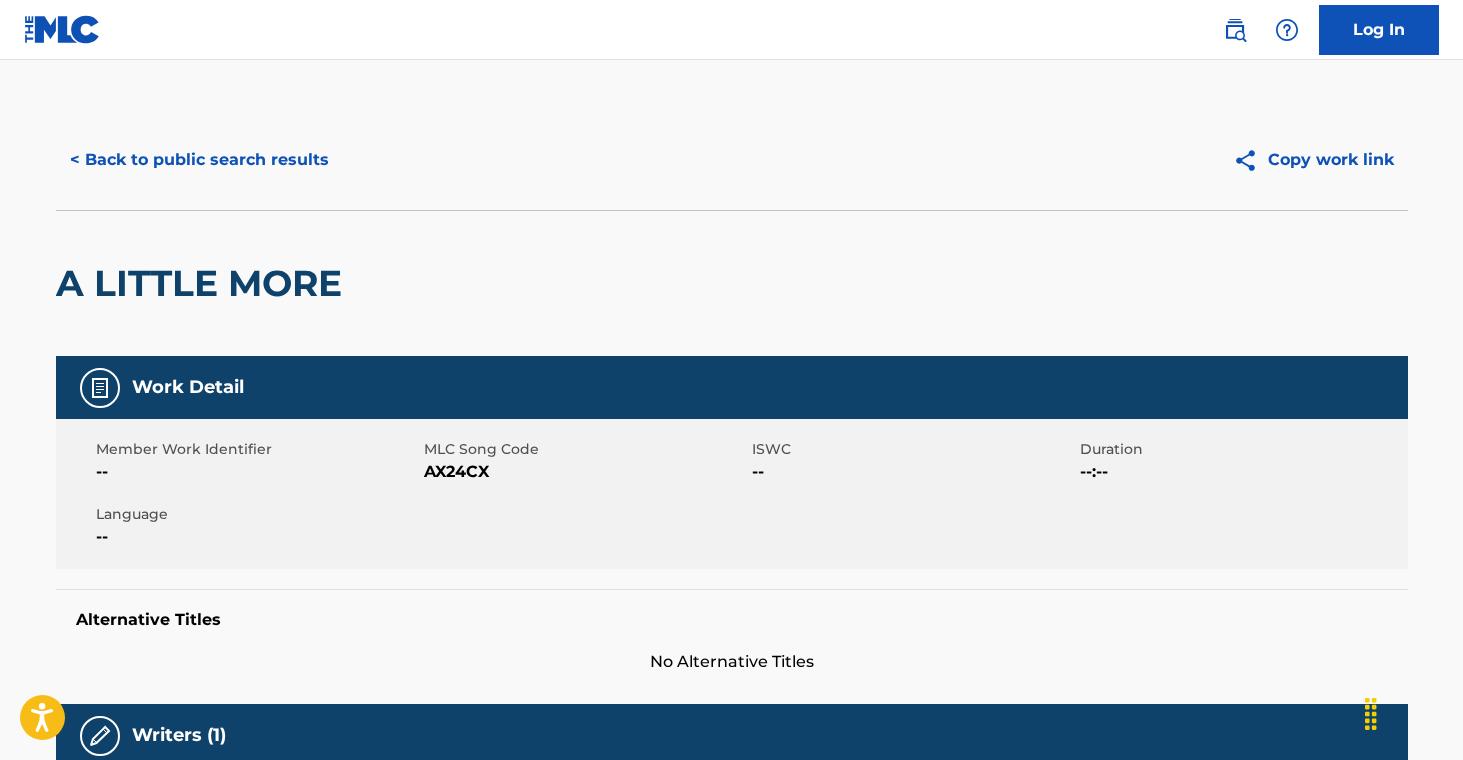 click on "< Back to public search results" at bounding box center (199, 160) 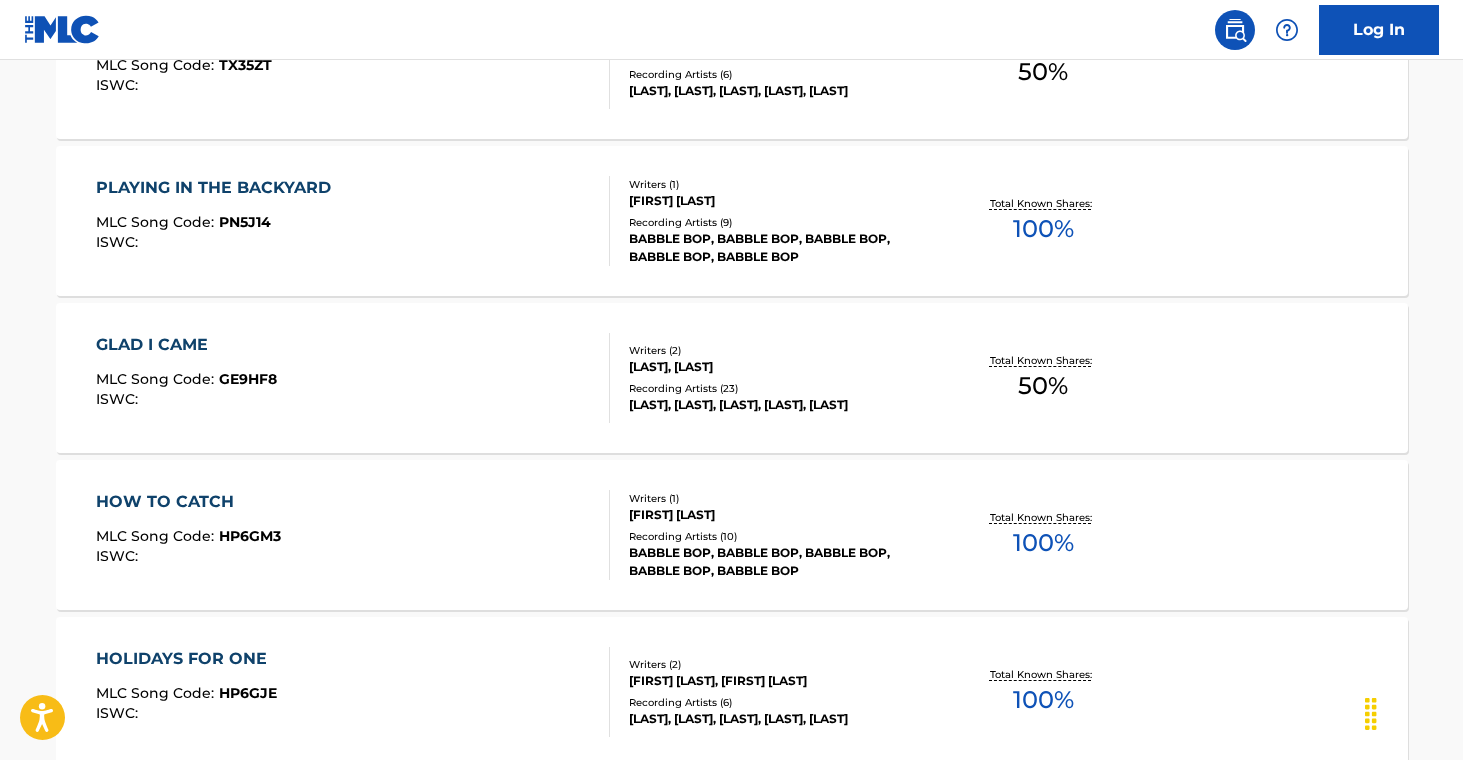 scroll, scrollTop: 4577, scrollLeft: 0, axis: vertical 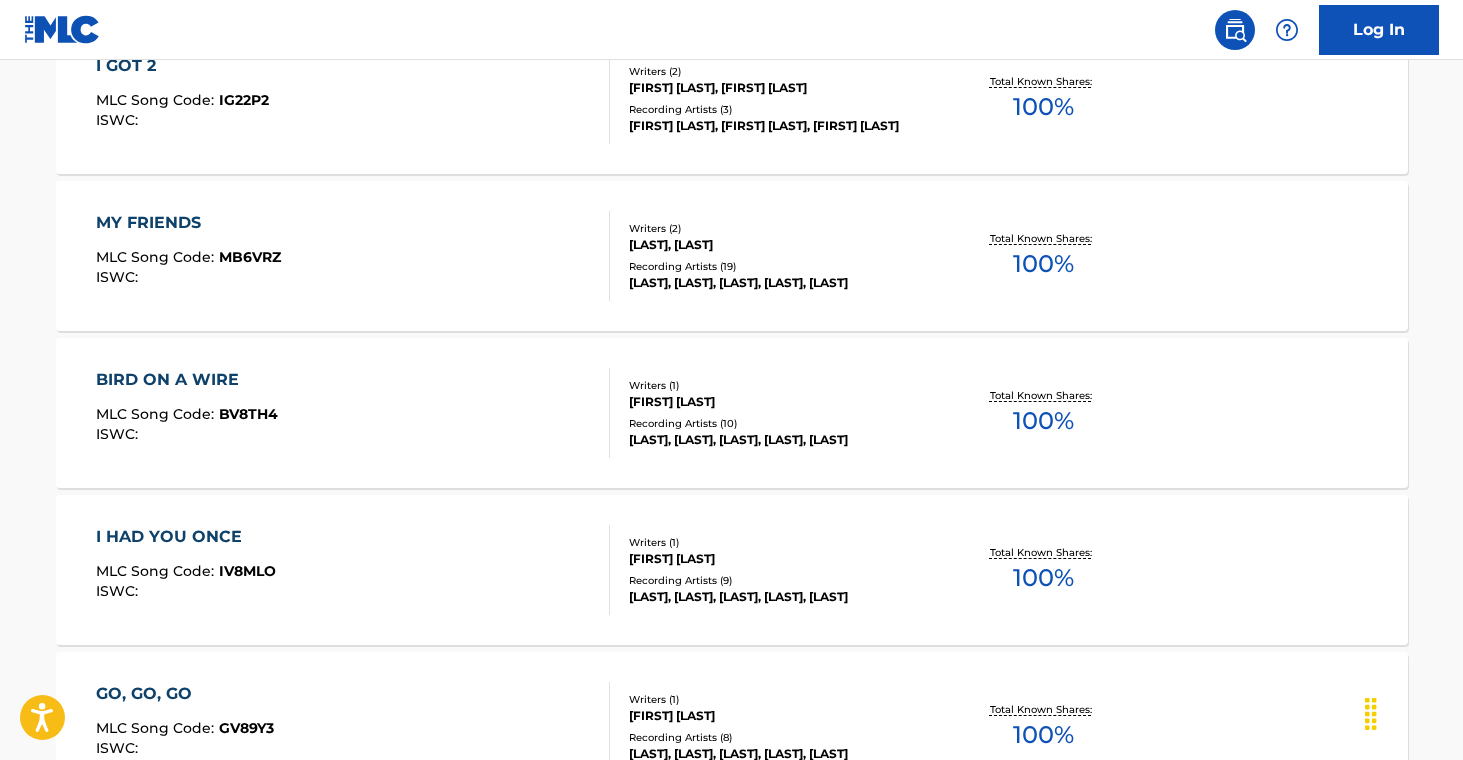 click on "[LAST], [LAST], [LAST], [LAST], [LAST]" at bounding box center [780, 440] 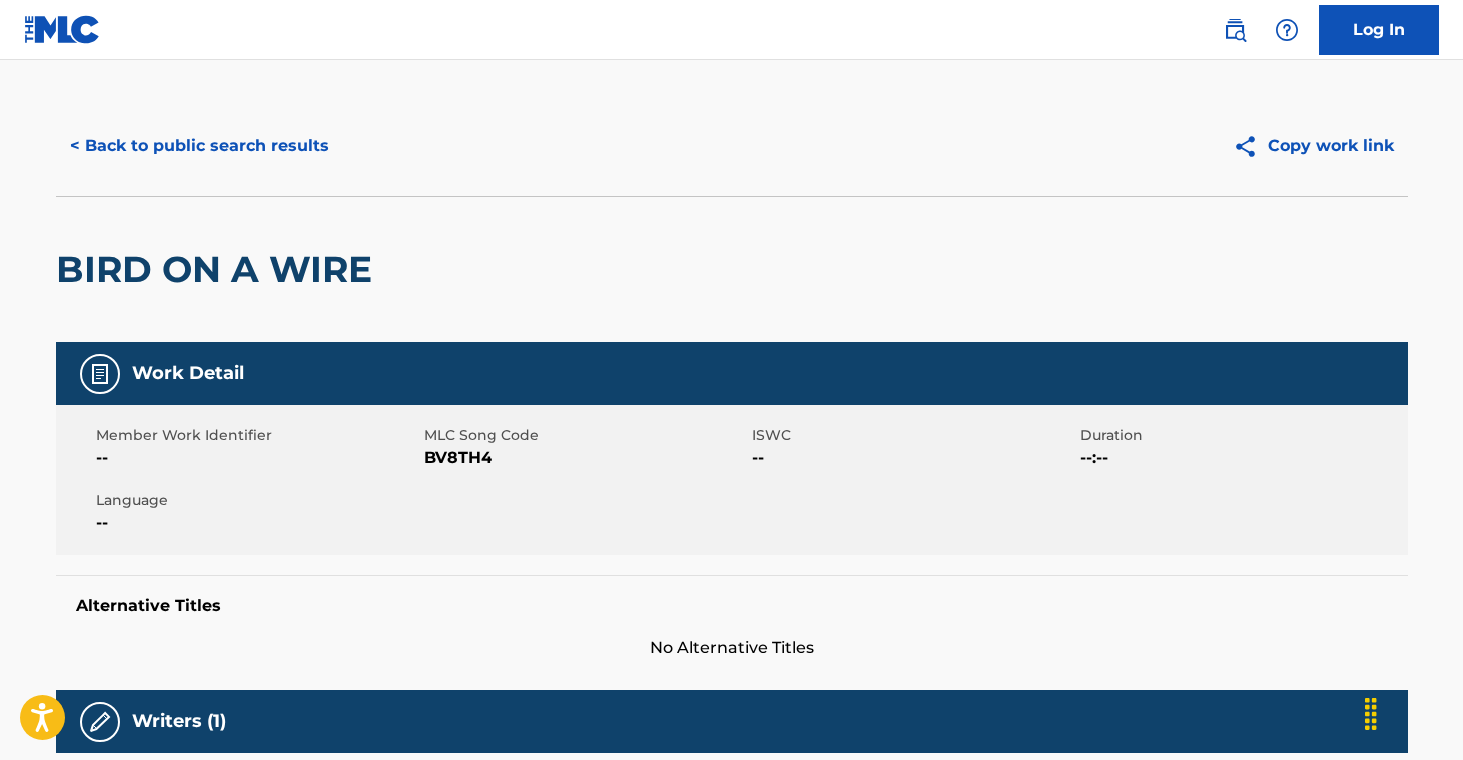 scroll, scrollTop: 0, scrollLeft: 0, axis: both 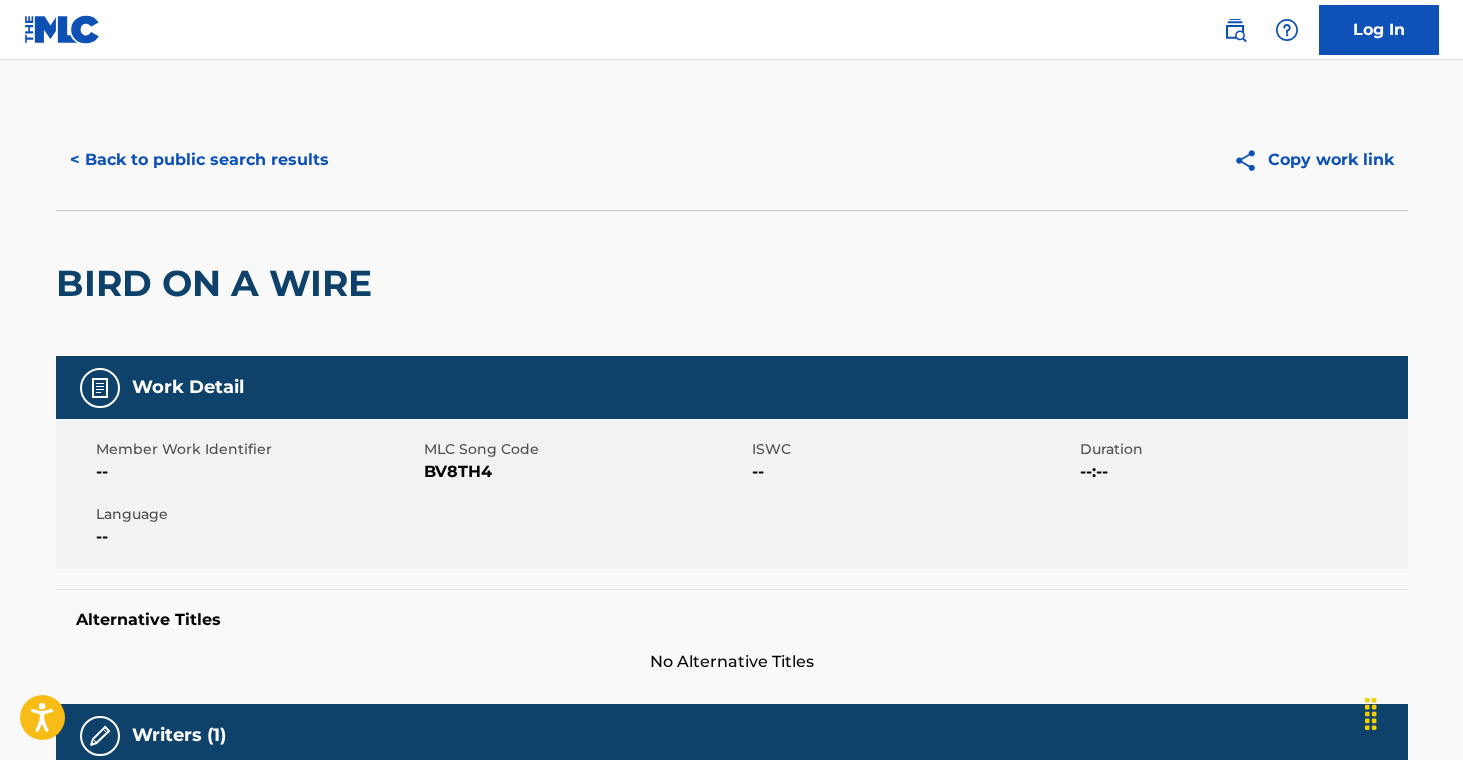 click on "< Back to public search results" at bounding box center [199, 160] 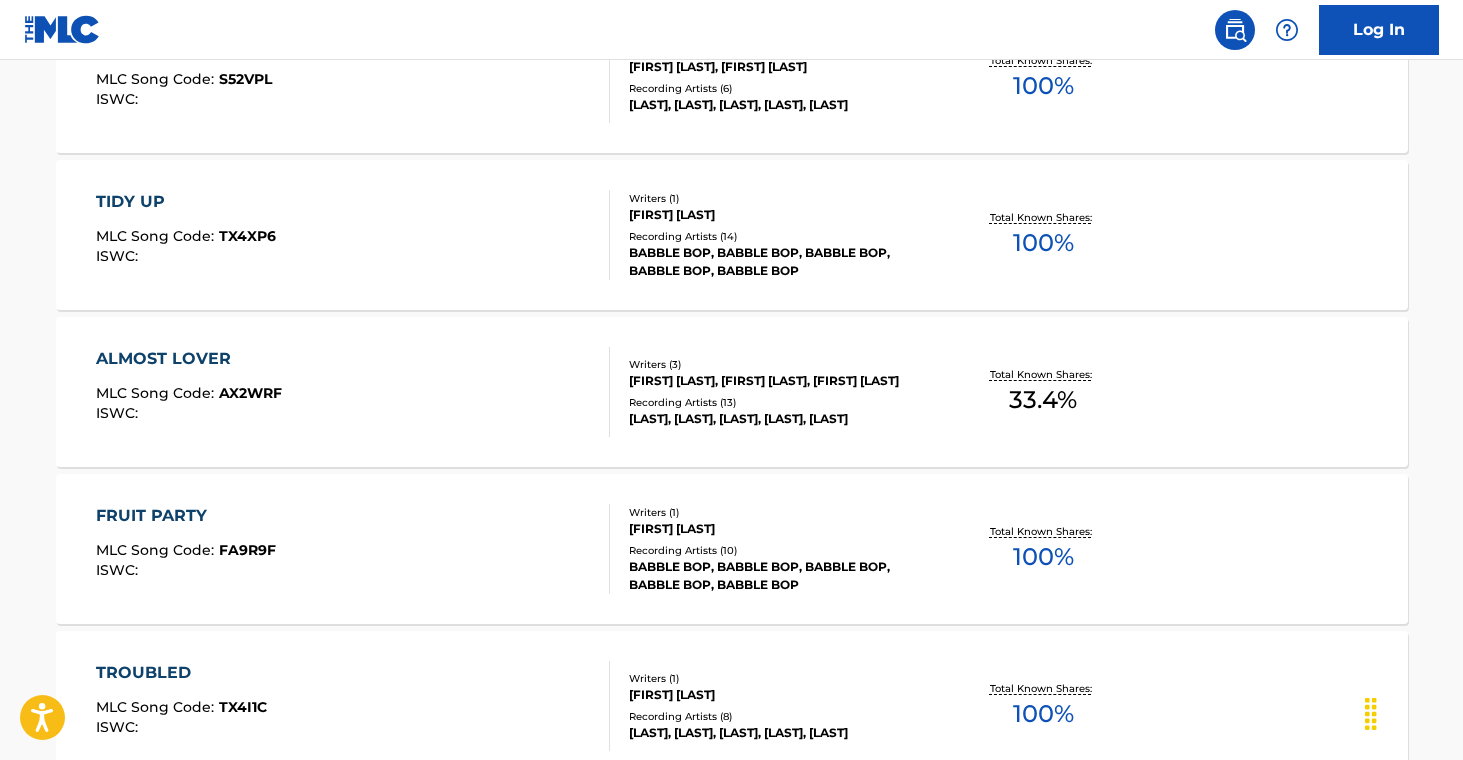 scroll, scrollTop: 4891, scrollLeft: 0, axis: vertical 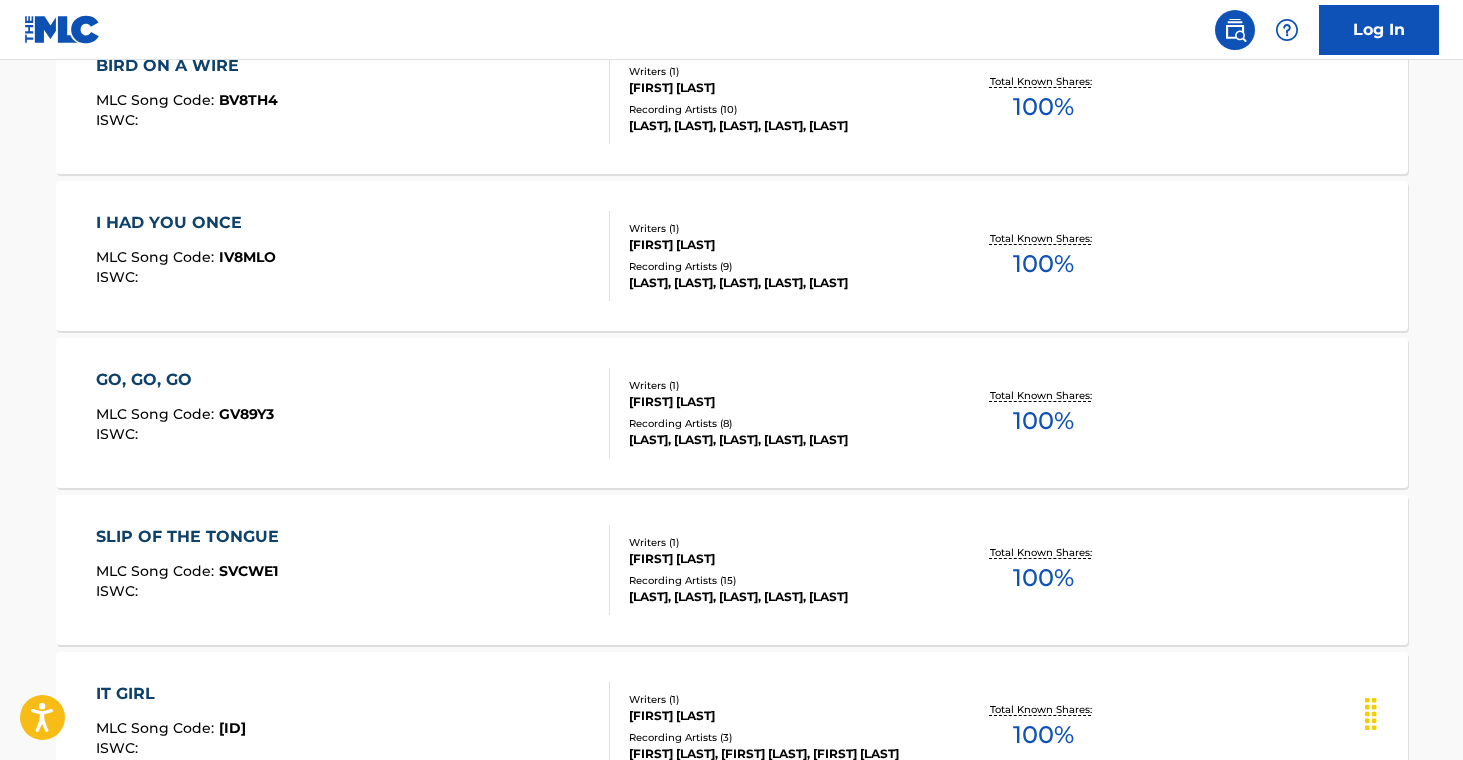 click on "MLC Song Code : [ID] ISWC : Writers ( 1 ) [FIRST] [LAST] Recording Artists ( 8 ) [FIRST] [LAST], [FIRST] [LAST], [FIRST] [LAST], [FIRST] [LAST], [FIRST] [LAST] Total Known Shares: 100 %" at bounding box center (732, 413) 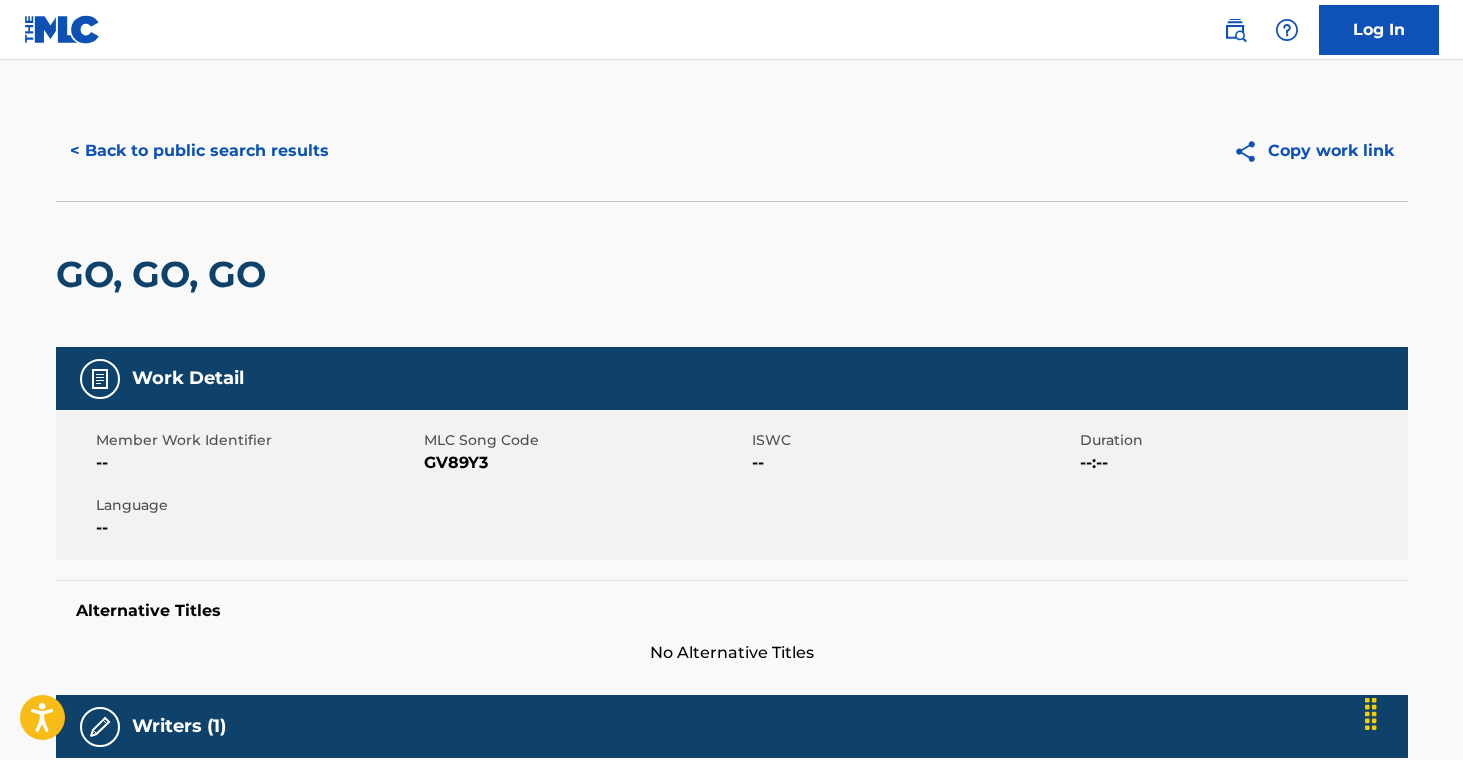 scroll, scrollTop: 0, scrollLeft: 0, axis: both 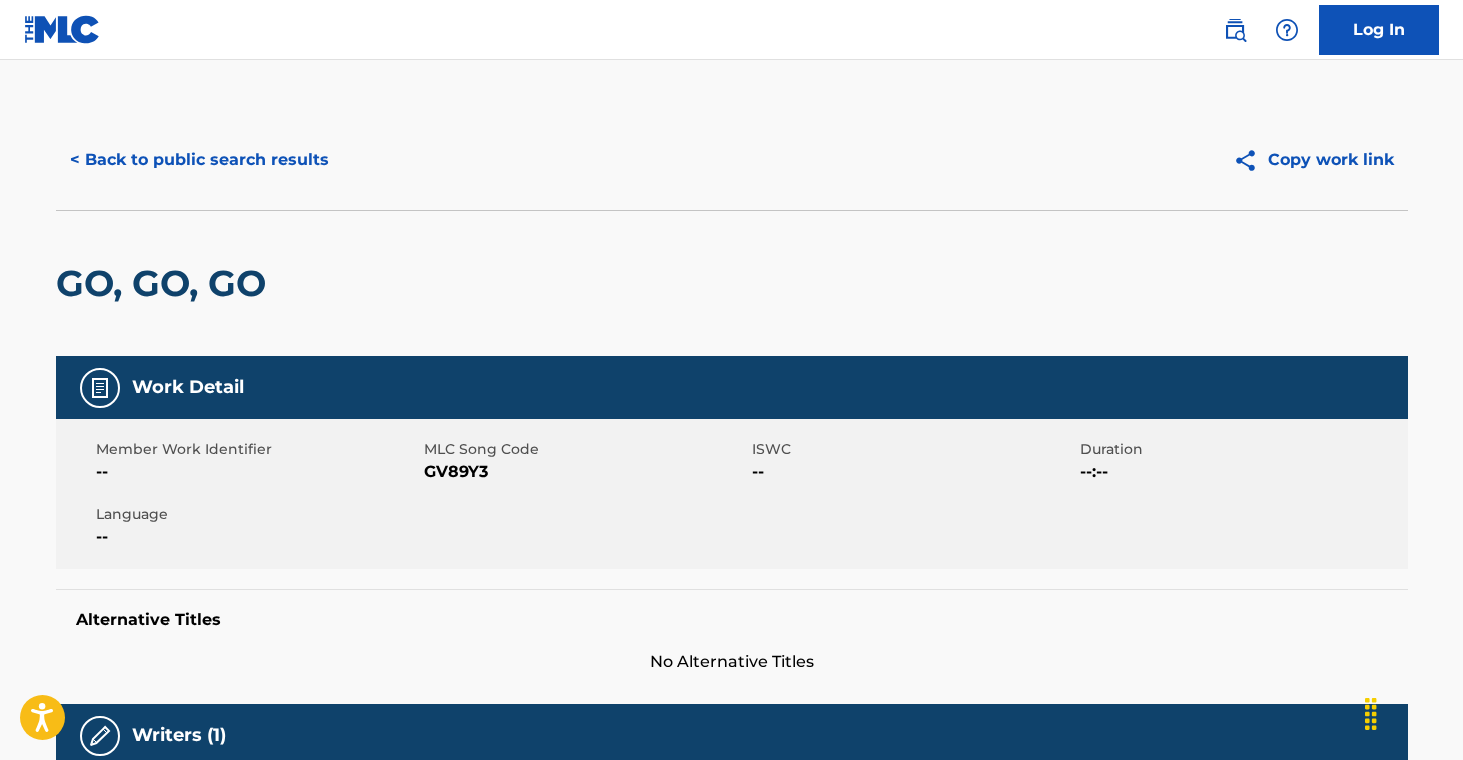 click on "< Back to public search results" at bounding box center (199, 160) 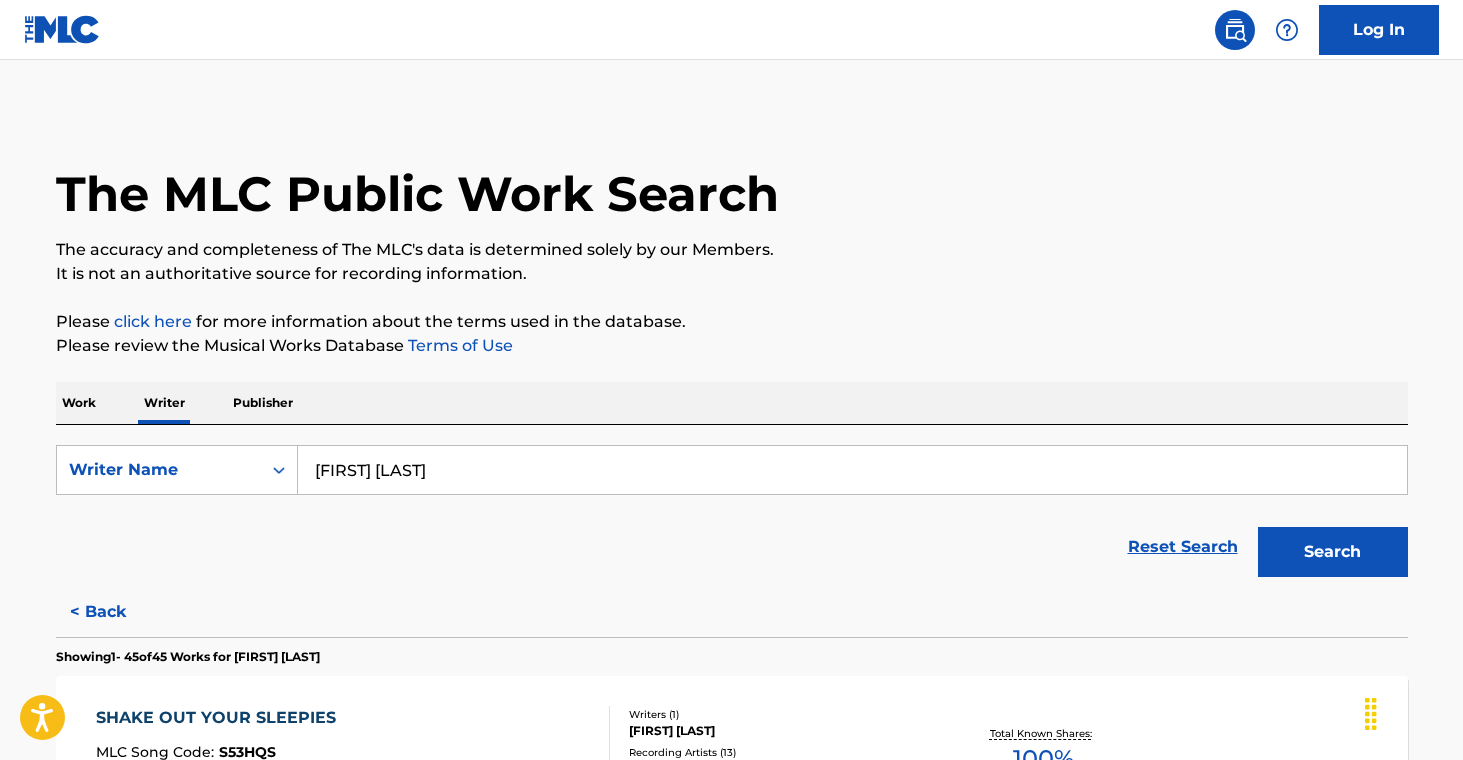 scroll, scrollTop: 4734, scrollLeft: 0, axis: vertical 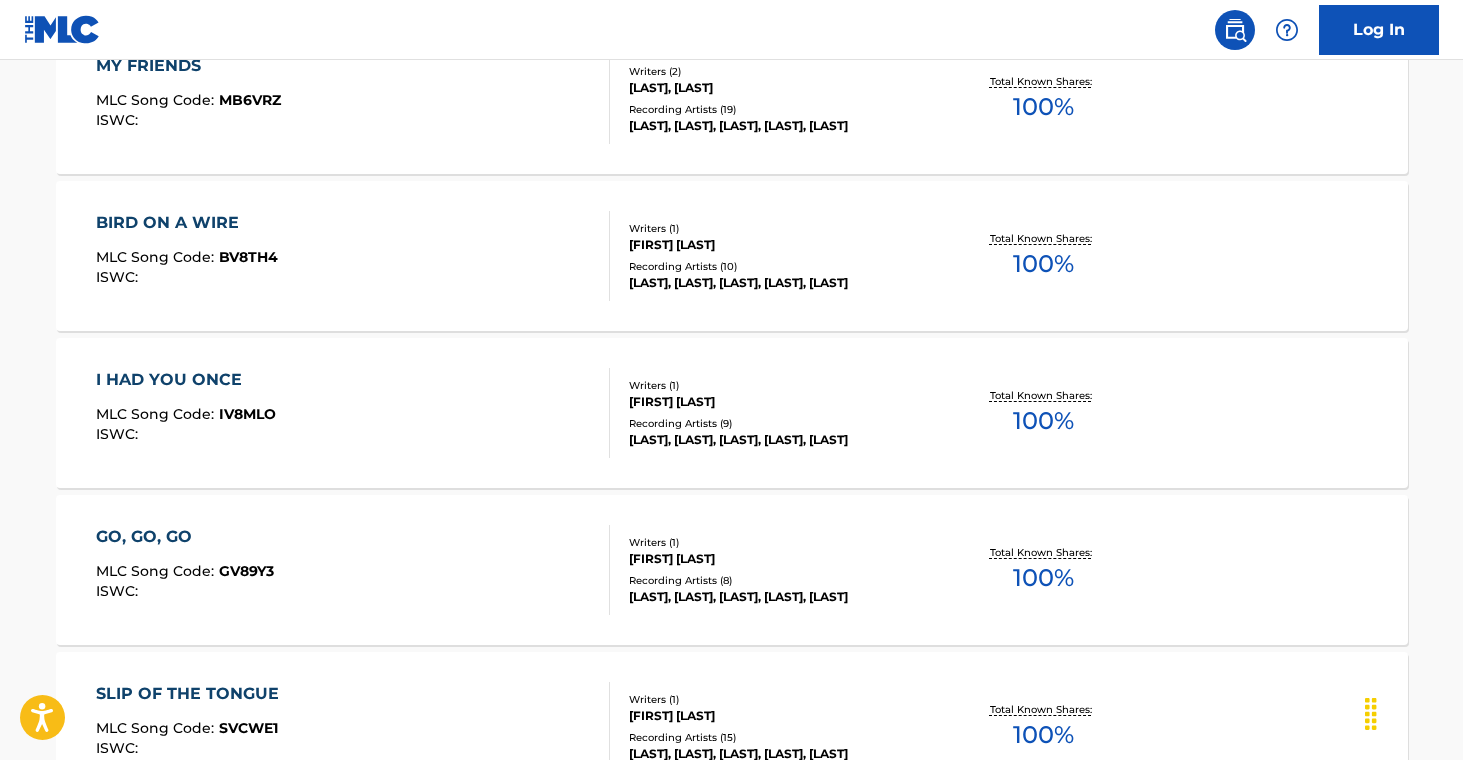 click on "Recording Artists ( 9 )" at bounding box center [780, 423] 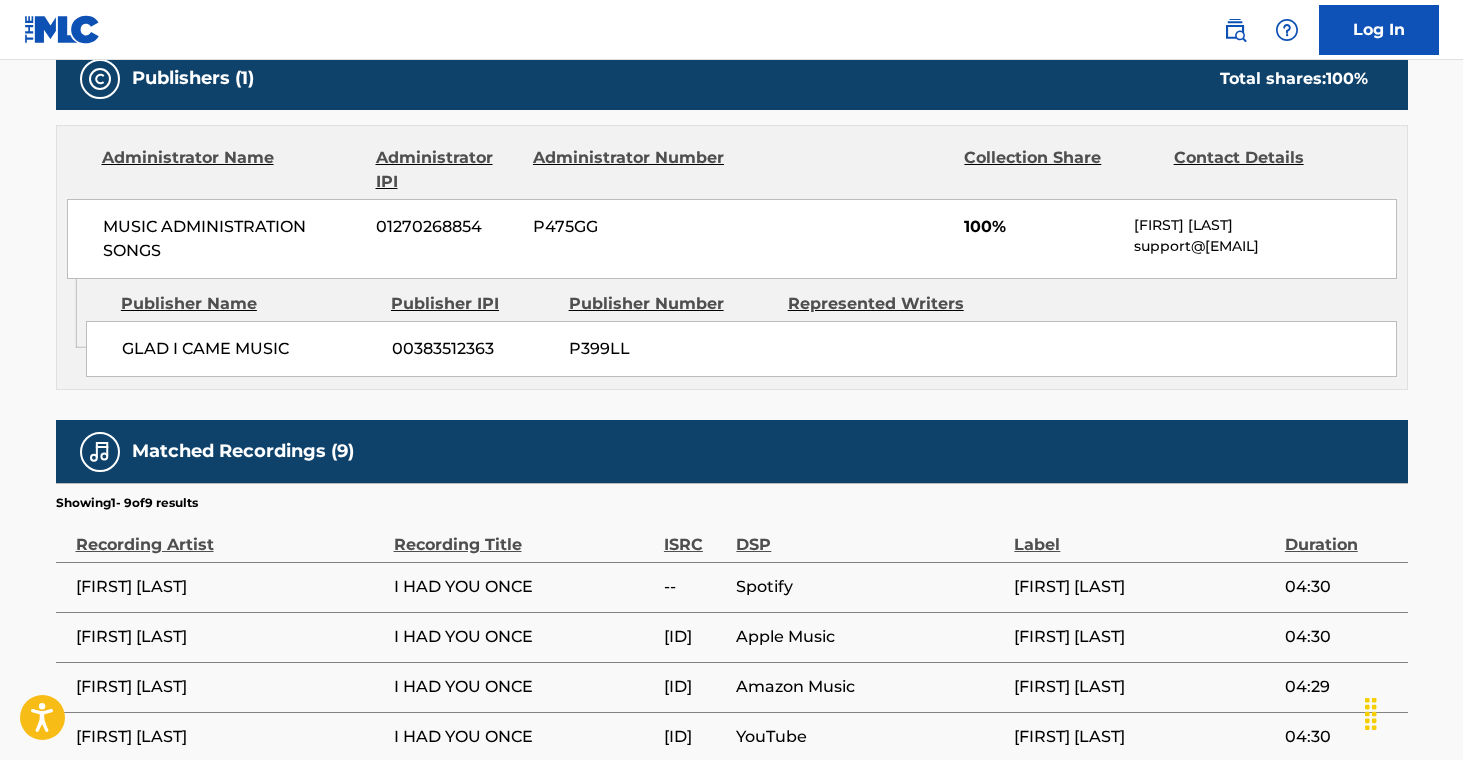 scroll, scrollTop: 0, scrollLeft: 0, axis: both 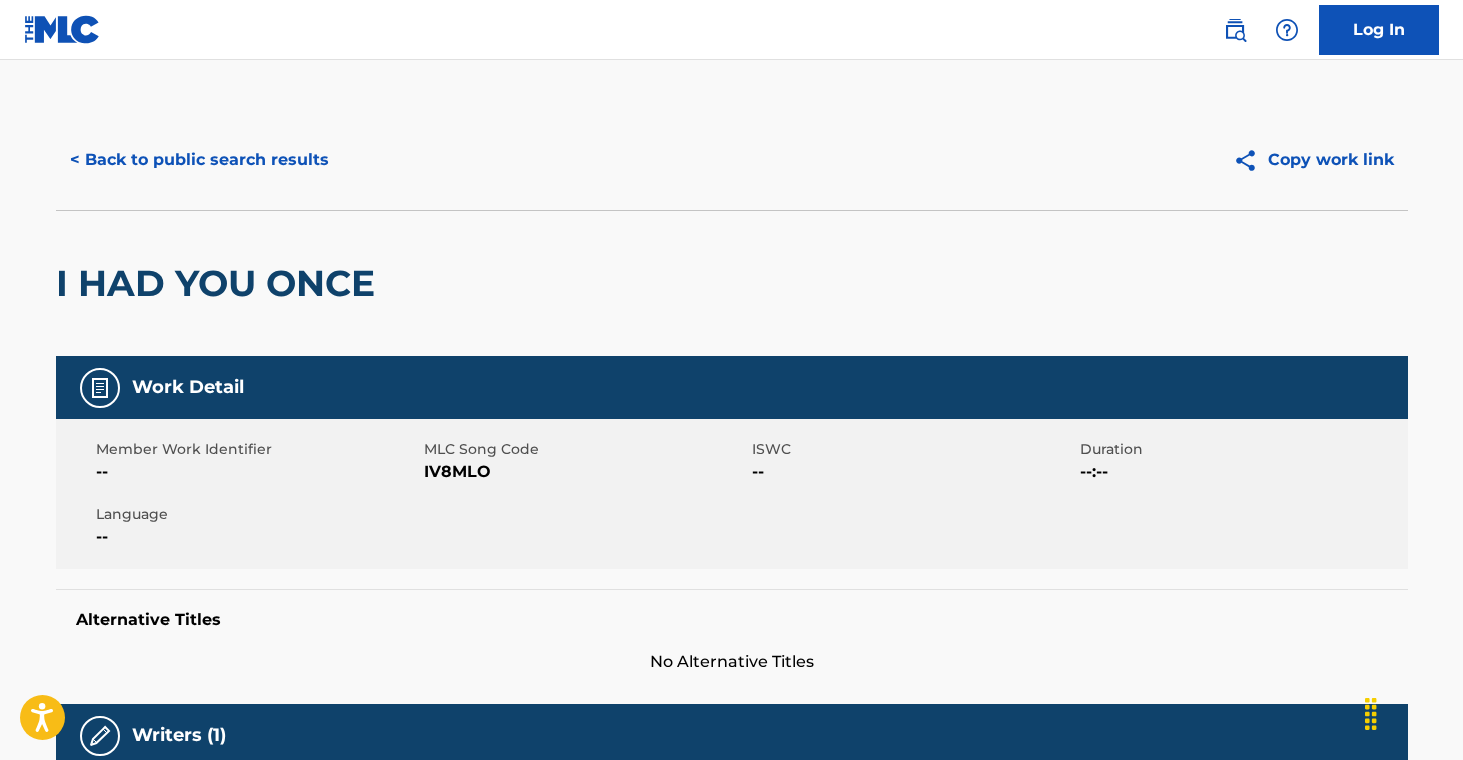 click on "< Back to public search results" at bounding box center (199, 160) 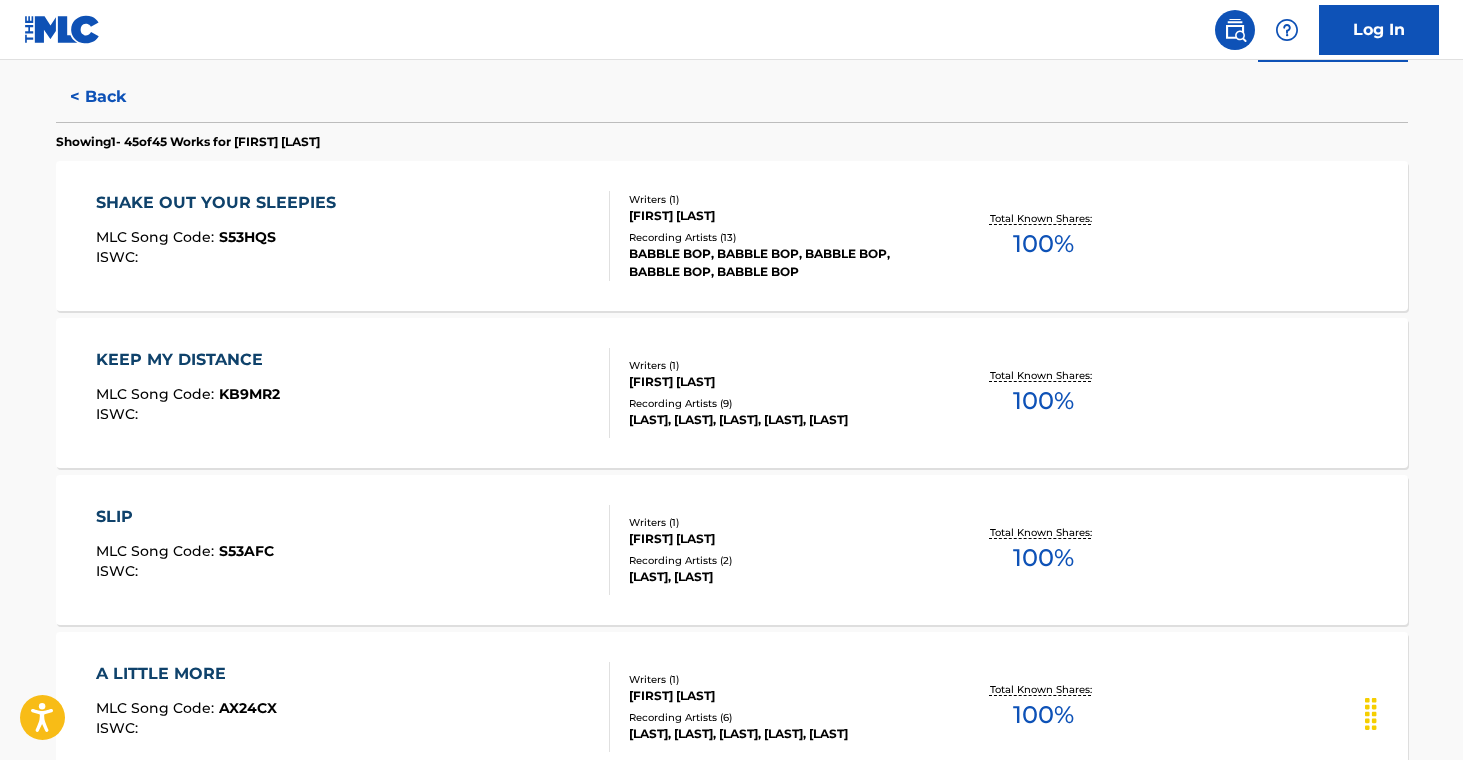 scroll, scrollTop: 5048, scrollLeft: 0, axis: vertical 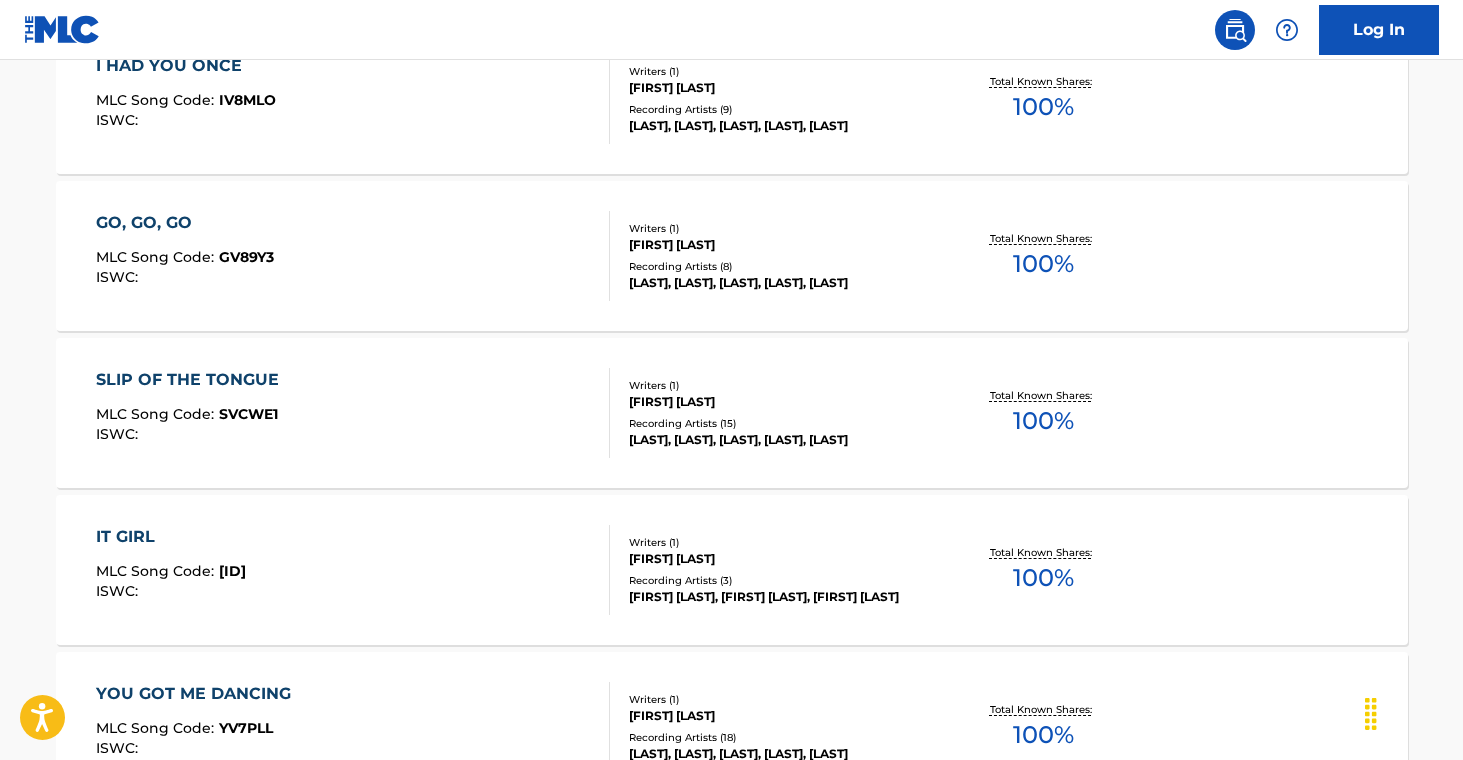 click on "Recording Artists ( 15 )" at bounding box center [780, 423] 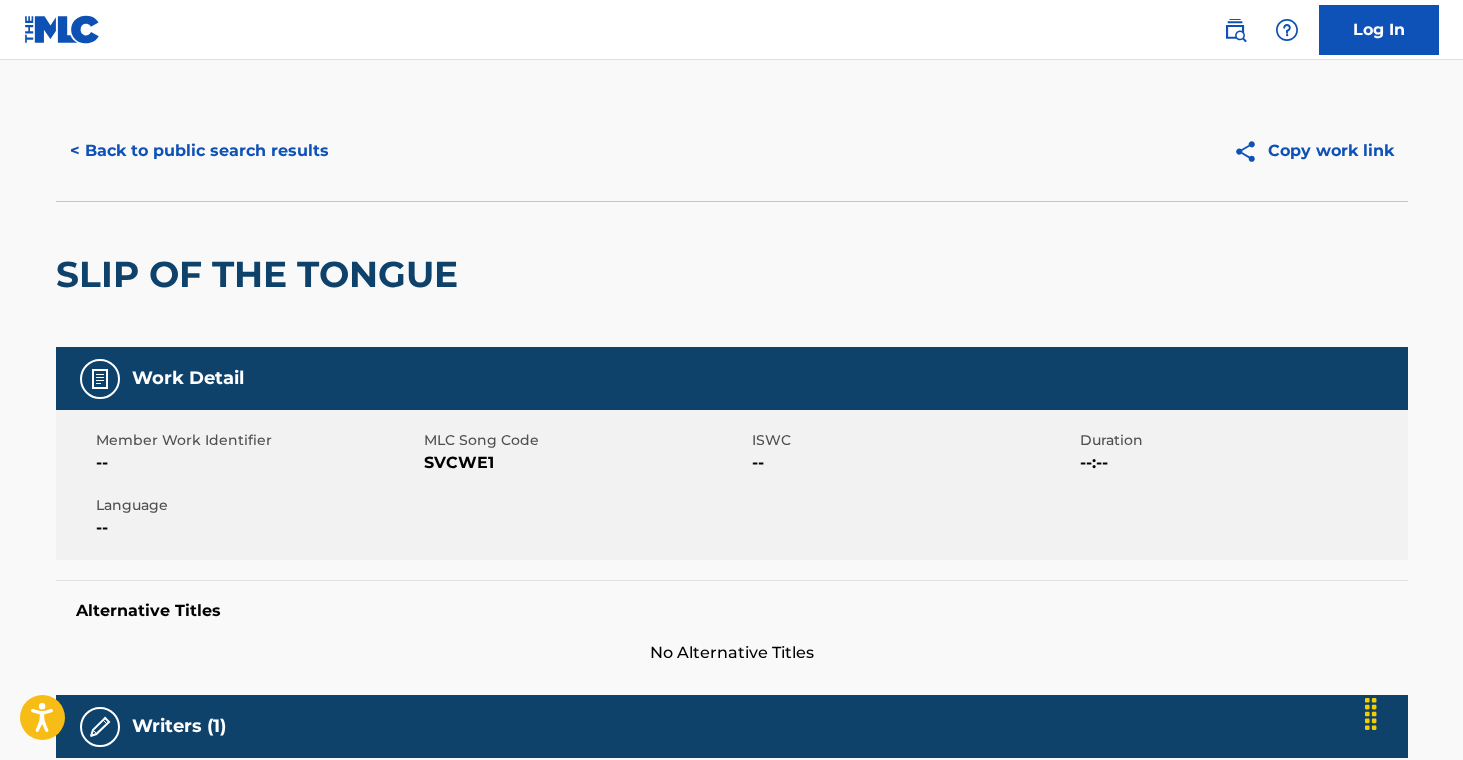 scroll, scrollTop: 0, scrollLeft: 0, axis: both 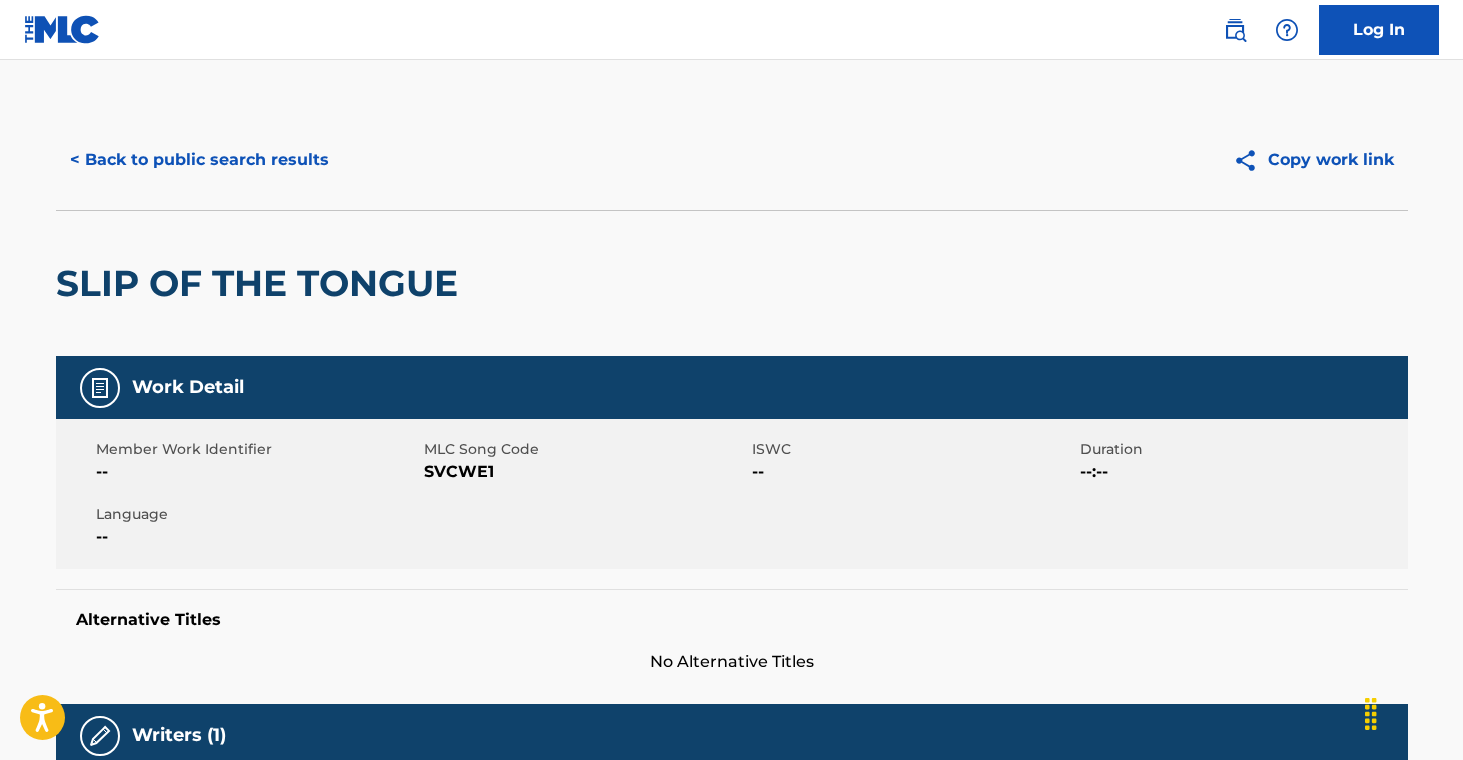 click on "< Back to public search results" at bounding box center (199, 160) 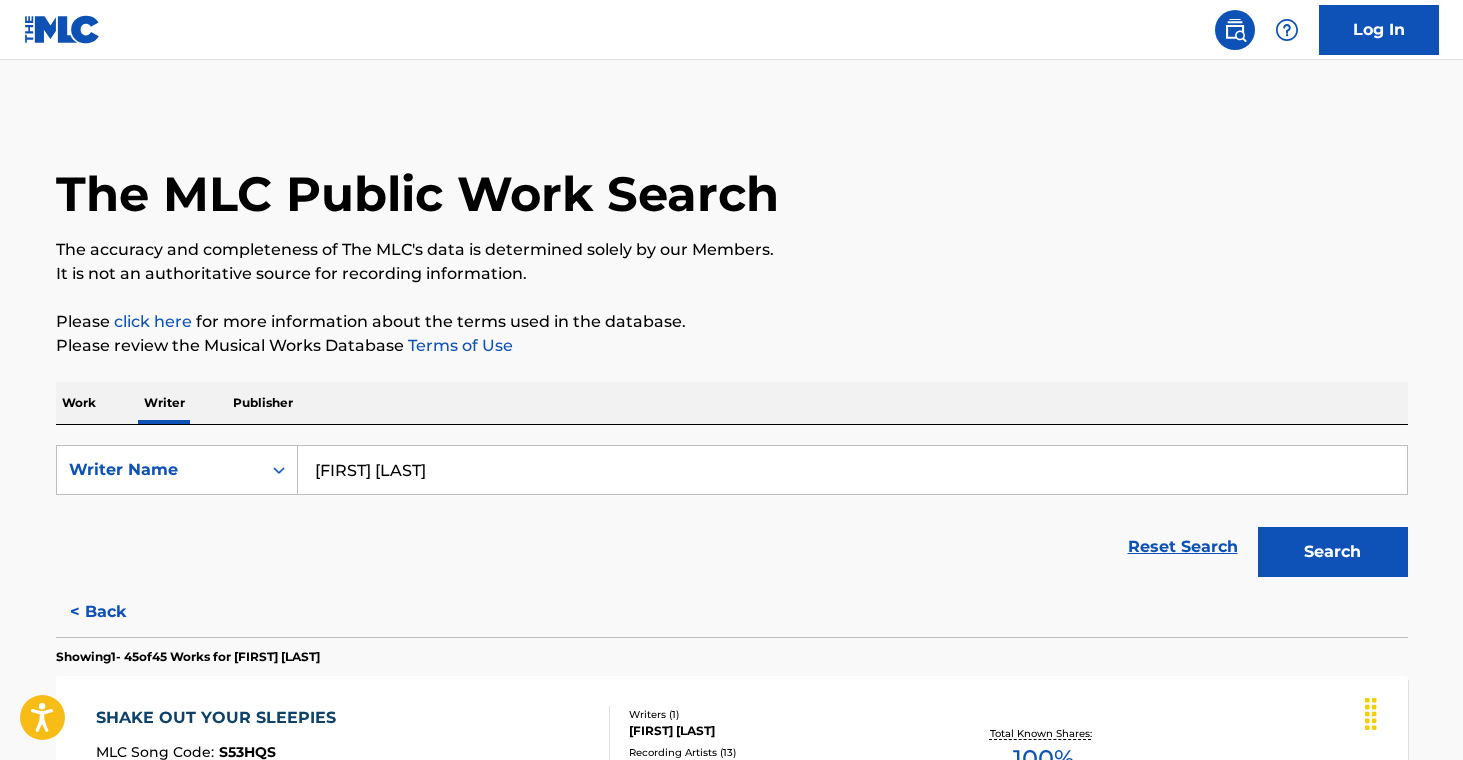 scroll, scrollTop: 5362, scrollLeft: 0, axis: vertical 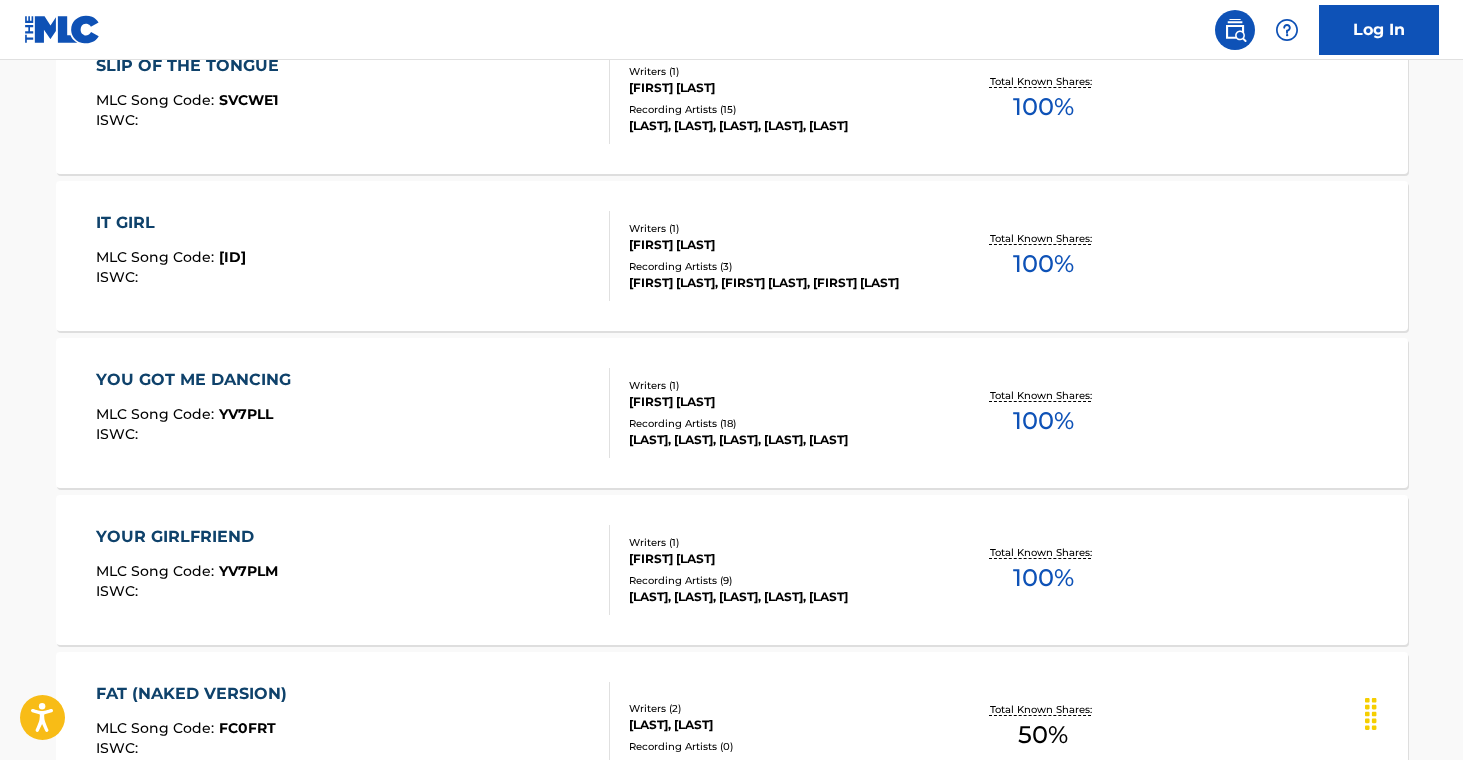 click on "Recording Artists ( 18 )" at bounding box center (780, 423) 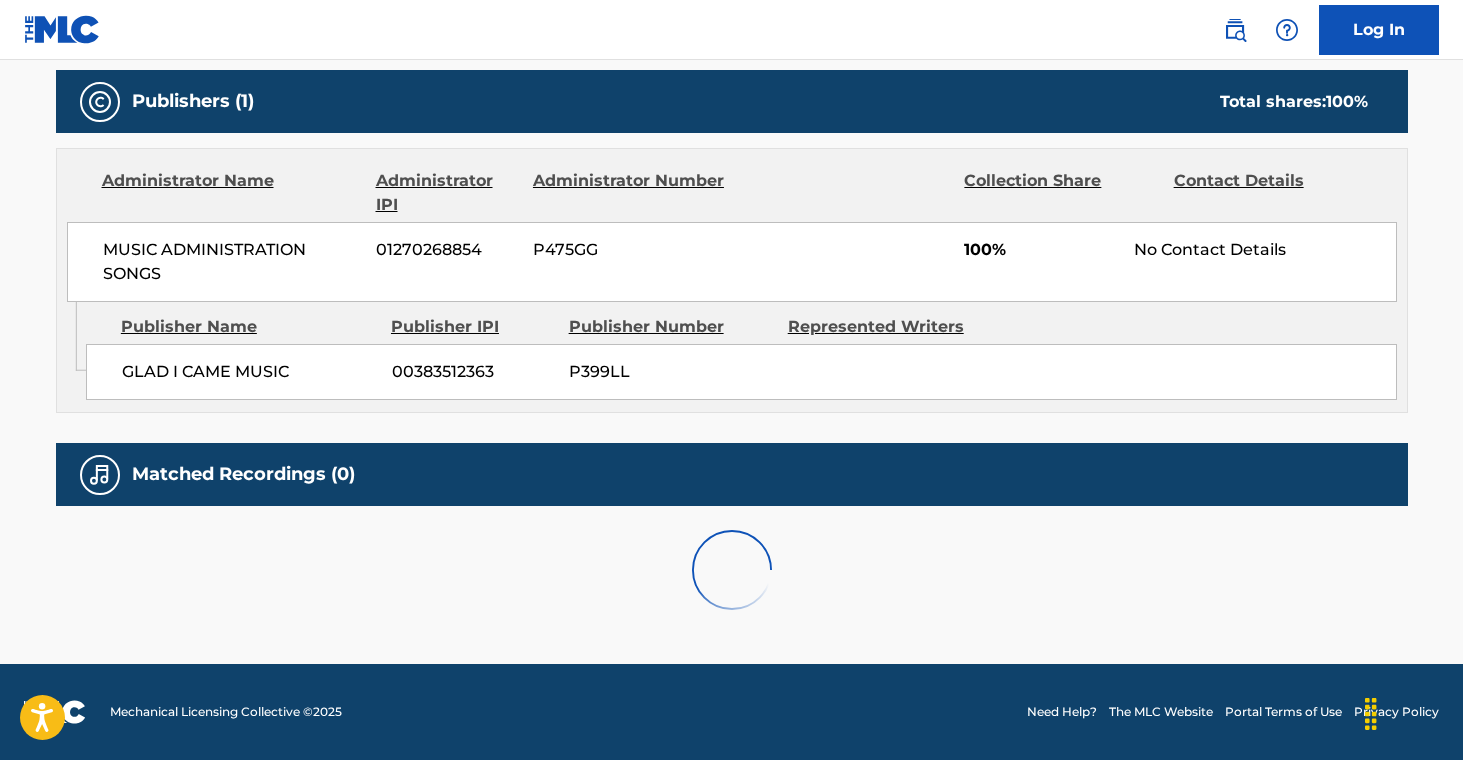 scroll, scrollTop: 0, scrollLeft: 0, axis: both 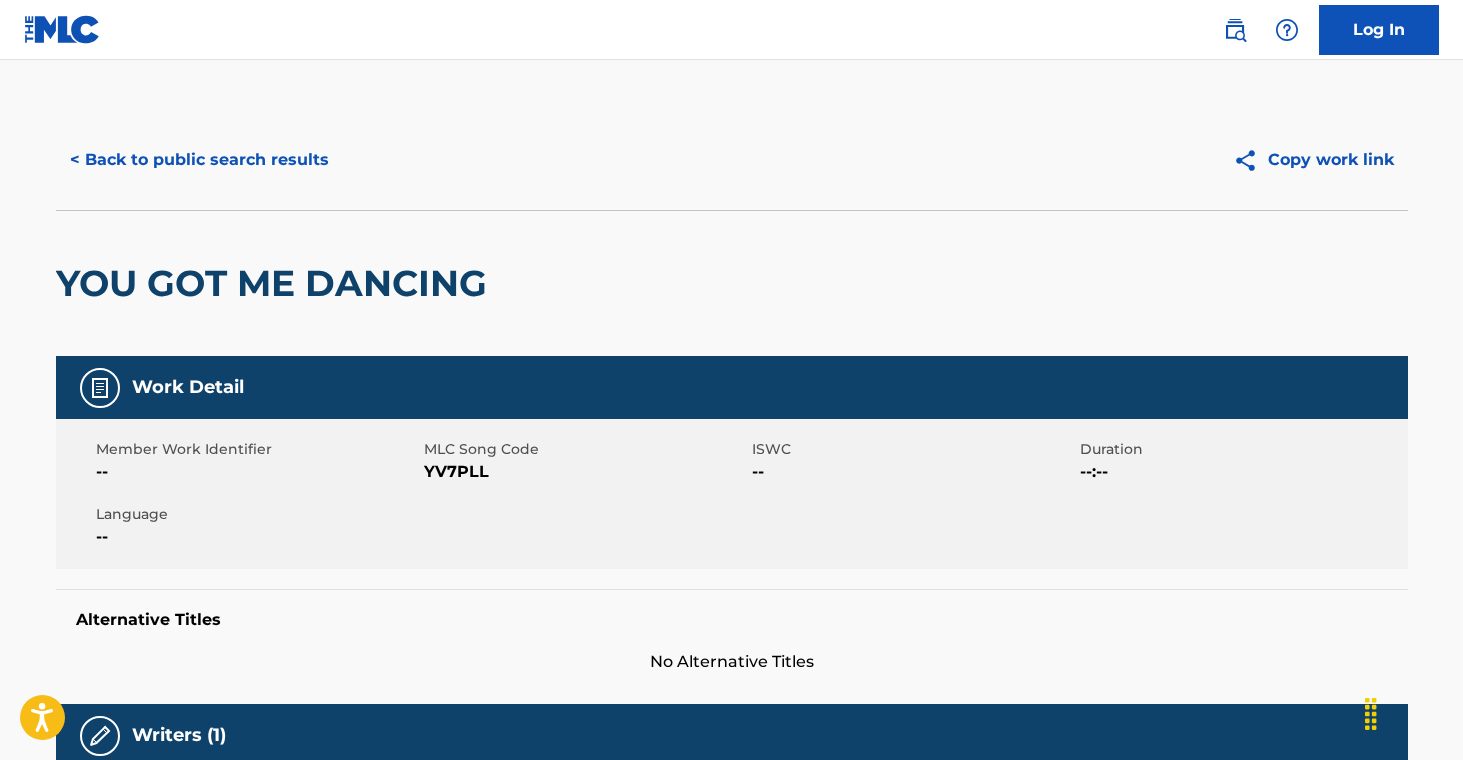 click on "YV7PLL" at bounding box center [585, 472] 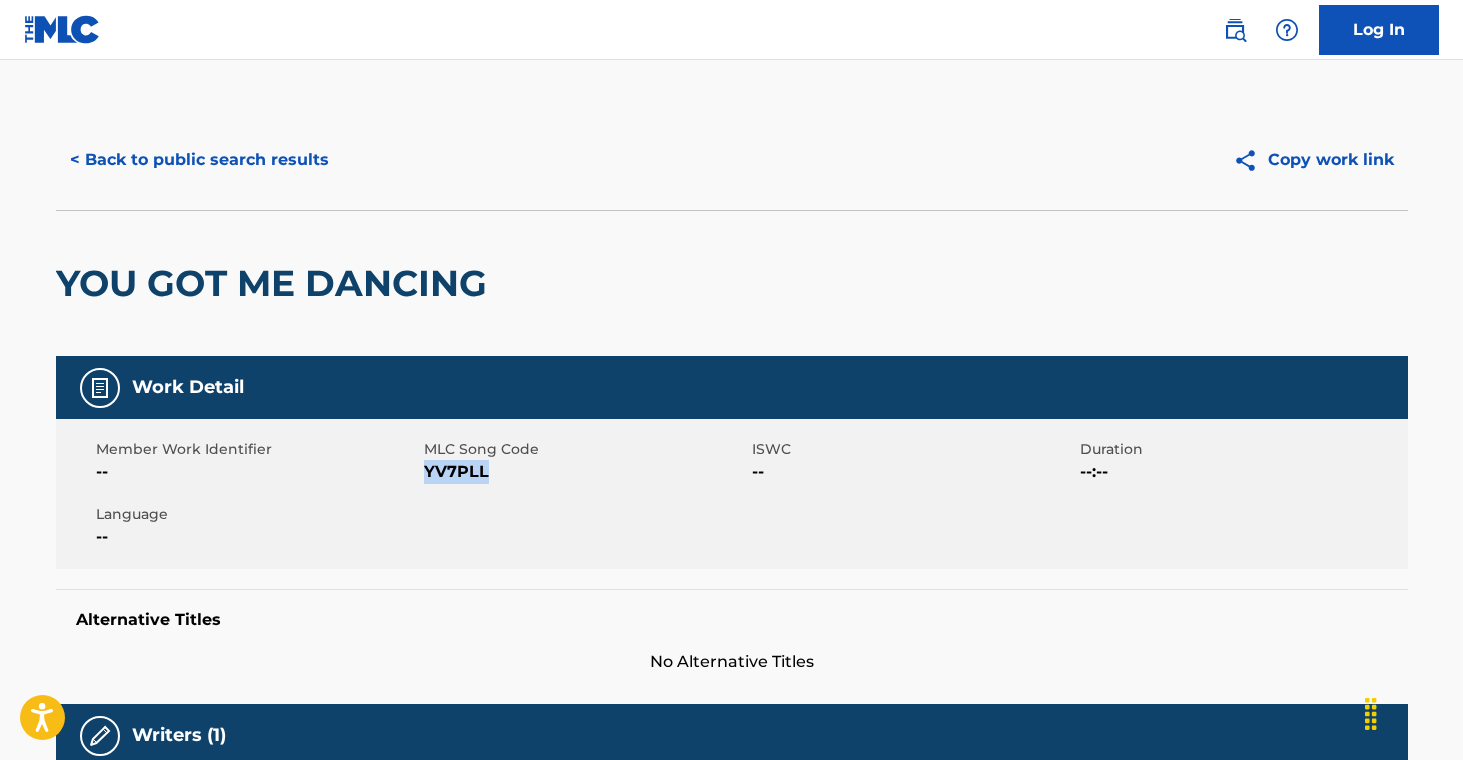 click on "YV7PLL" at bounding box center (585, 472) 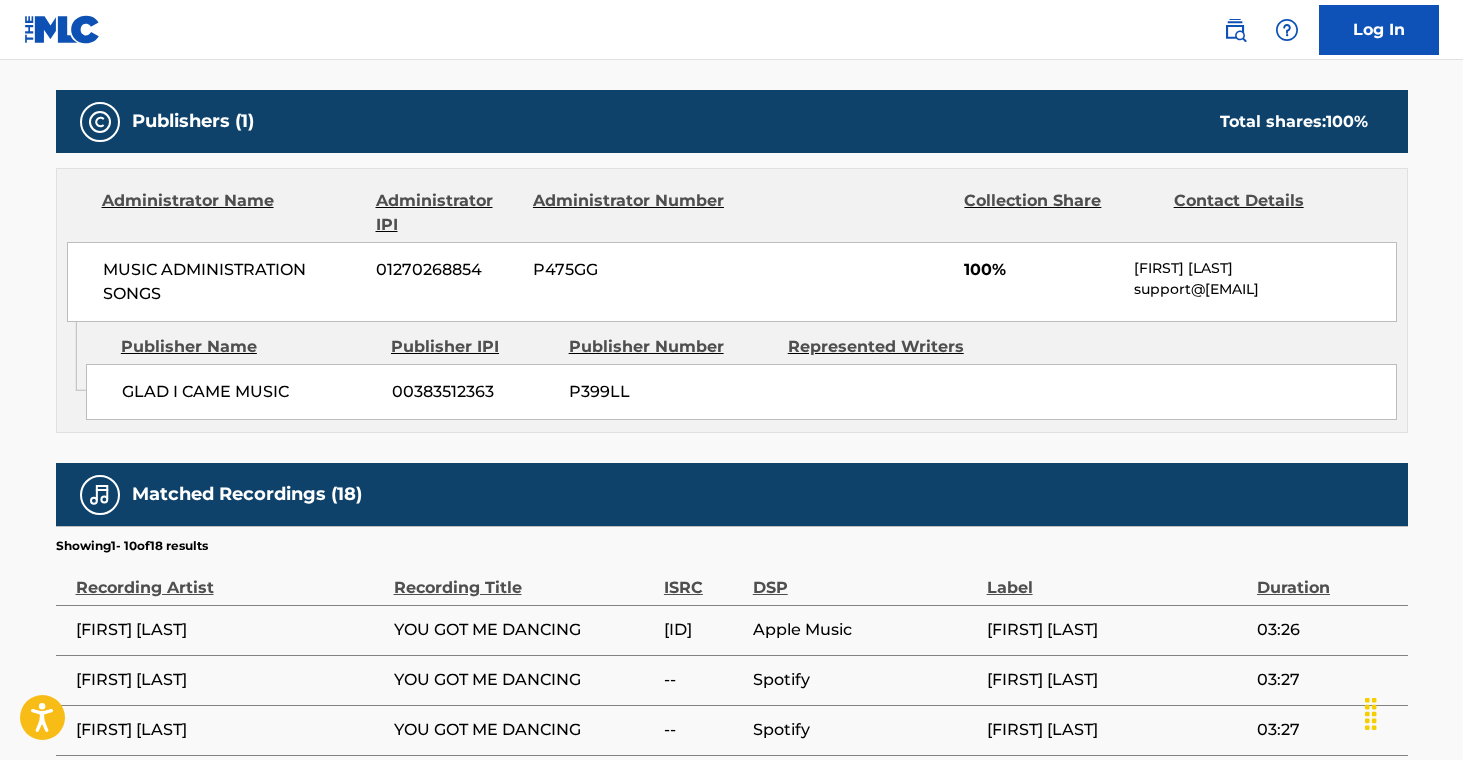 scroll, scrollTop: 0, scrollLeft: 0, axis: both 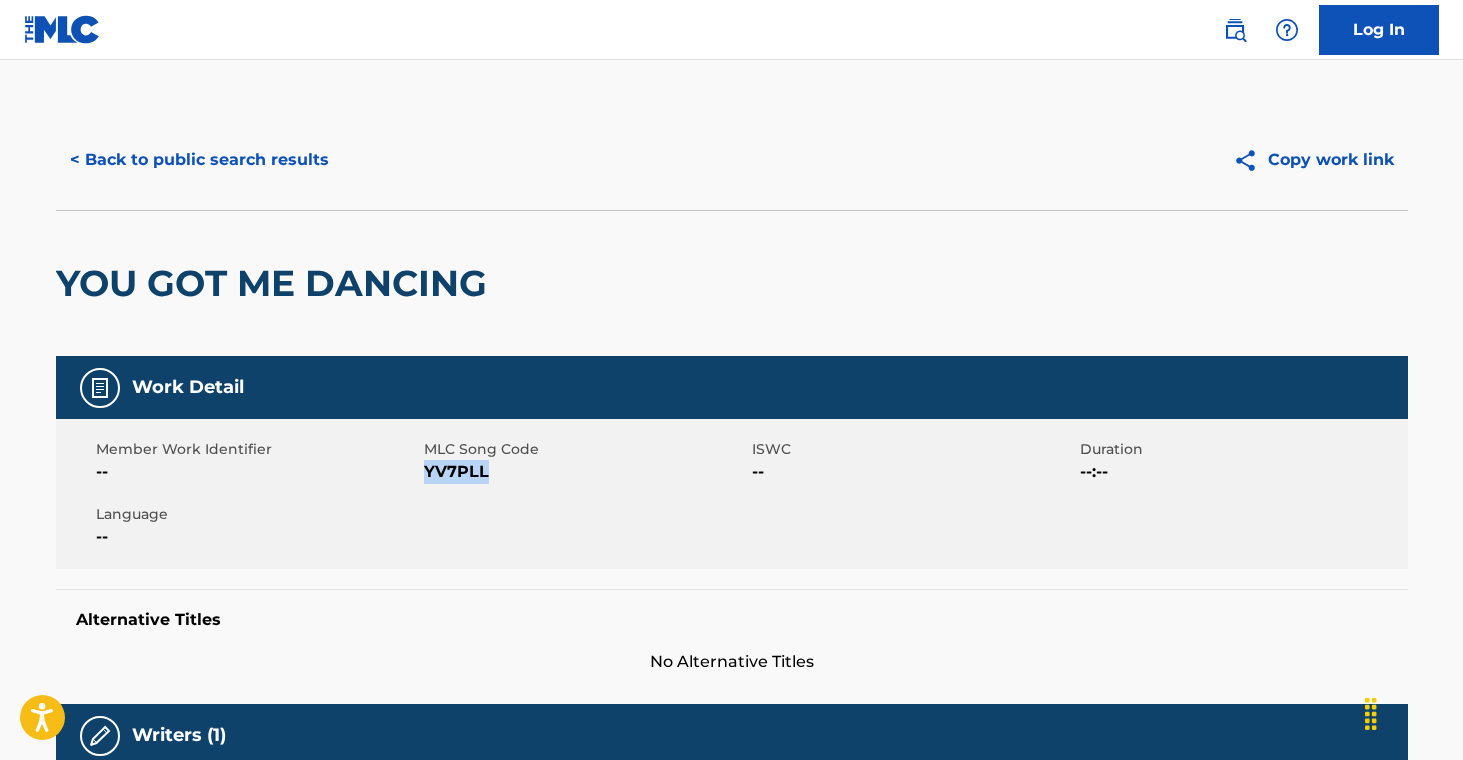 click on "< Back to public search results" at bounding box center [199, 160] 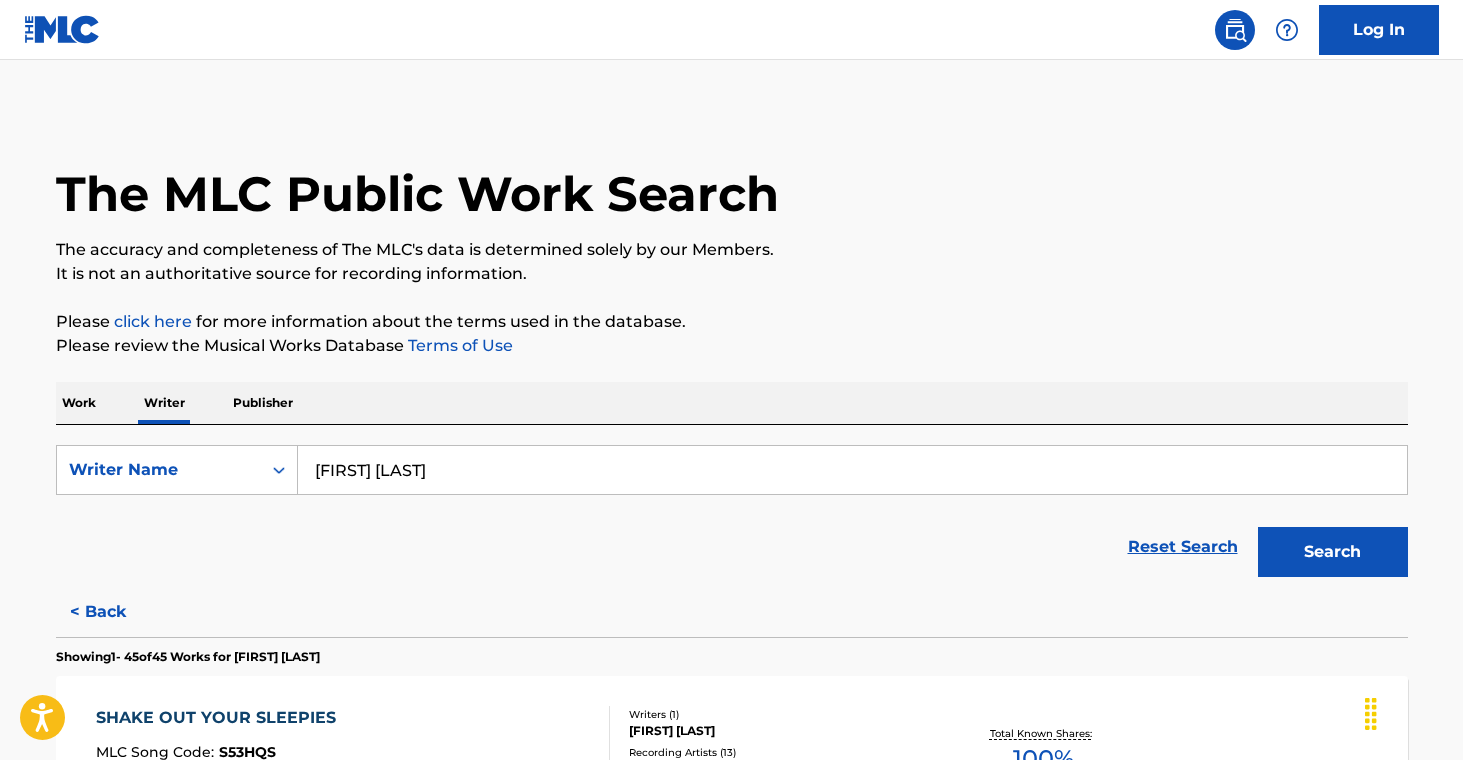 scroll, scrollTop: 5553, scrollLeft: 0, axis: vertical 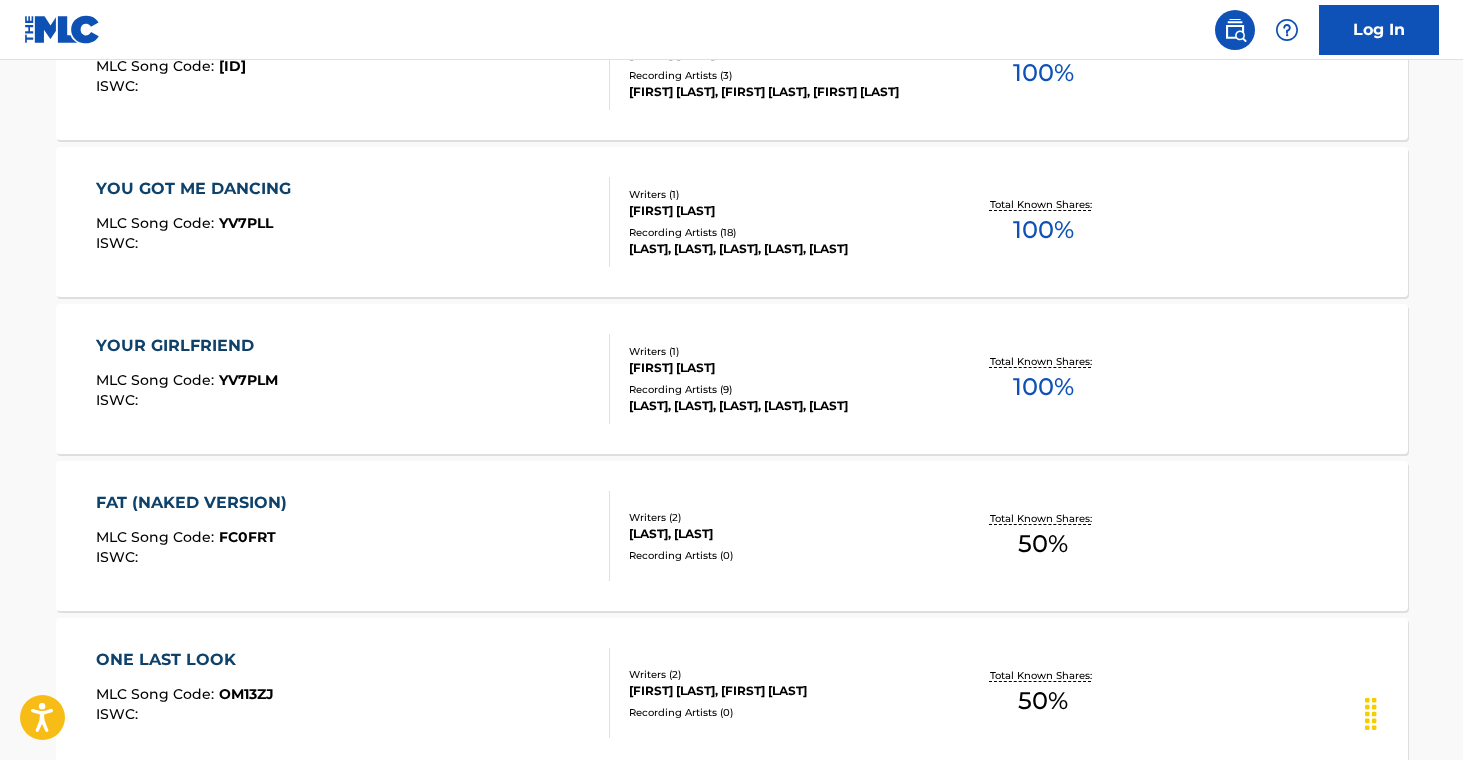 click on "Recording Artists ( 9 )" at bounding box center (780, 389) 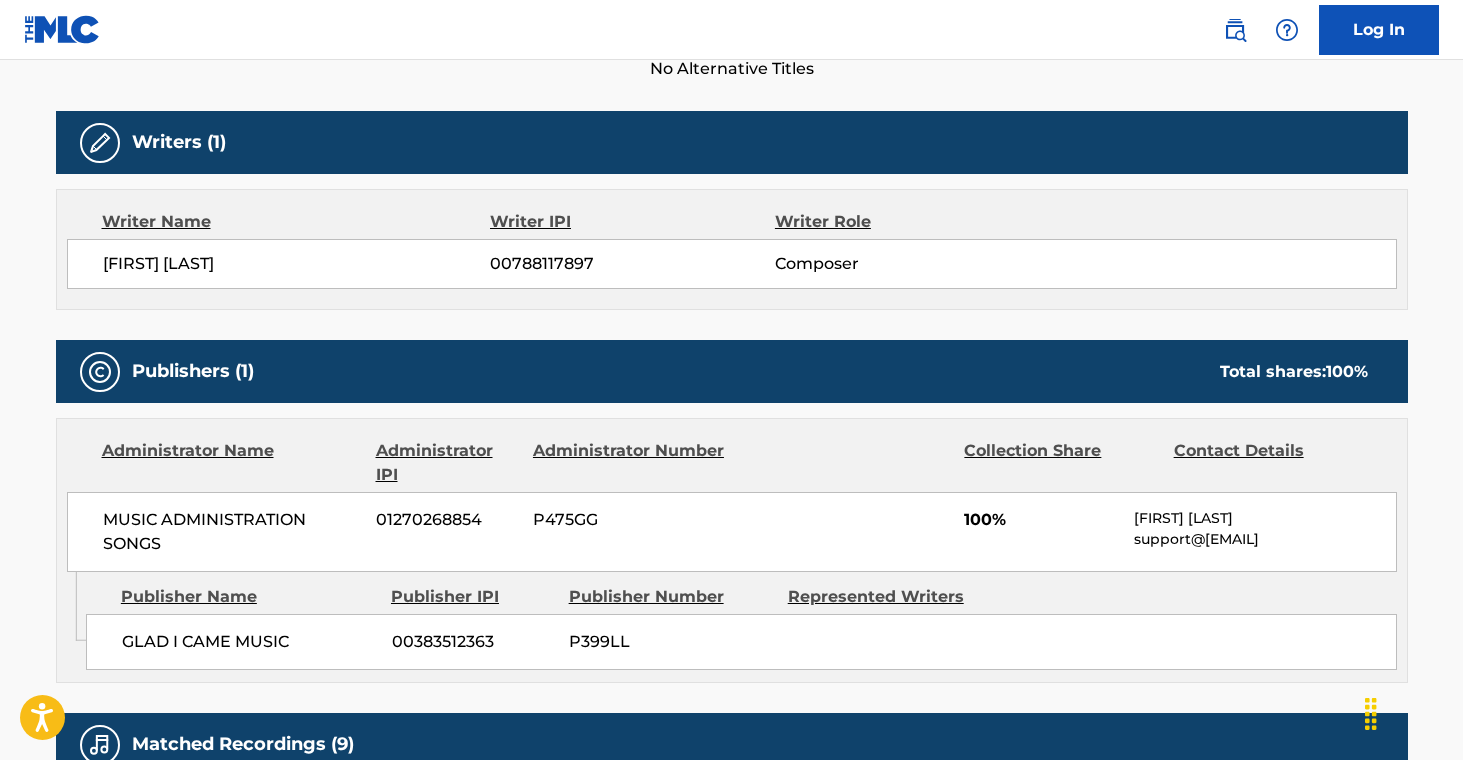 scroll, scrollTop: 0, scrollLeft: 0, axis: both 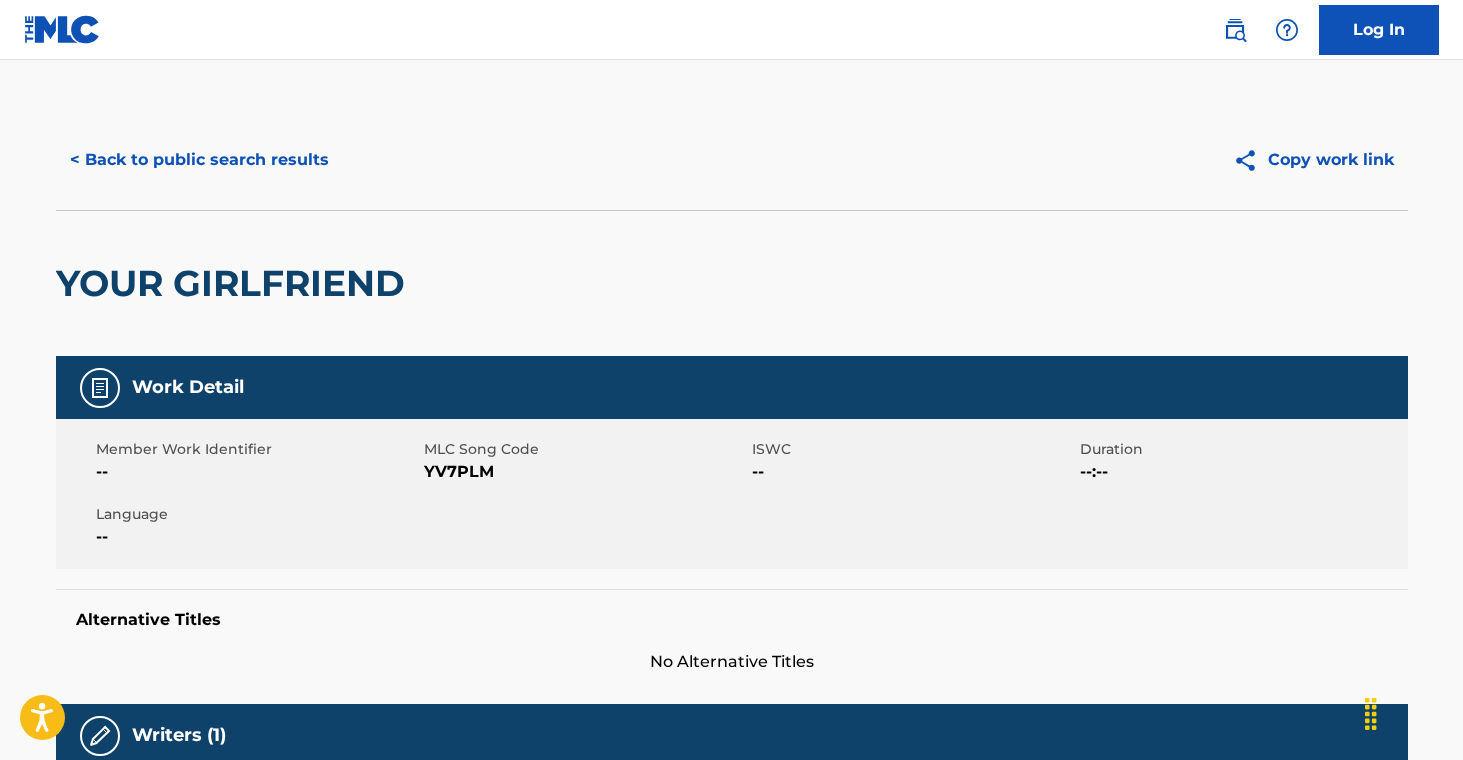 click on "< Back to public search results" at bounding box center (199, 160) 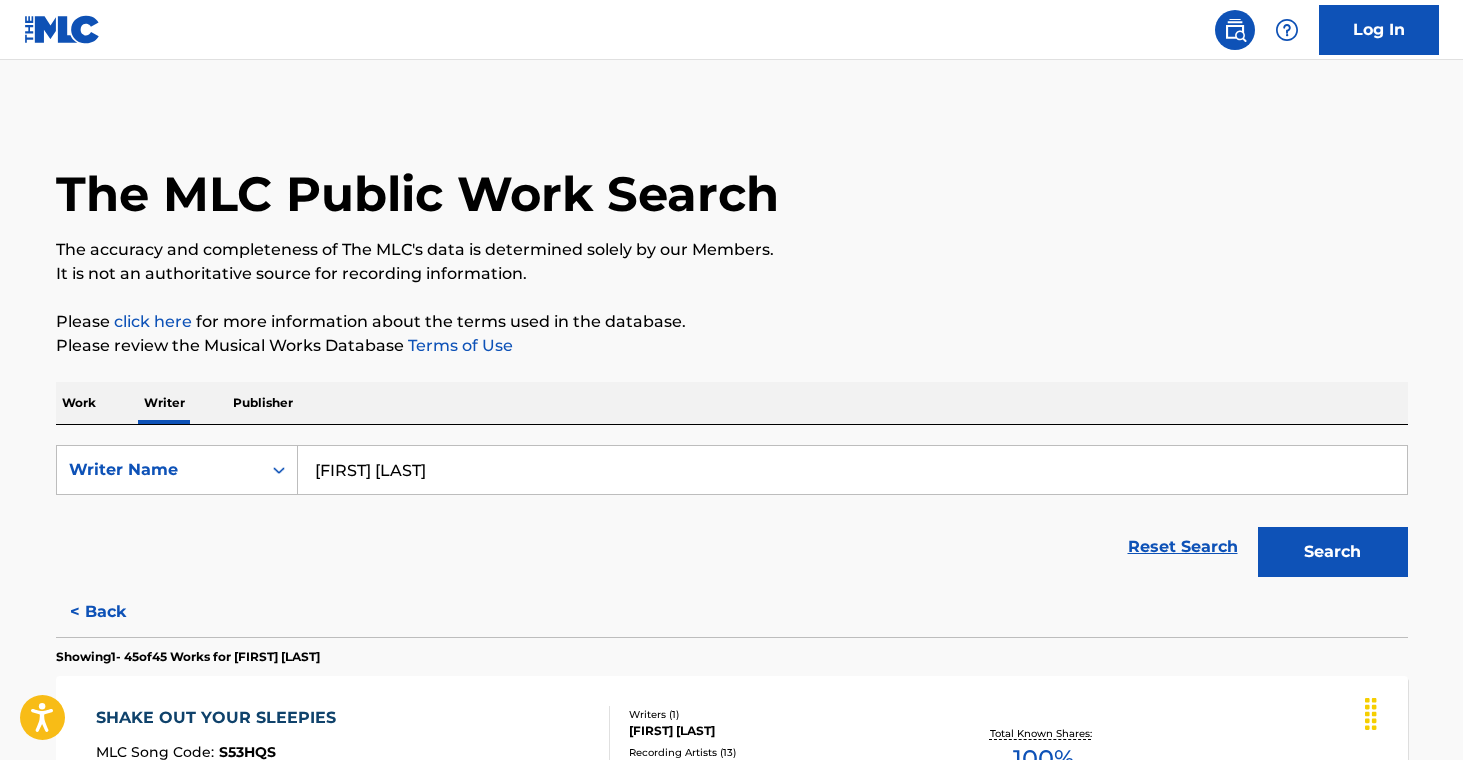 click on "Work" at bounding box center (79, 403) 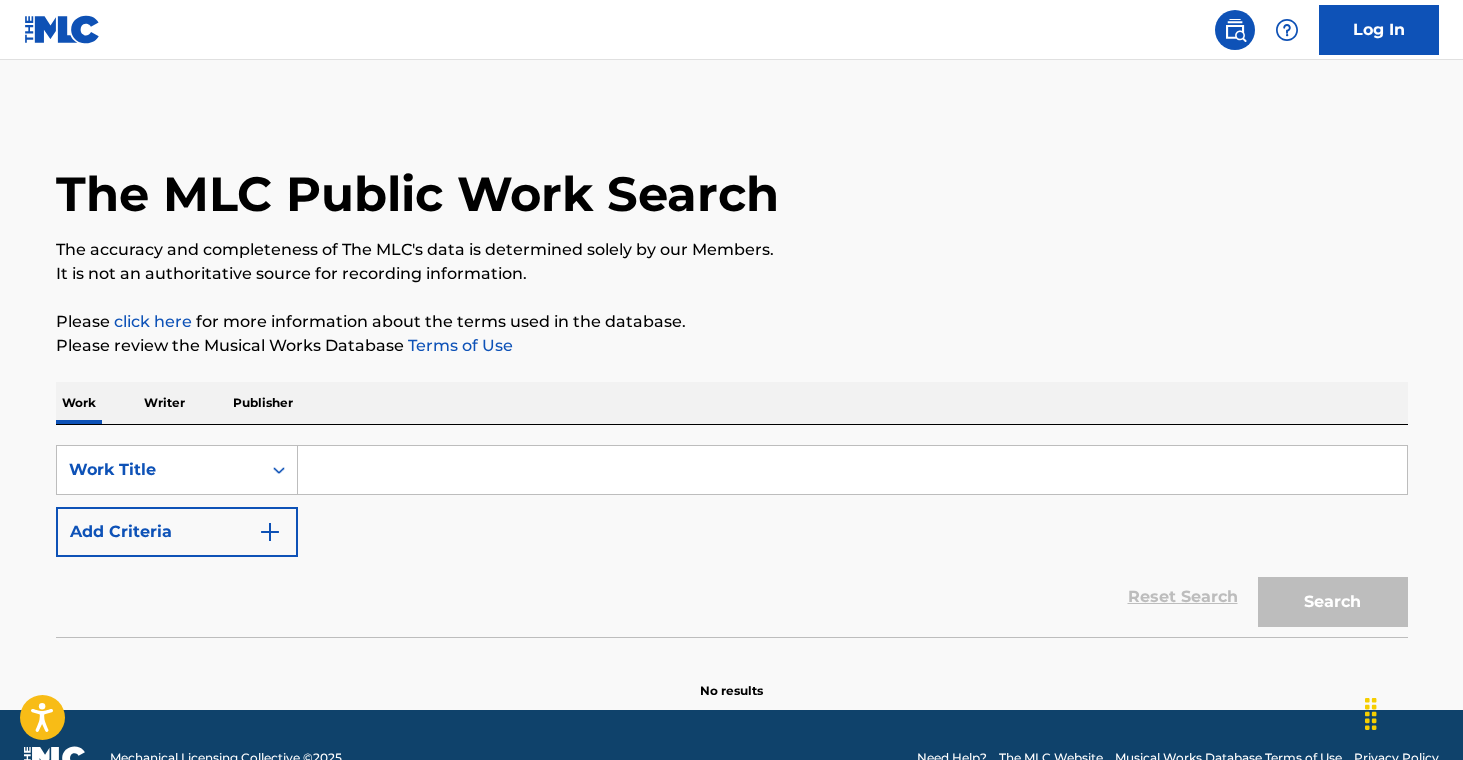 click at bounding box center (852, 470) 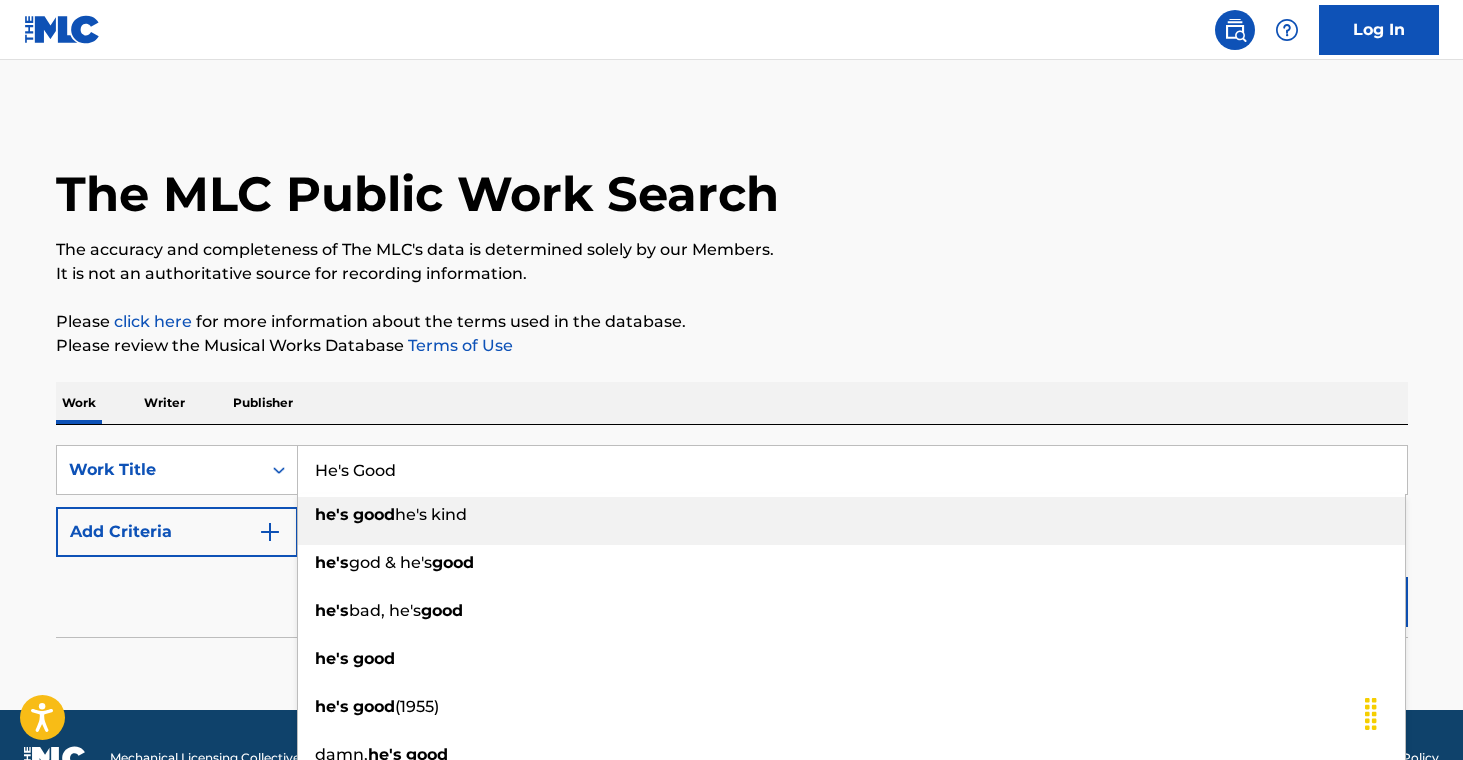 type on "He's Good" 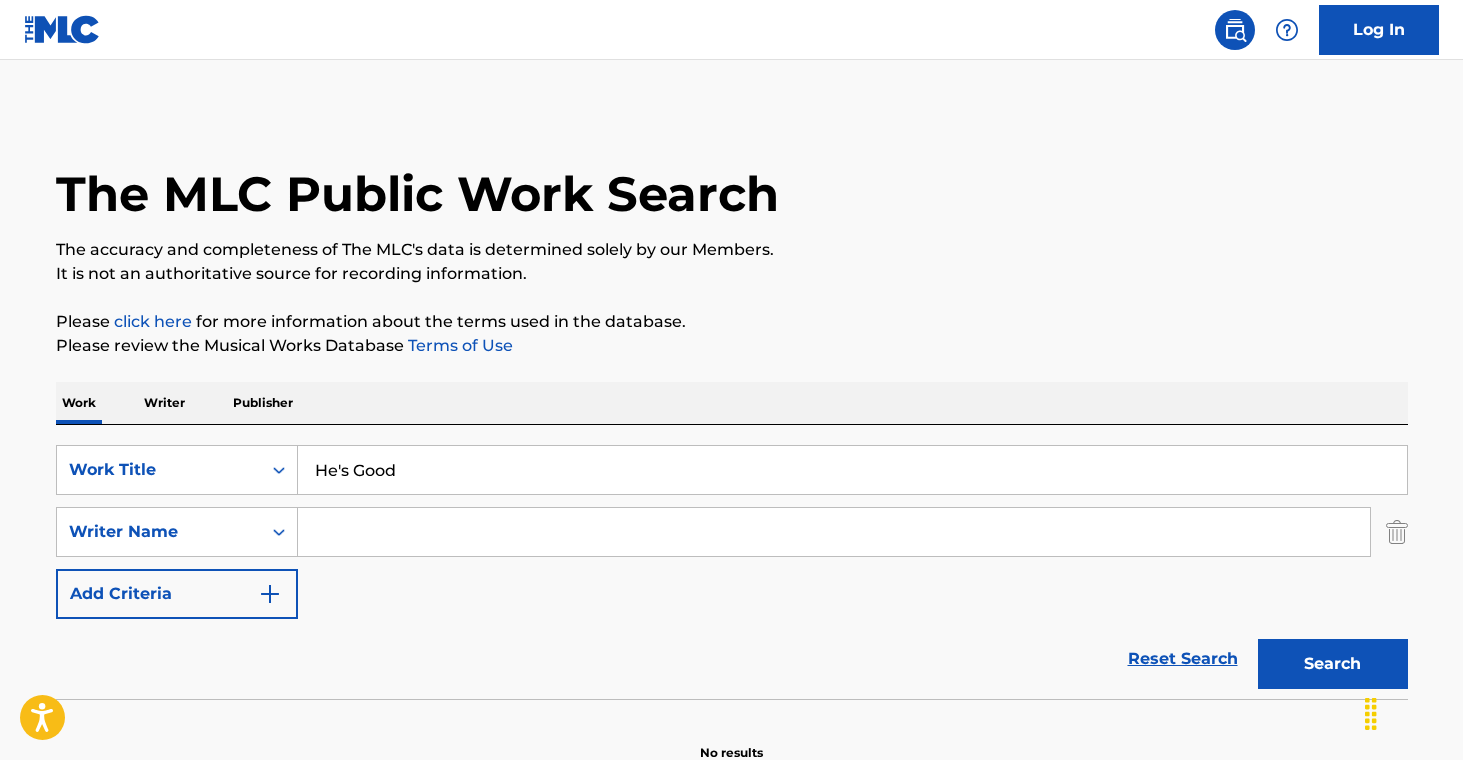 click at bounding box center (834, 532) 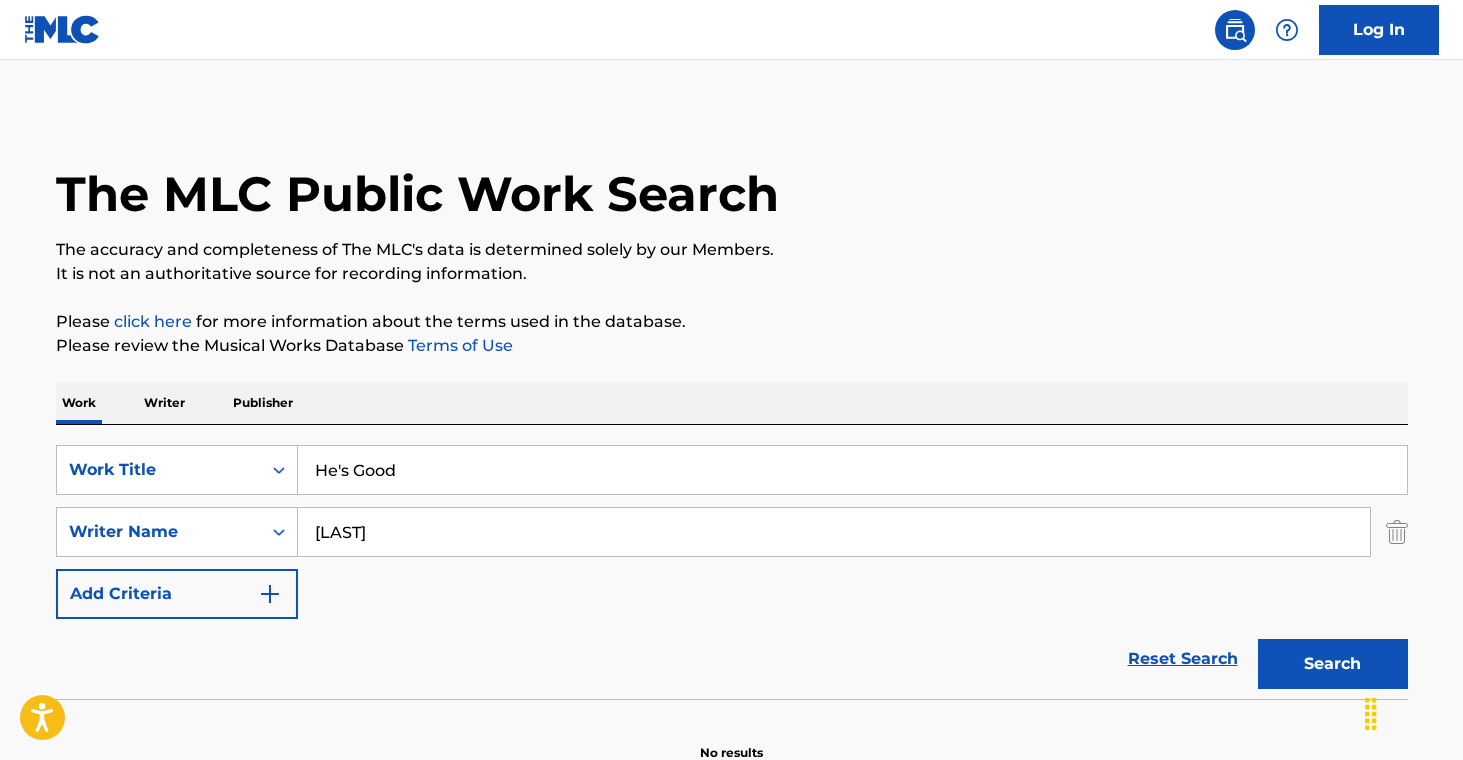 click on "Search" at bounding box center (1333, 664) 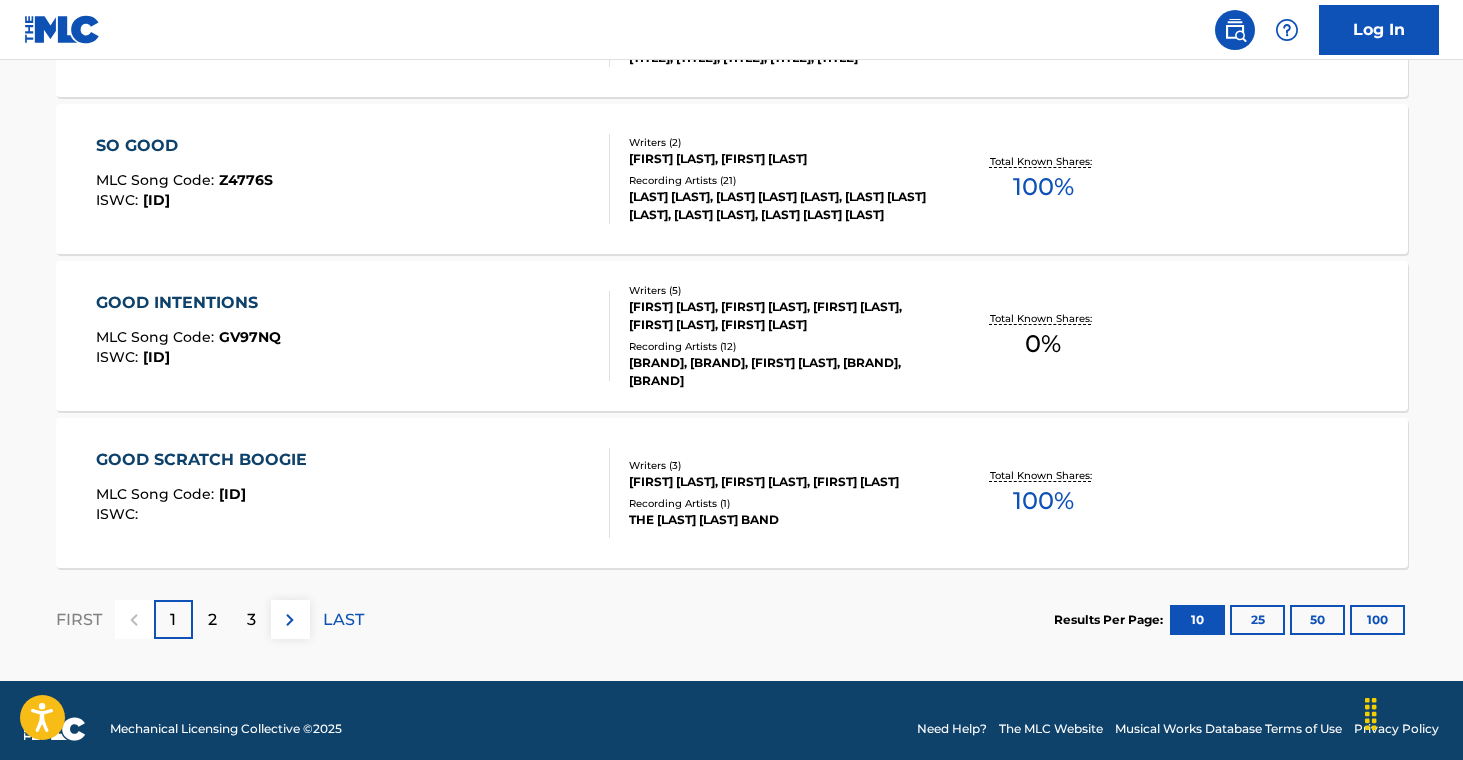 scroll, scrollTop: 1750, scrollLeft: 0, axis: vertical 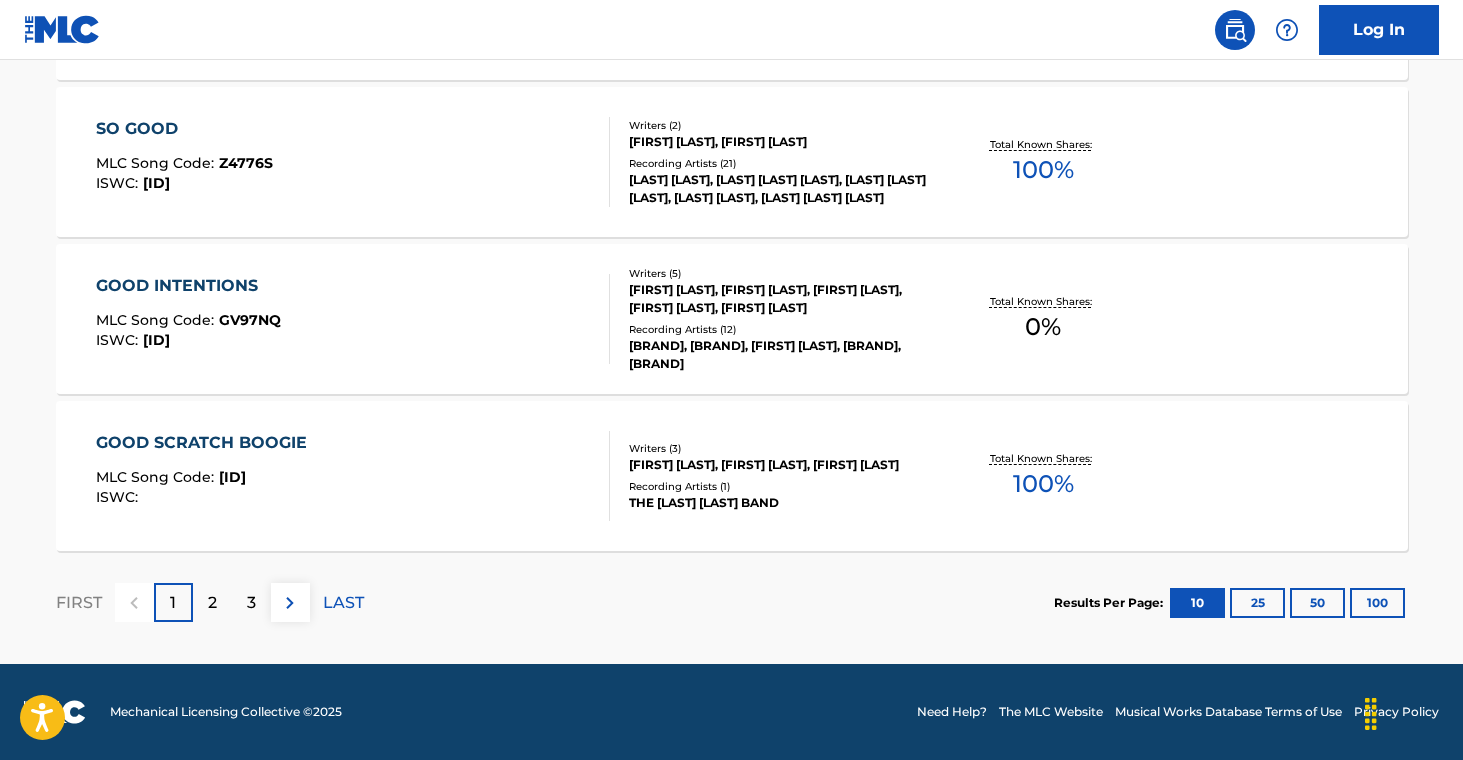 click on "50" at bounding box center [1317, 603] 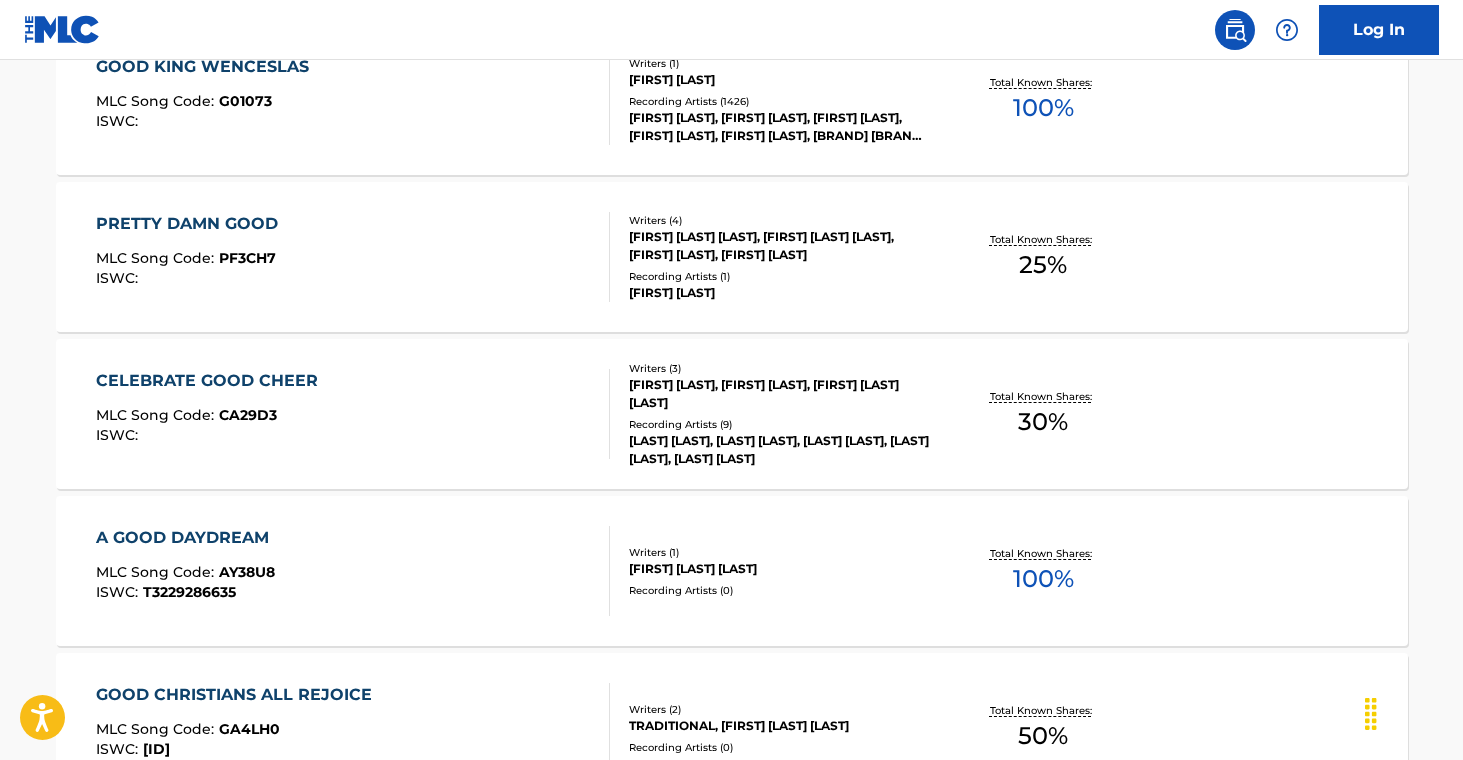 scroll, scrollTop: 90, scrollLeft: 0, axis: vertical 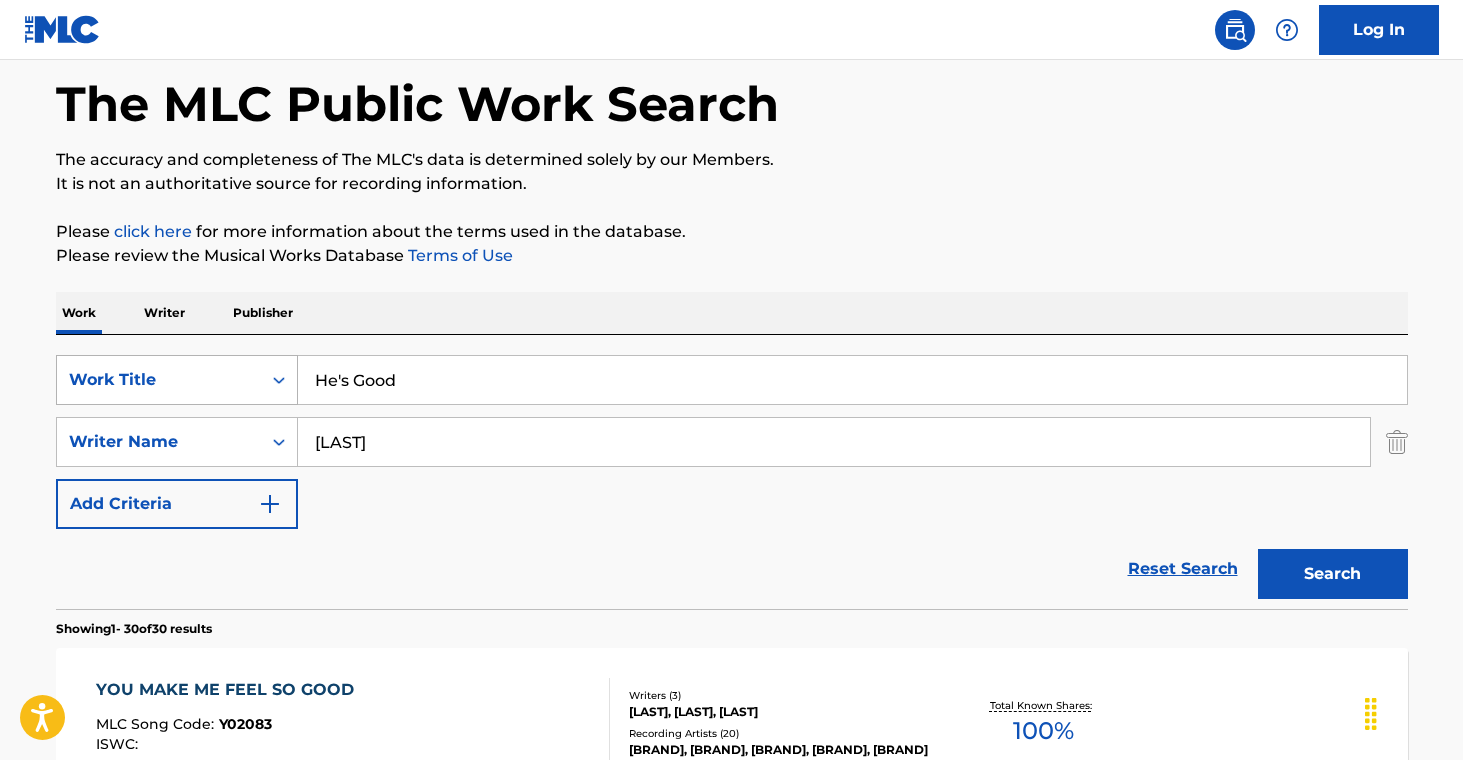 drag, startPoint x: 413, startPoint y: 452, endPoint x: 209, endPoint y: 403, distance: 209.80229 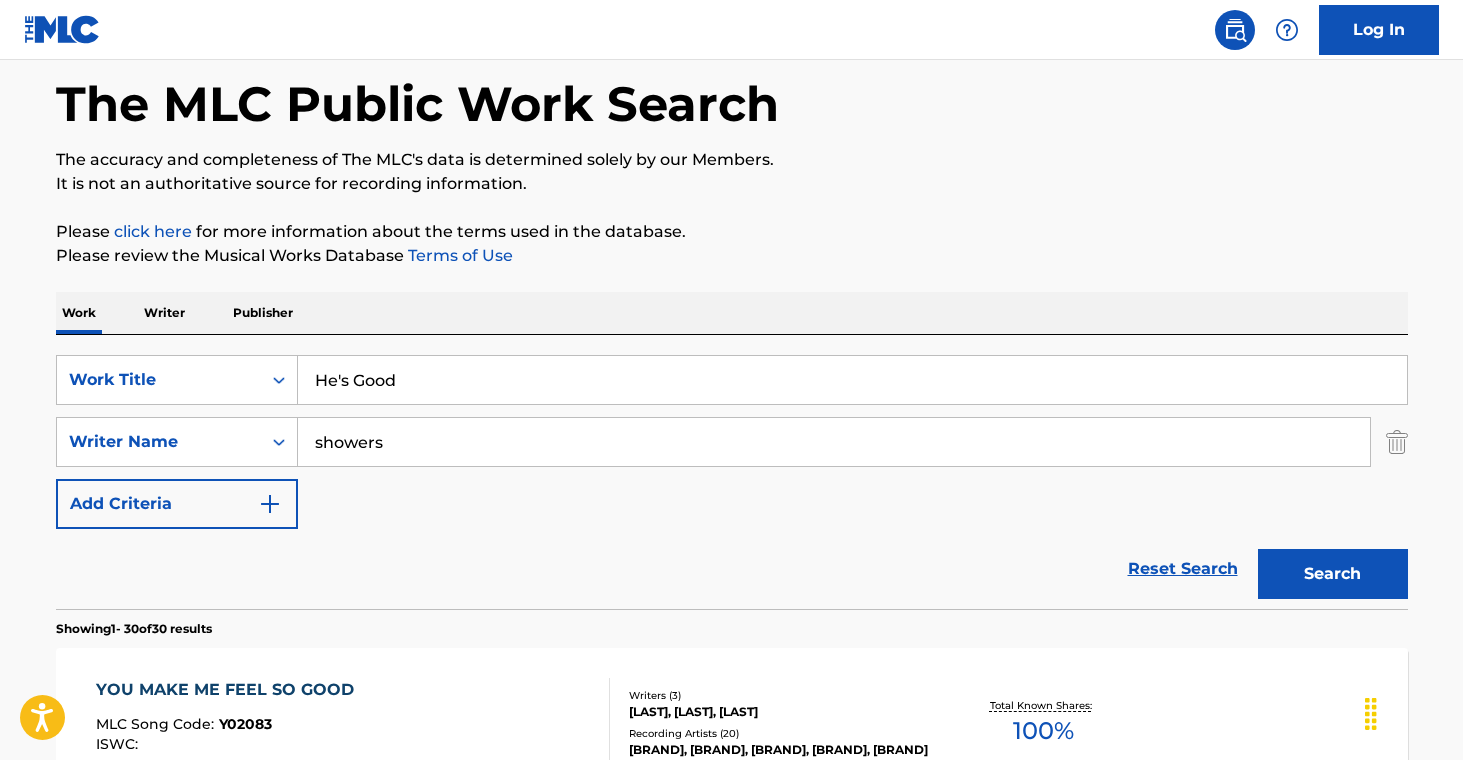 type on "showers" 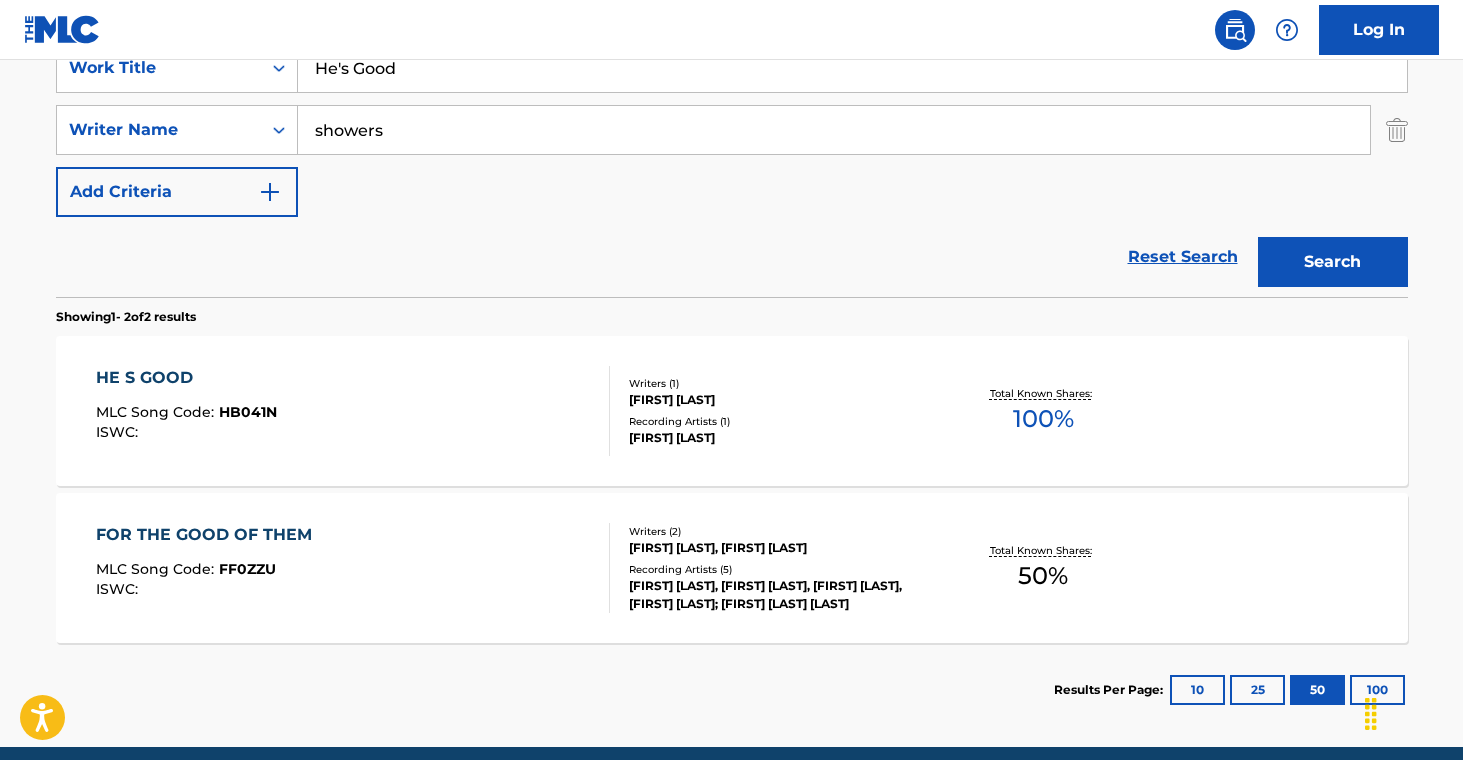 scroll, scrollTop: 485, scrollLeft: 0, axis: vertical 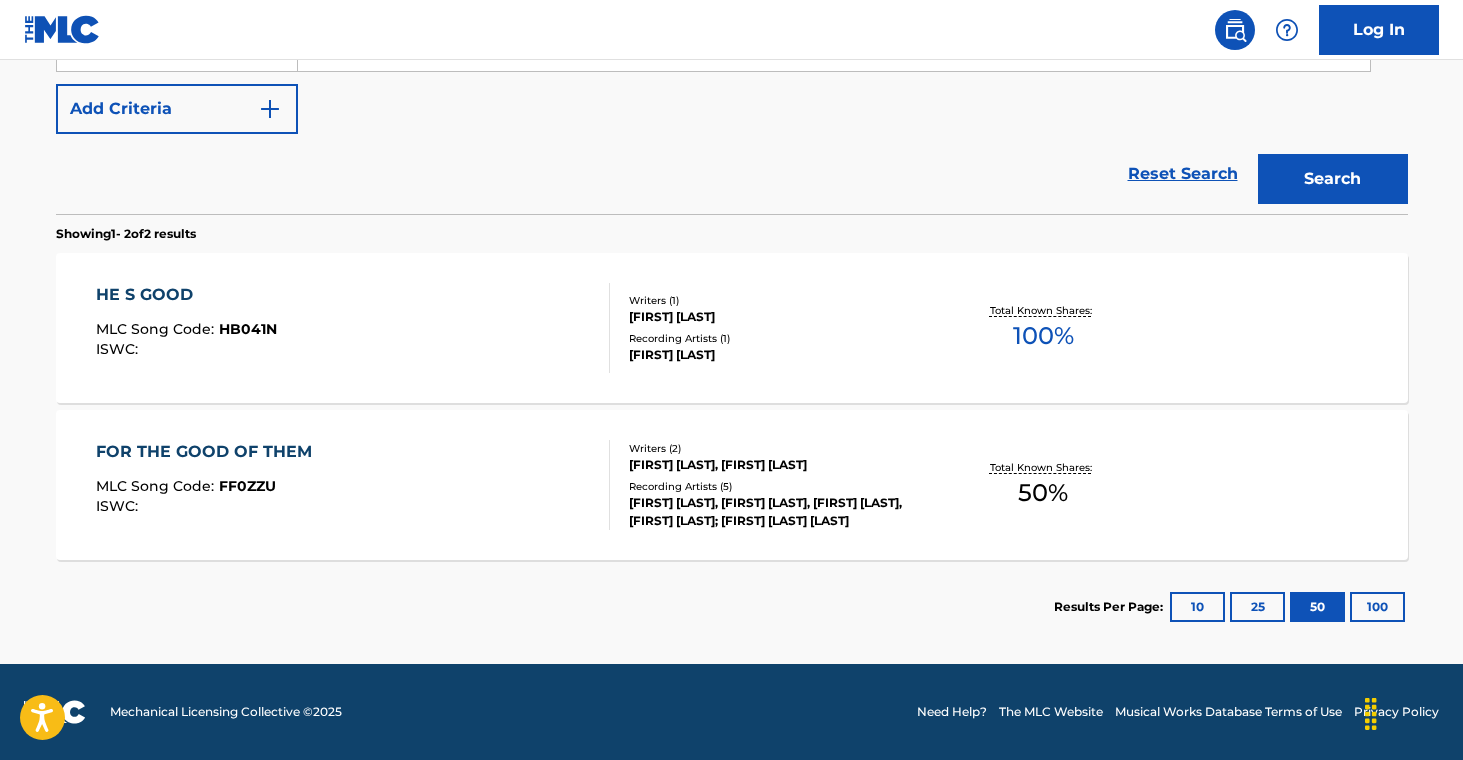 click on "[FIRST] [LAST]" at bounding box center (780, 355) 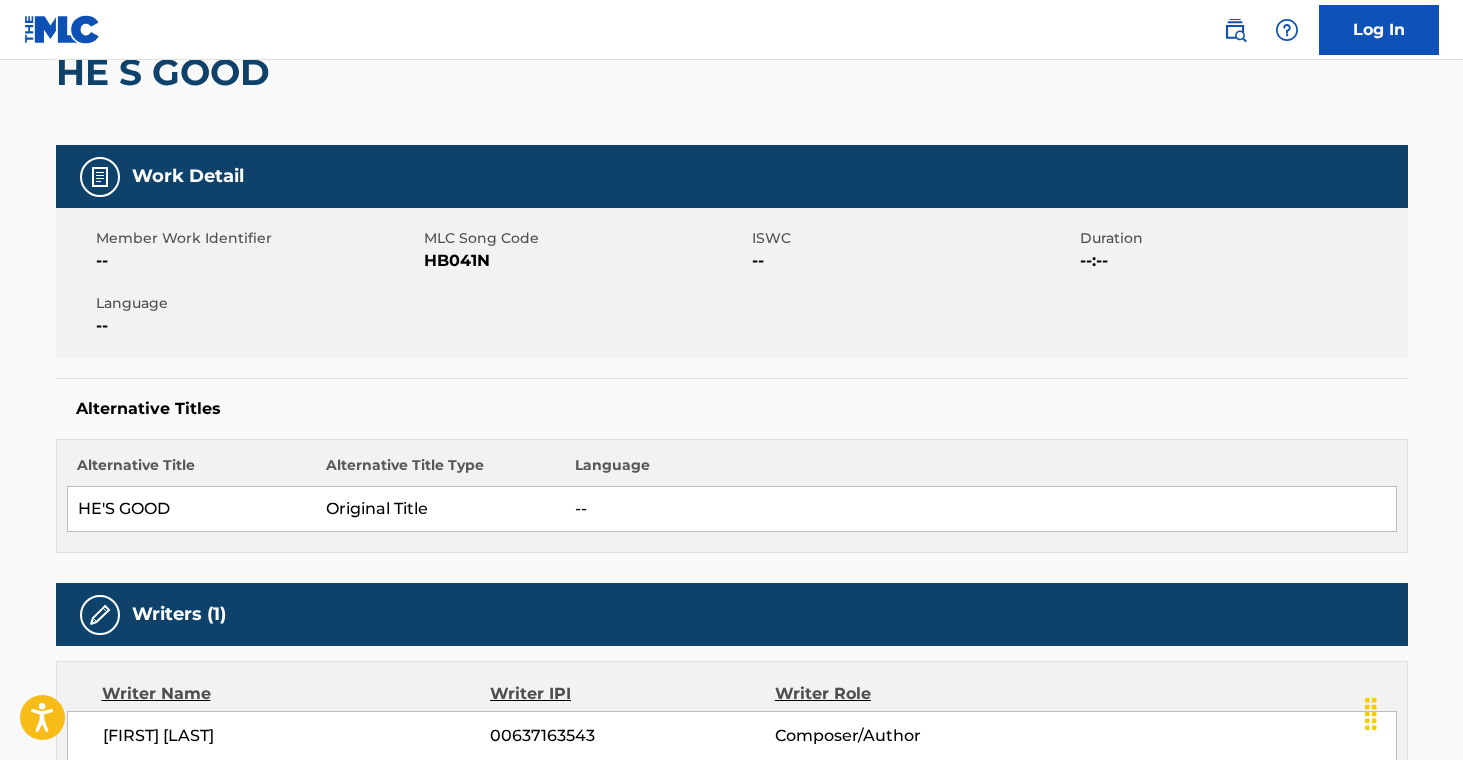 scroll, scrollTop: 0, scrollLeft: 0, axis: both 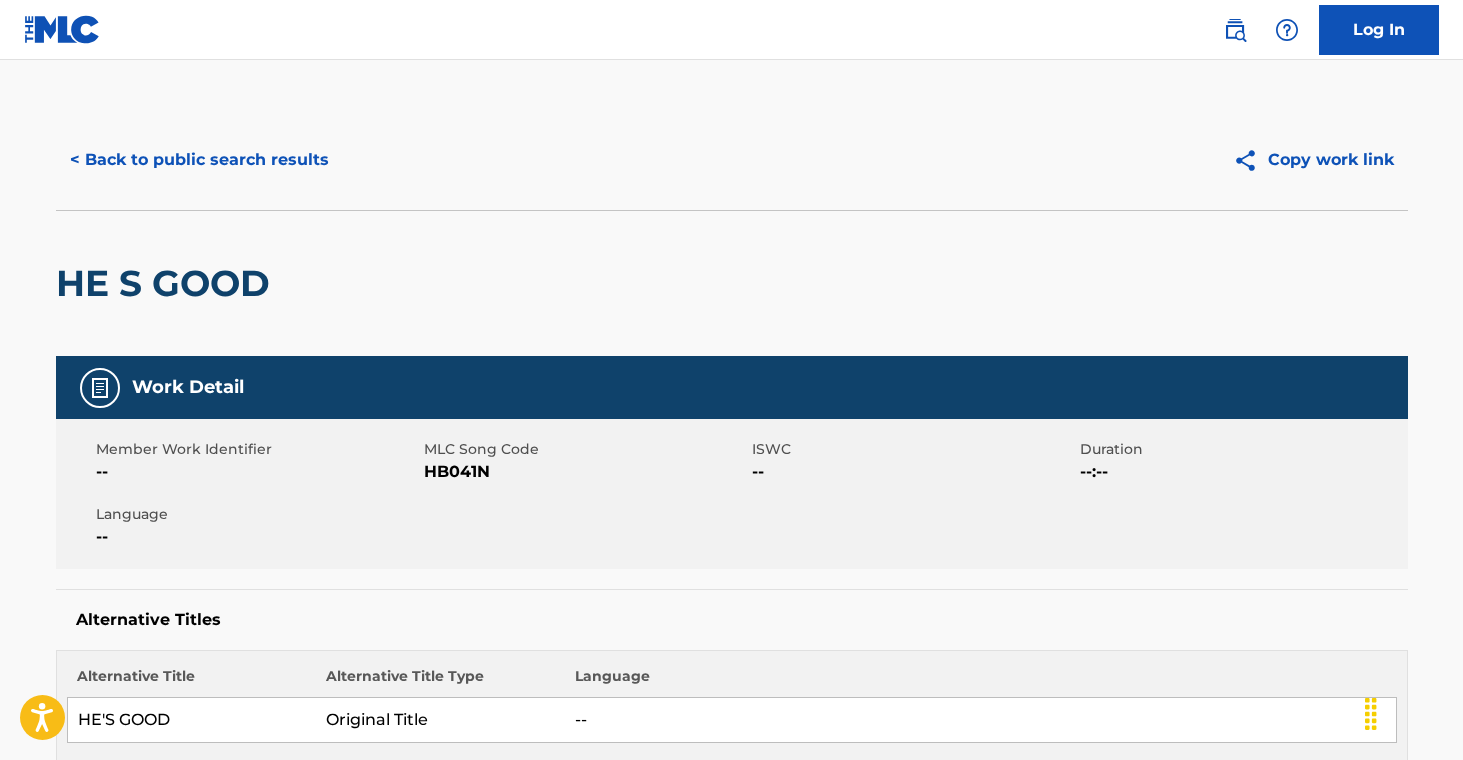 click on "< Back to public search results" at bounding box center (199, 160) 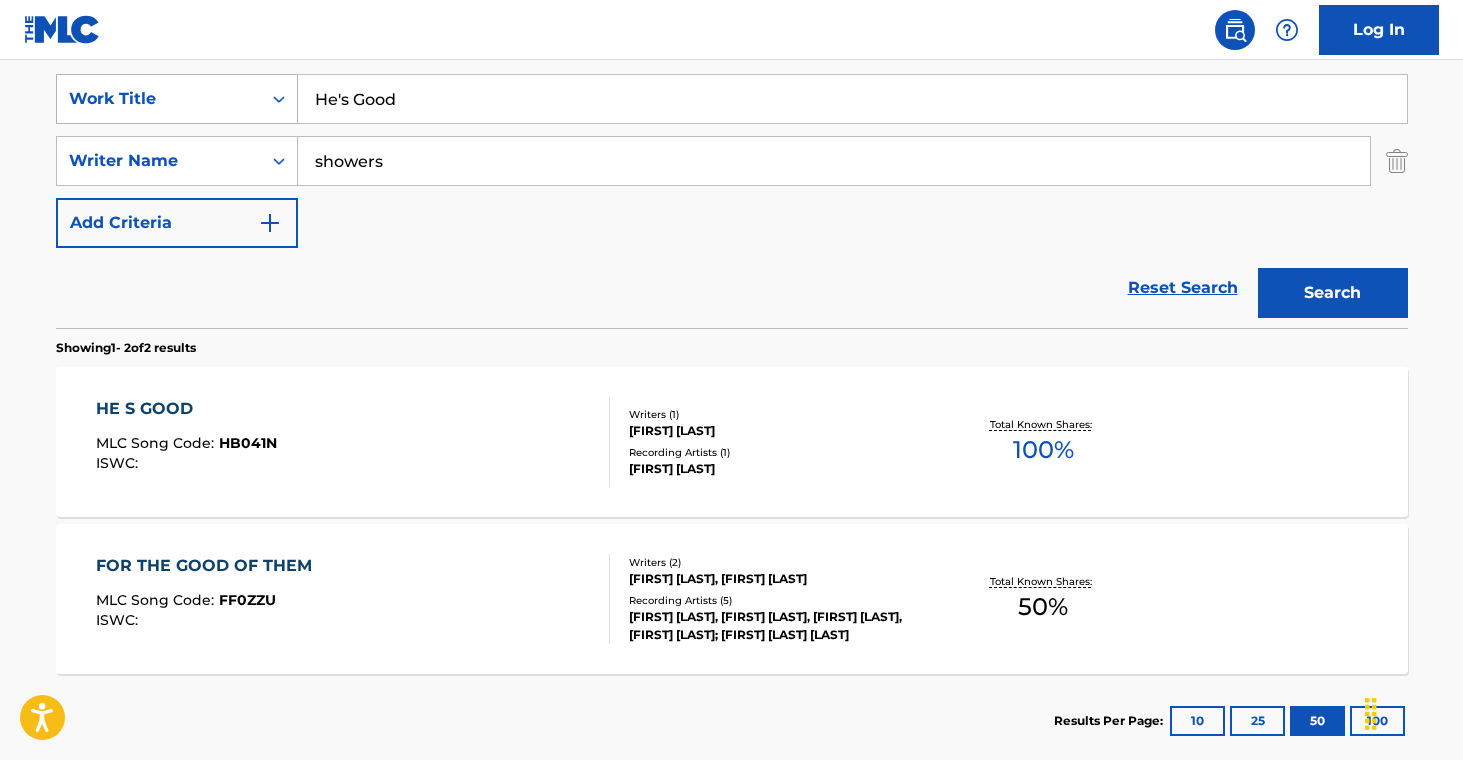 drag, startPoint x: 408, startPoint y: 174, endPoint x: 127, endPoint y: 105, distance: 289.34753 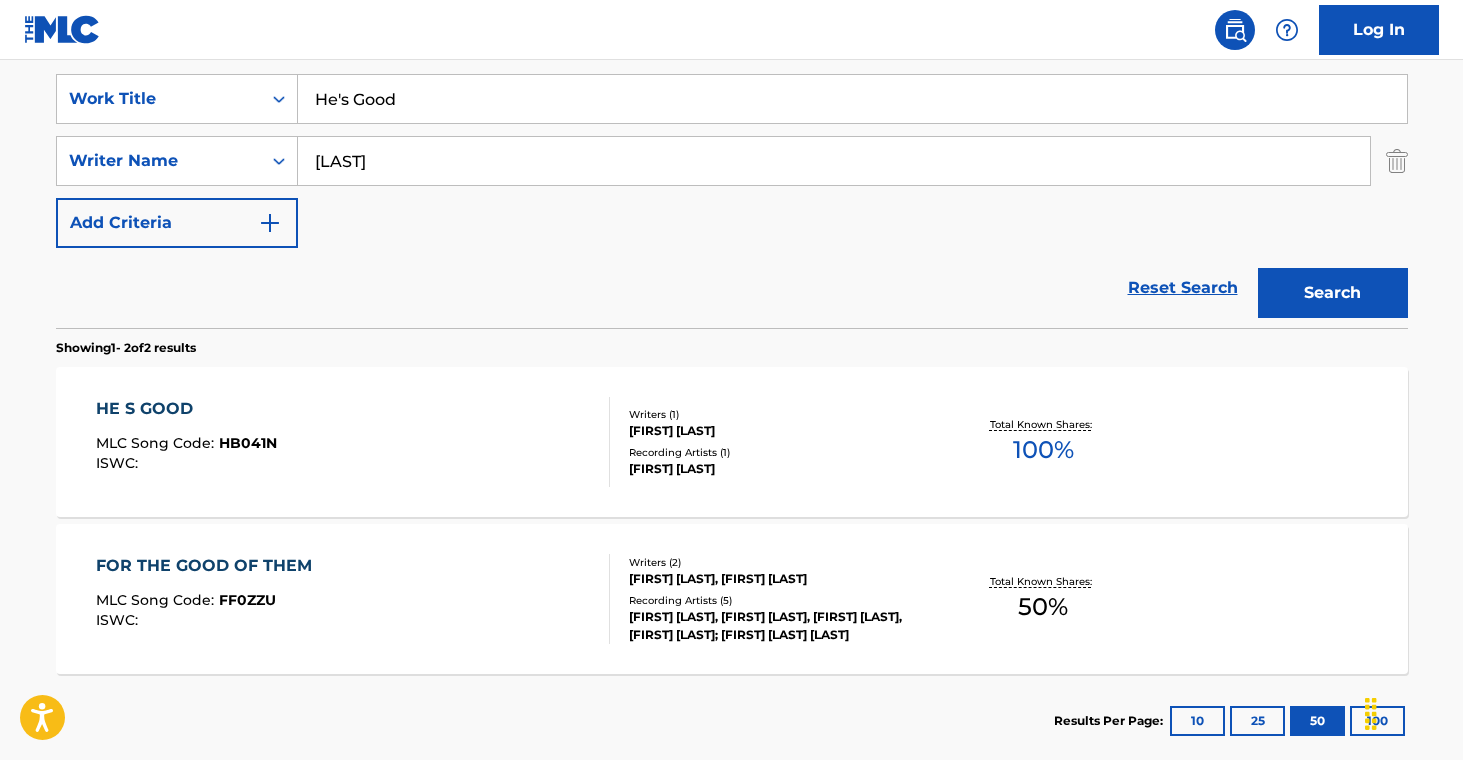 click on "Search" at bounding box center [1333, 293] 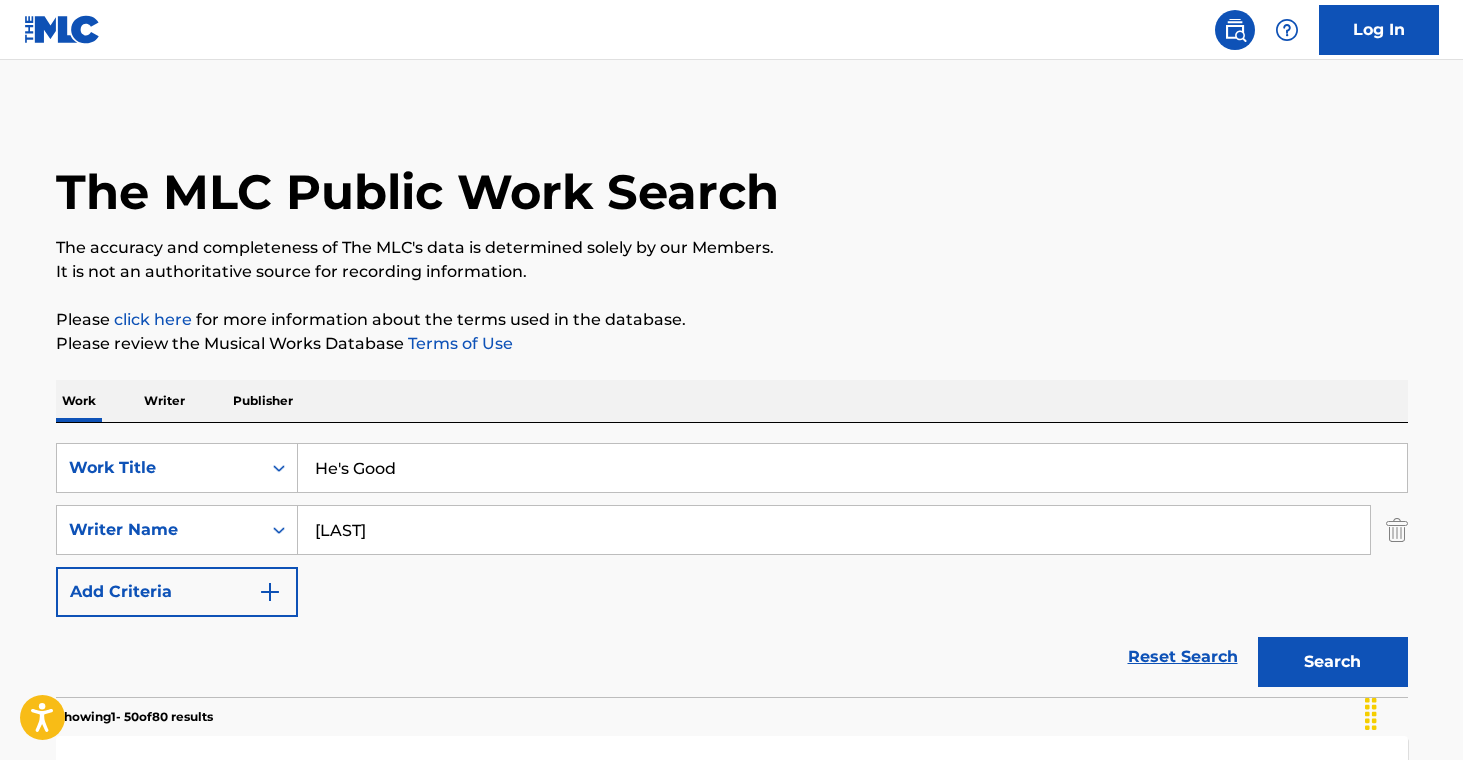 scroll, scrollTop: 0, scrollLeft: 0, axis: both 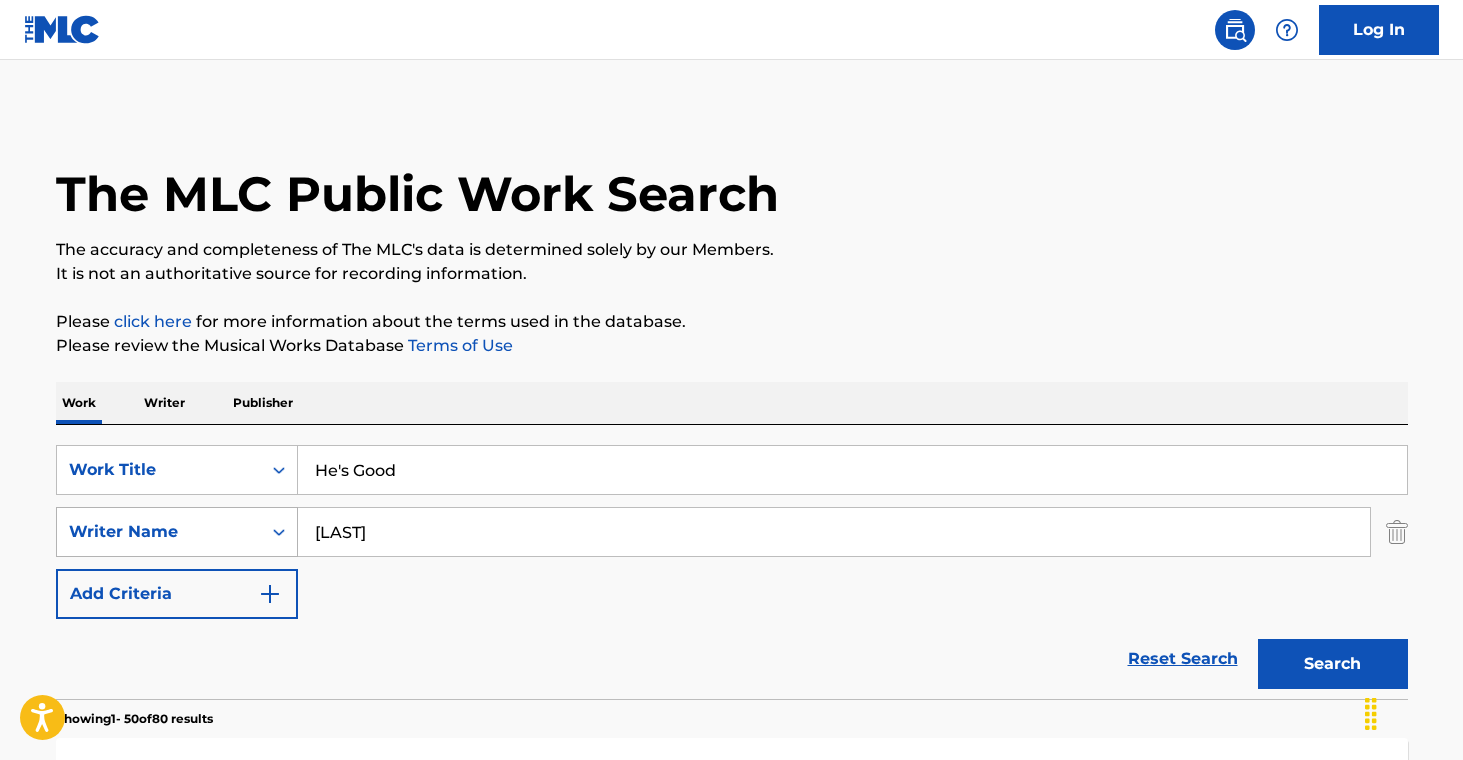 drag, startPoint x: 425, startPoint y: 542, endPoint x: 232, endPoint y: 514, distance: 195.02051 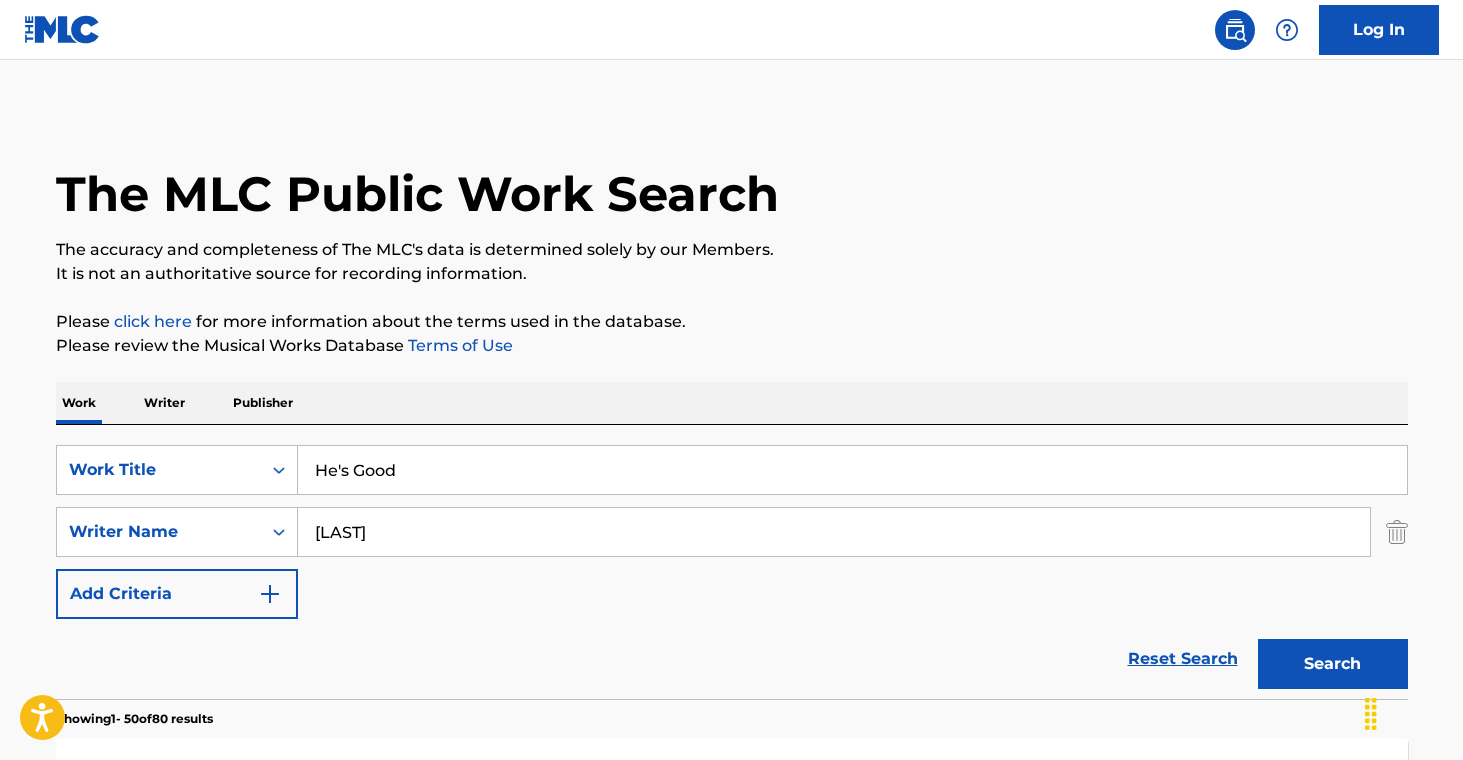 paste on "[LAST]/[LAST]*/[LAST]" 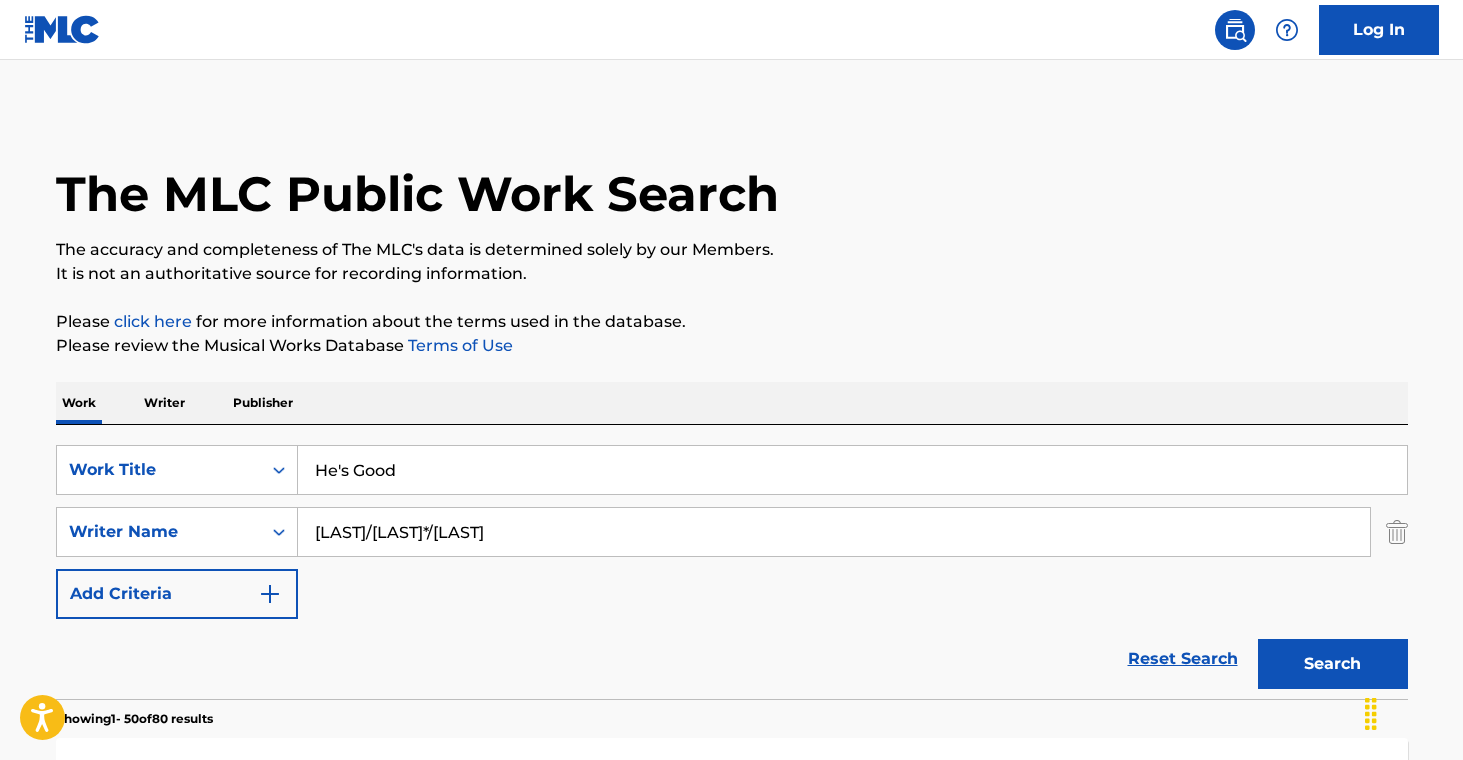 type on "[LAST]/[LAST]*/[LAST]" 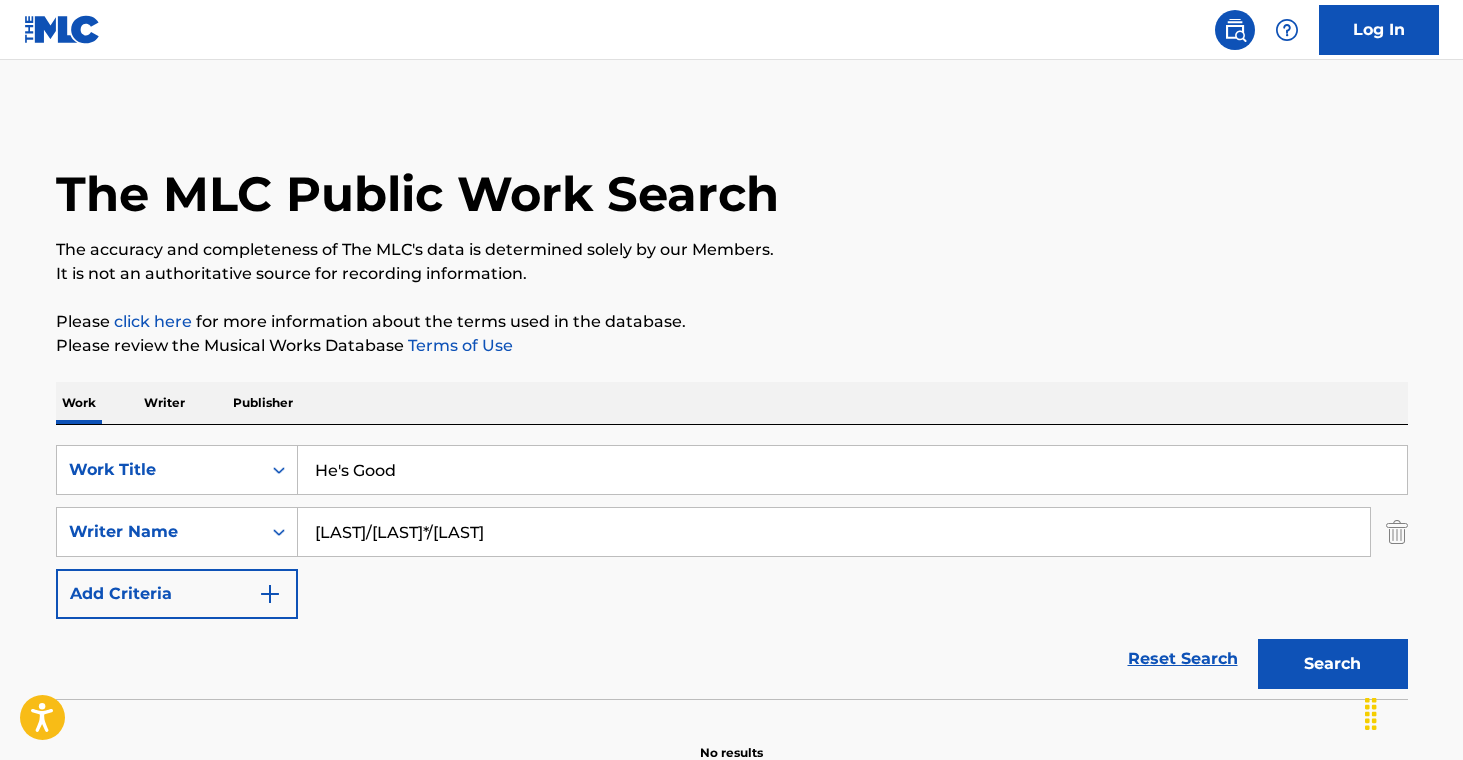 drag, startPoint x: 520, startPoint y: 475, endPoint x: 284, endPoint y: 379, distance: 254.77834 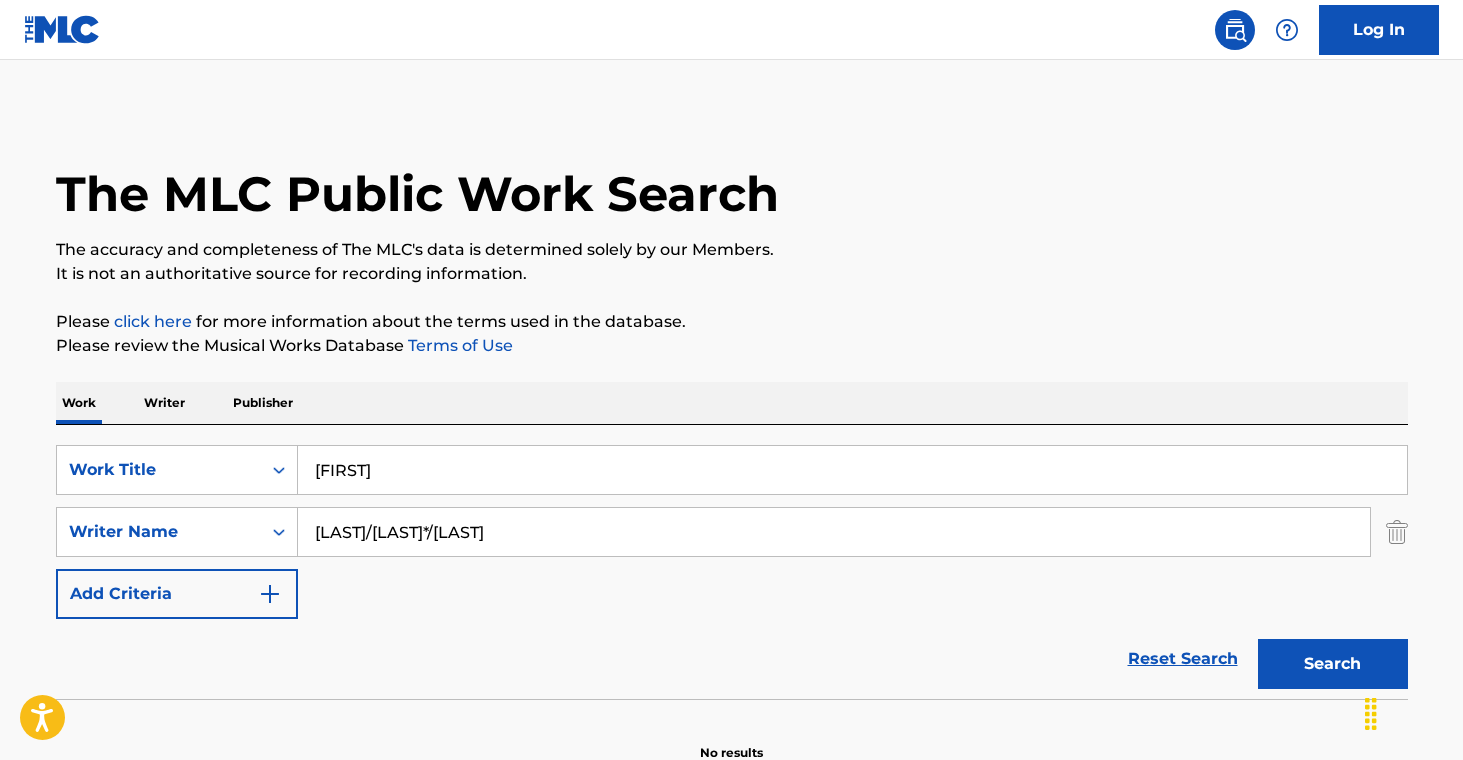type on "[FIRST]" 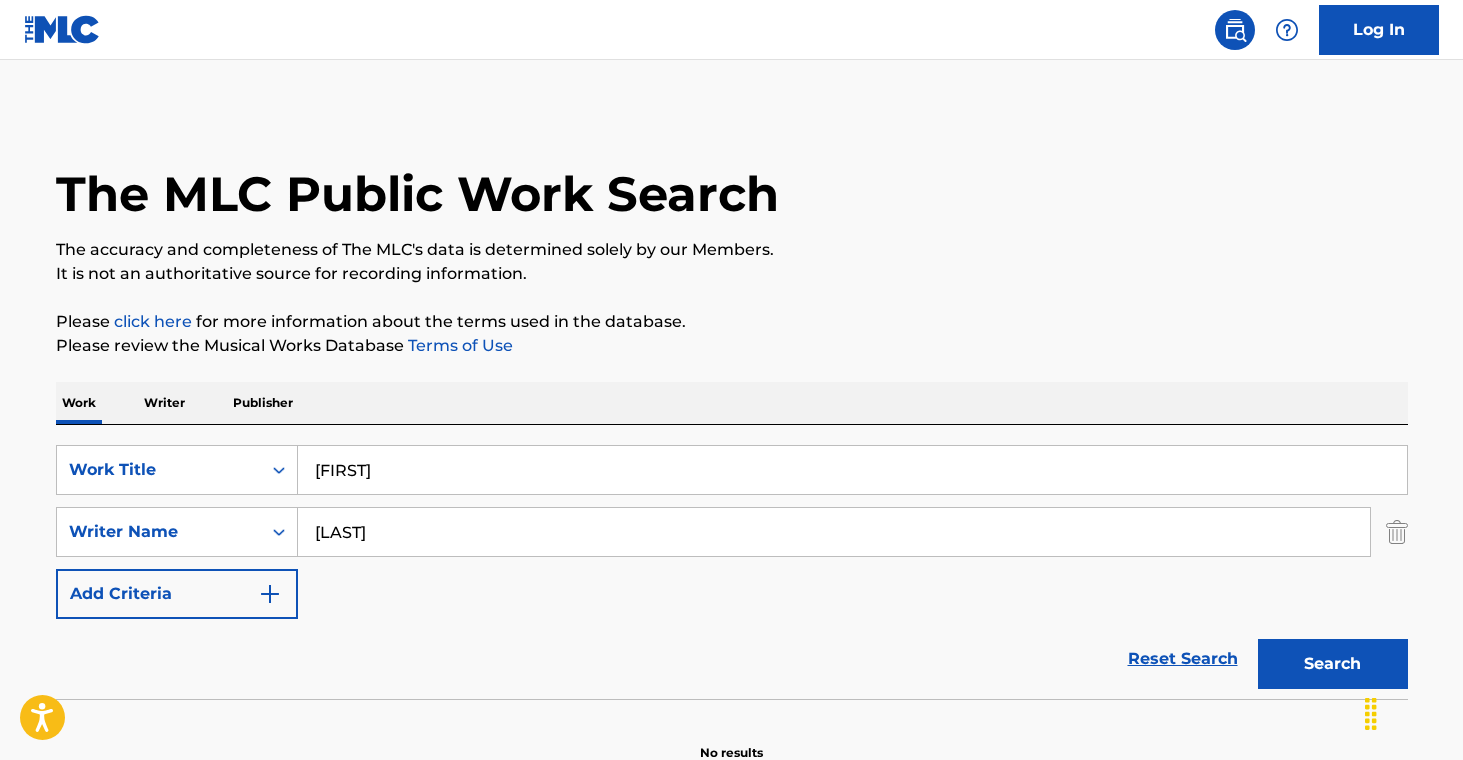 type on "[LAST]" 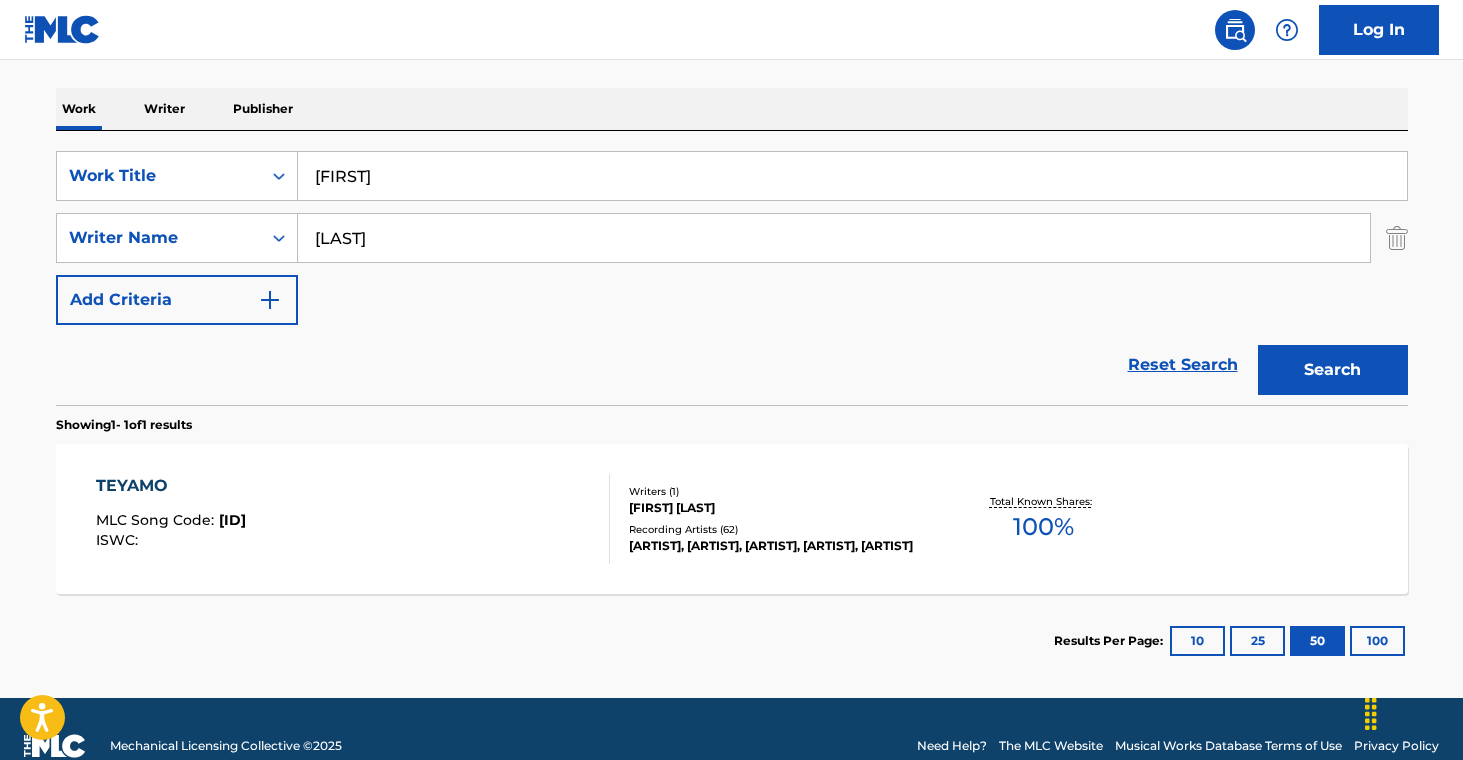scroll, scrollTop: 328, scrollLeft: 0, axis: vertical 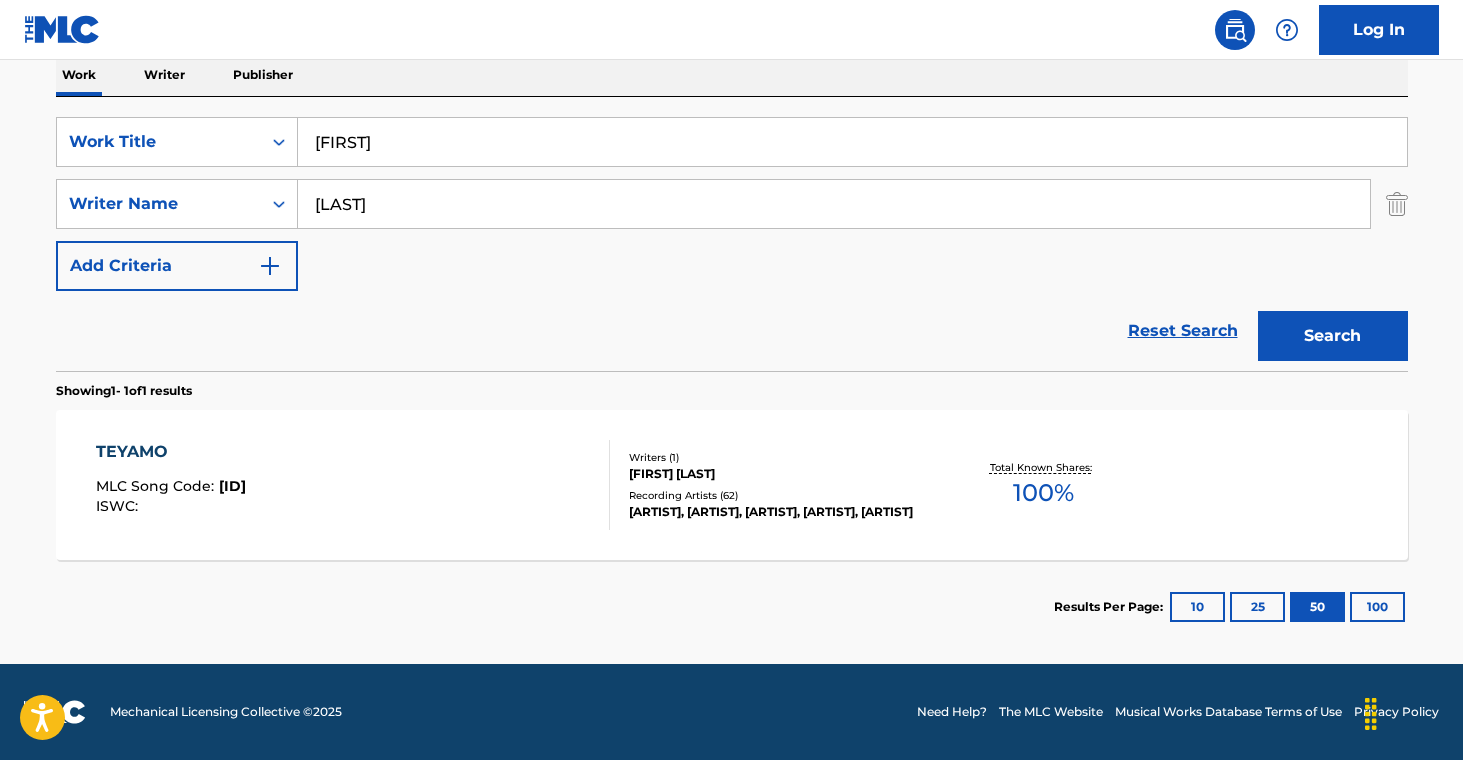 click on "[FIRST] [LAST]" at bounding box center (780, 474) 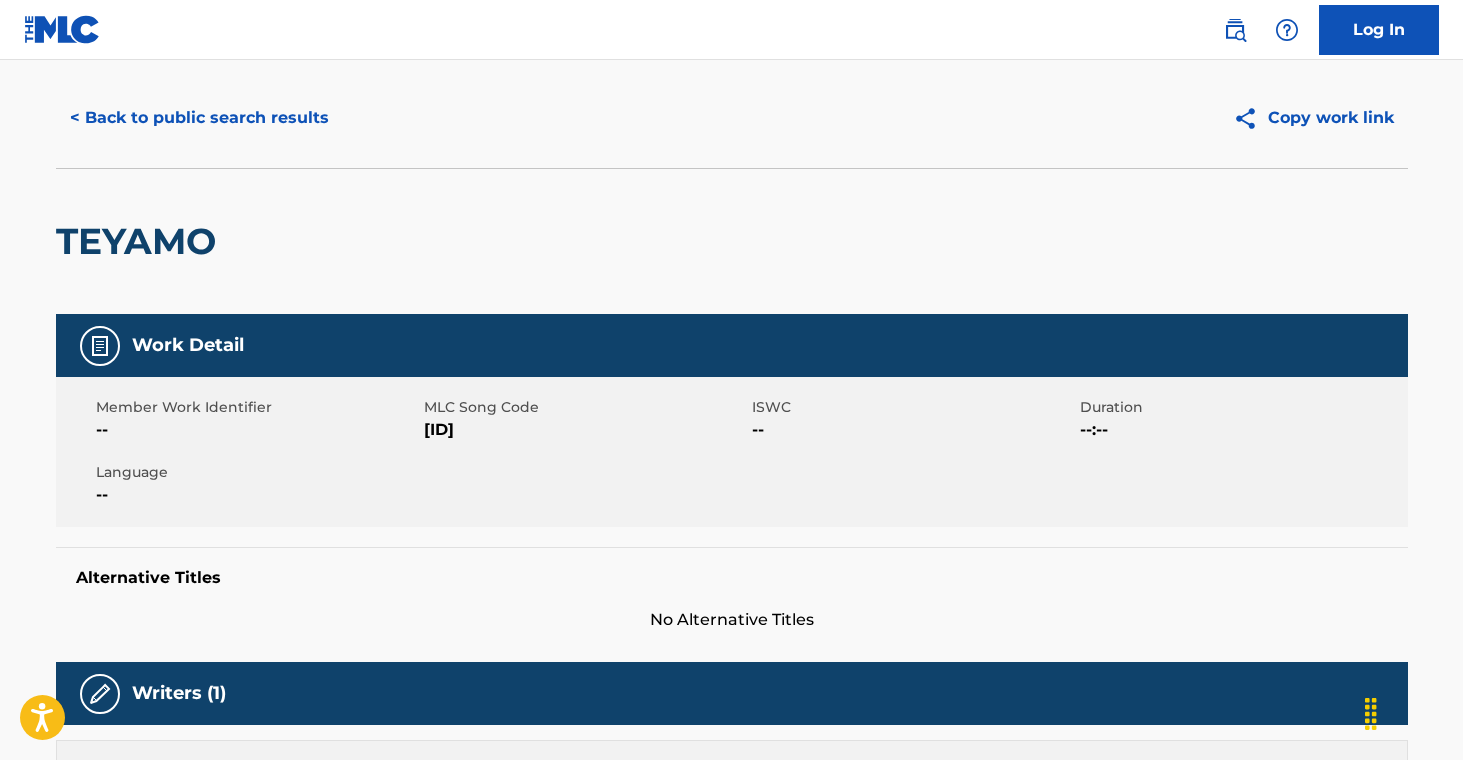 click on "[ID]" at bounding box center [585, 430] 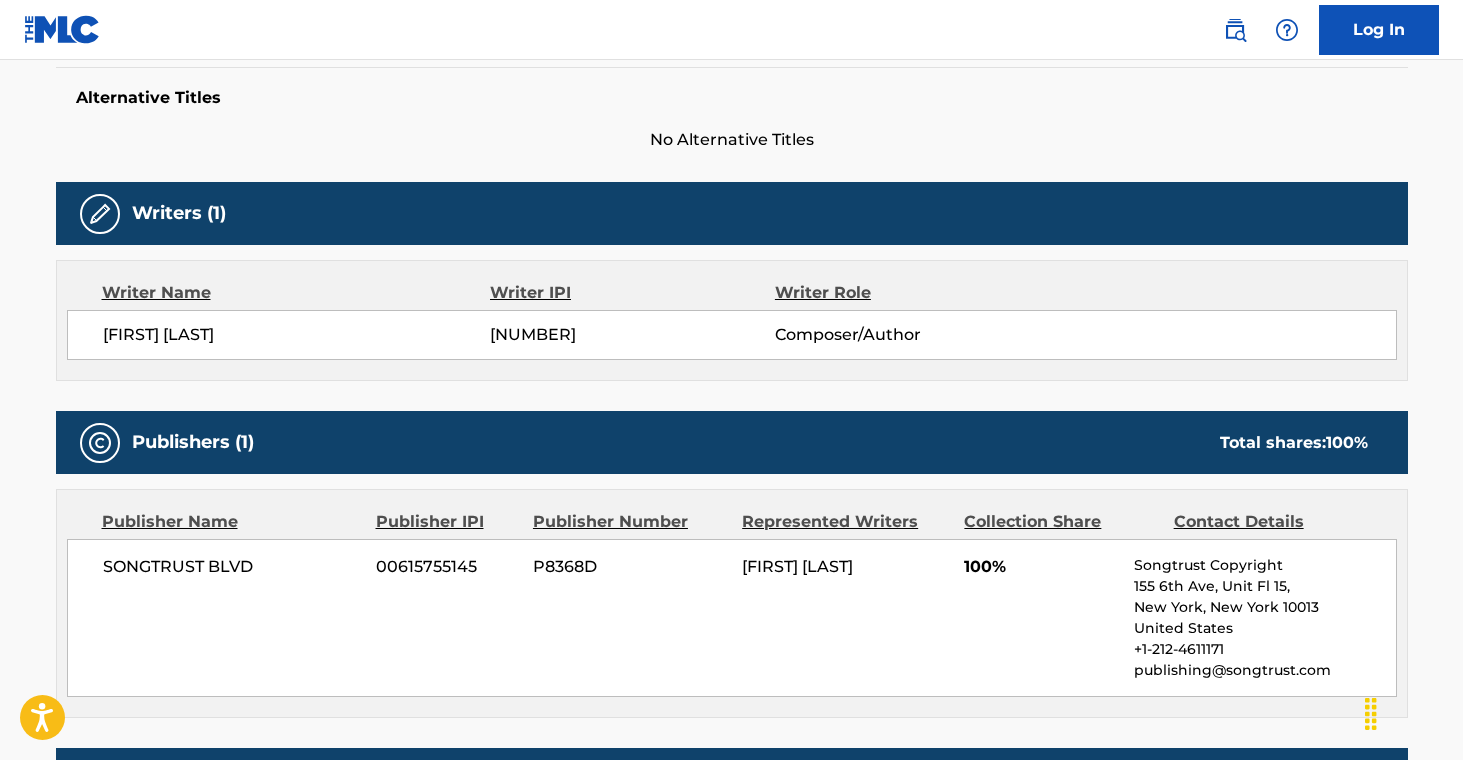 scroll, scrollTop: 523, scrollLeft: 0, axis: vertical 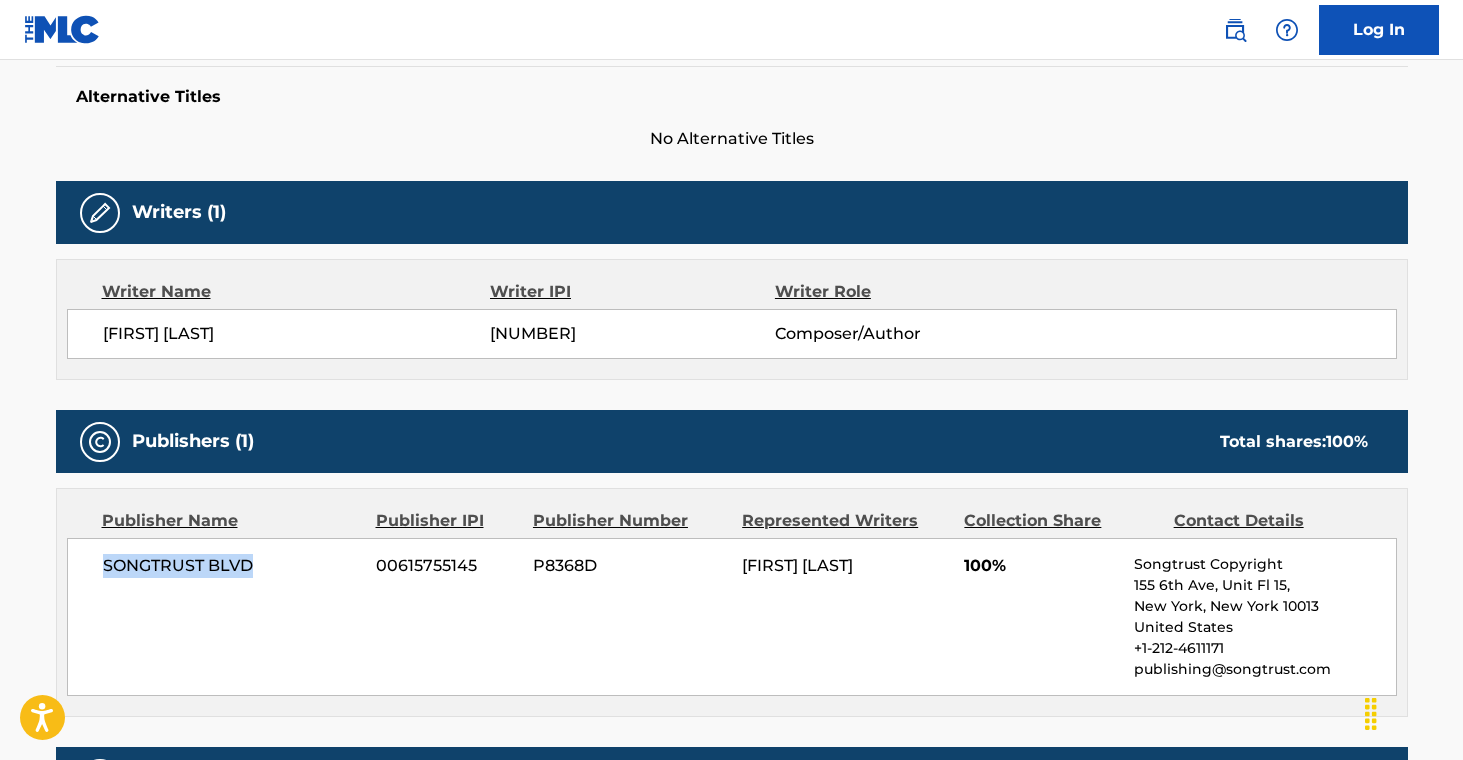 drag, startPoint x: 104, startPoint y: 564, endPoint x: 262, endPoint y: 594, distance: 160.82289 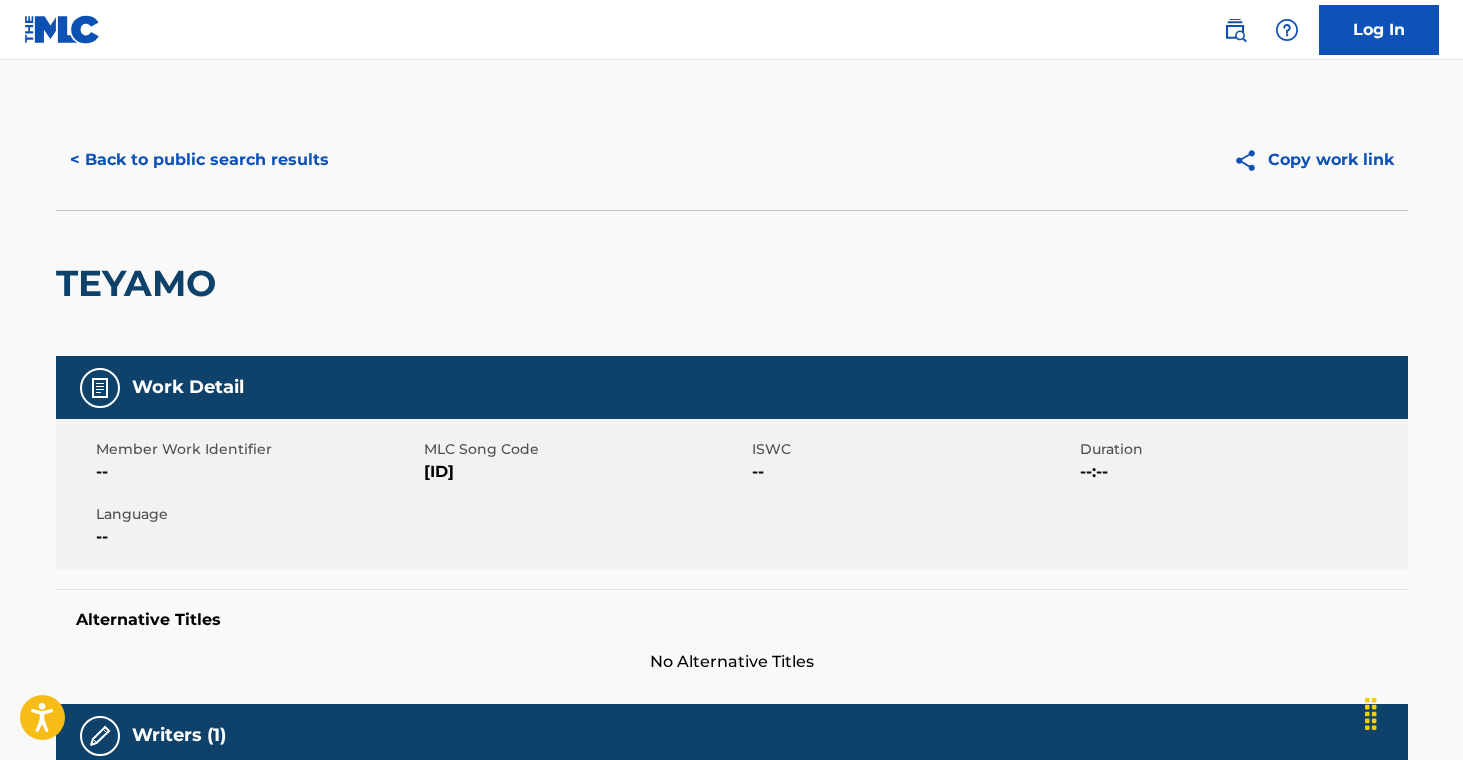 click on "< Back to public search results" at bounding box center (199, 160) 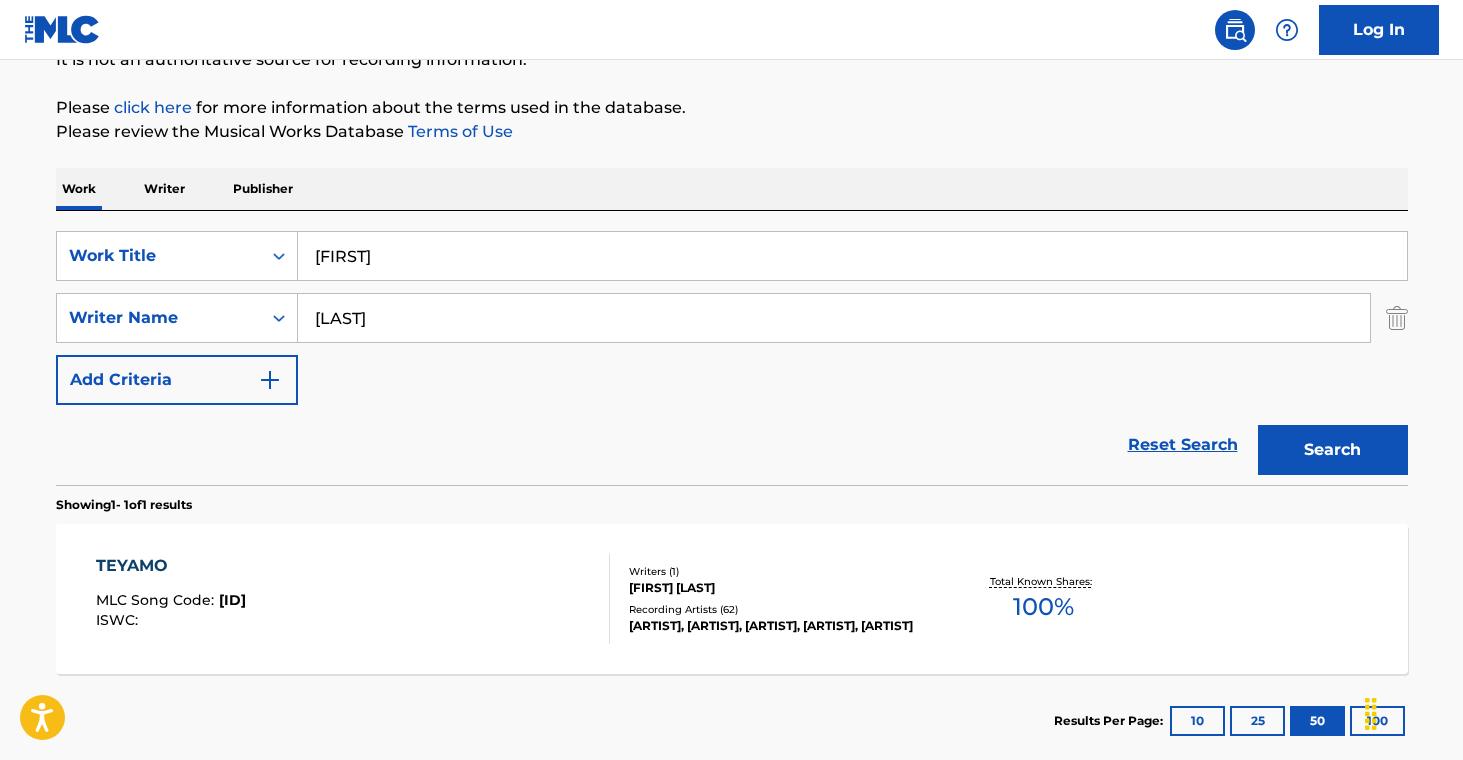 drag, startPoint x: 403, startPoint y: 262, endPoint x: 244, endPoint y: 210, distance: 167.28719 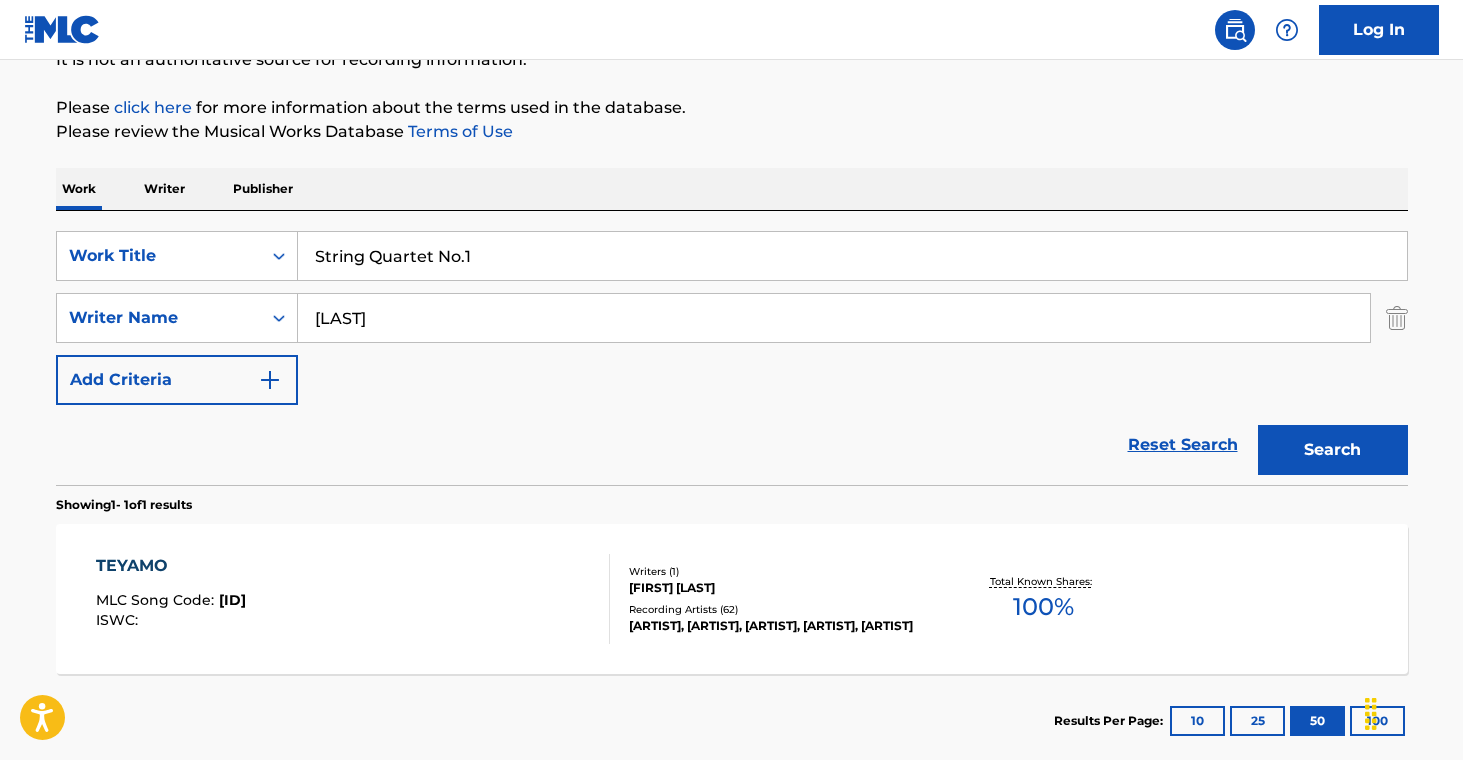type on "String Quartet No.1" 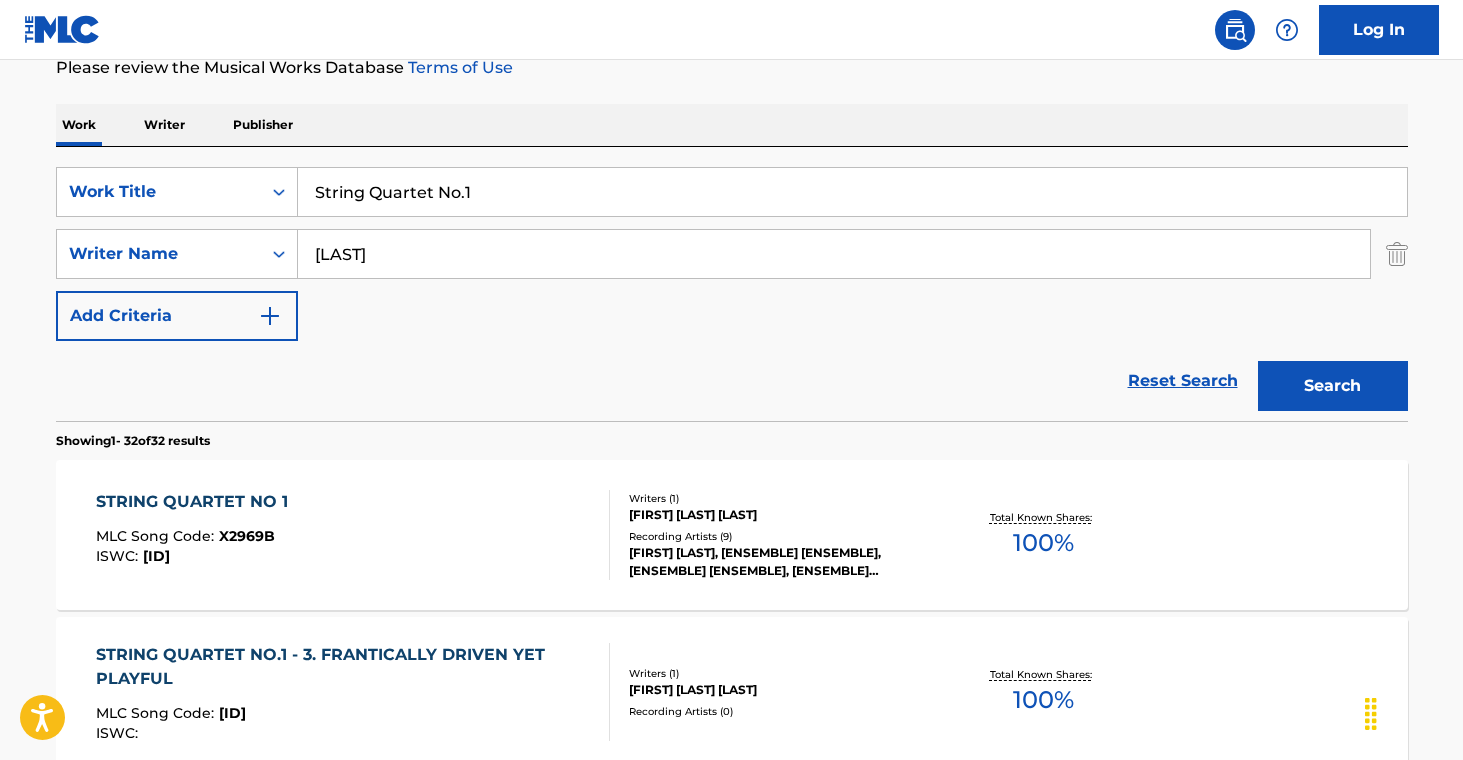 scroll, scrollTop: 488, scrollLeft: 0, axis: vertical 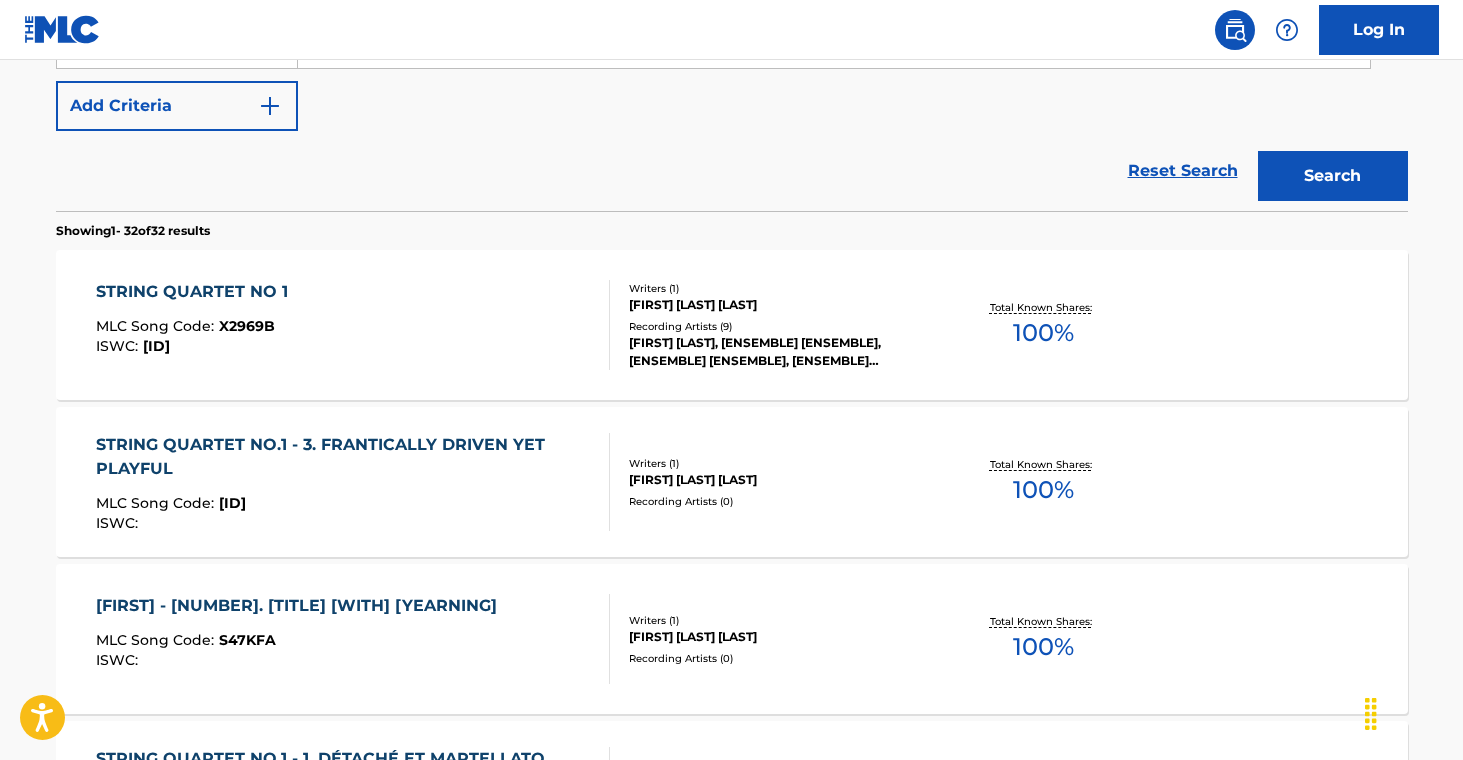 click on "STRING QUARTET NO 1 MLC Song Code : X2969B ISWC : [ID] Writers ( 1 ) [FIRST] [LAST] [LAST] Recording Artists ( 9 ) [FIRST] [LAST],ENSEMBLE ARCADIANA, ENSEMBLE ARCADIANA, ENSEMBLE ARCADIANA, ENSEMBLE ARCADIANA, [FIRST] [LAST],ENSEMBLE ARCADIANA, [FIRST] [LAST], [FIRST] [LAST], [FIRST] [LAST], [FIRST] [LAST] Total Known Shares: 100 %" at bounding box center (732, 325) 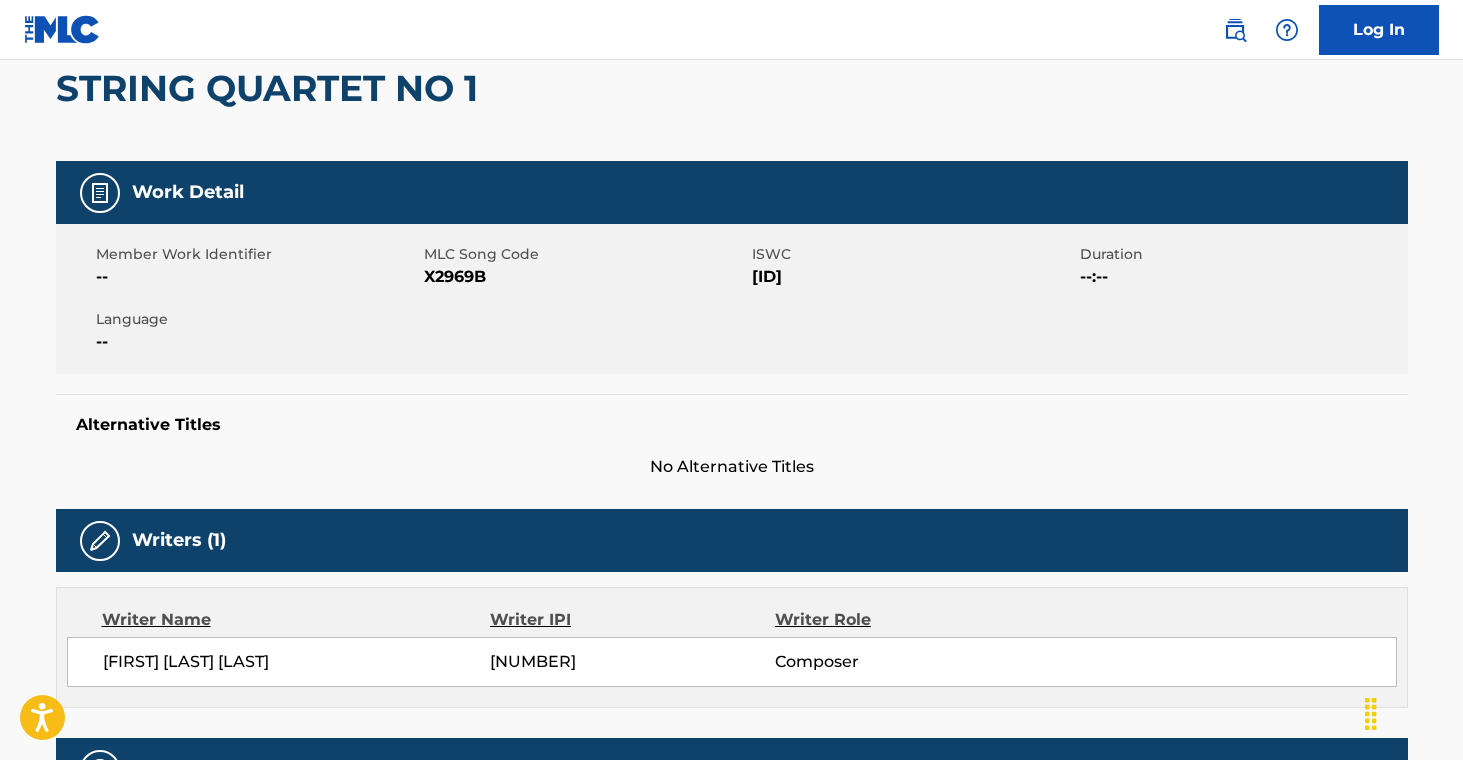 scroll, scrollTop: 195, scrollLeft: 0, axis: vertical 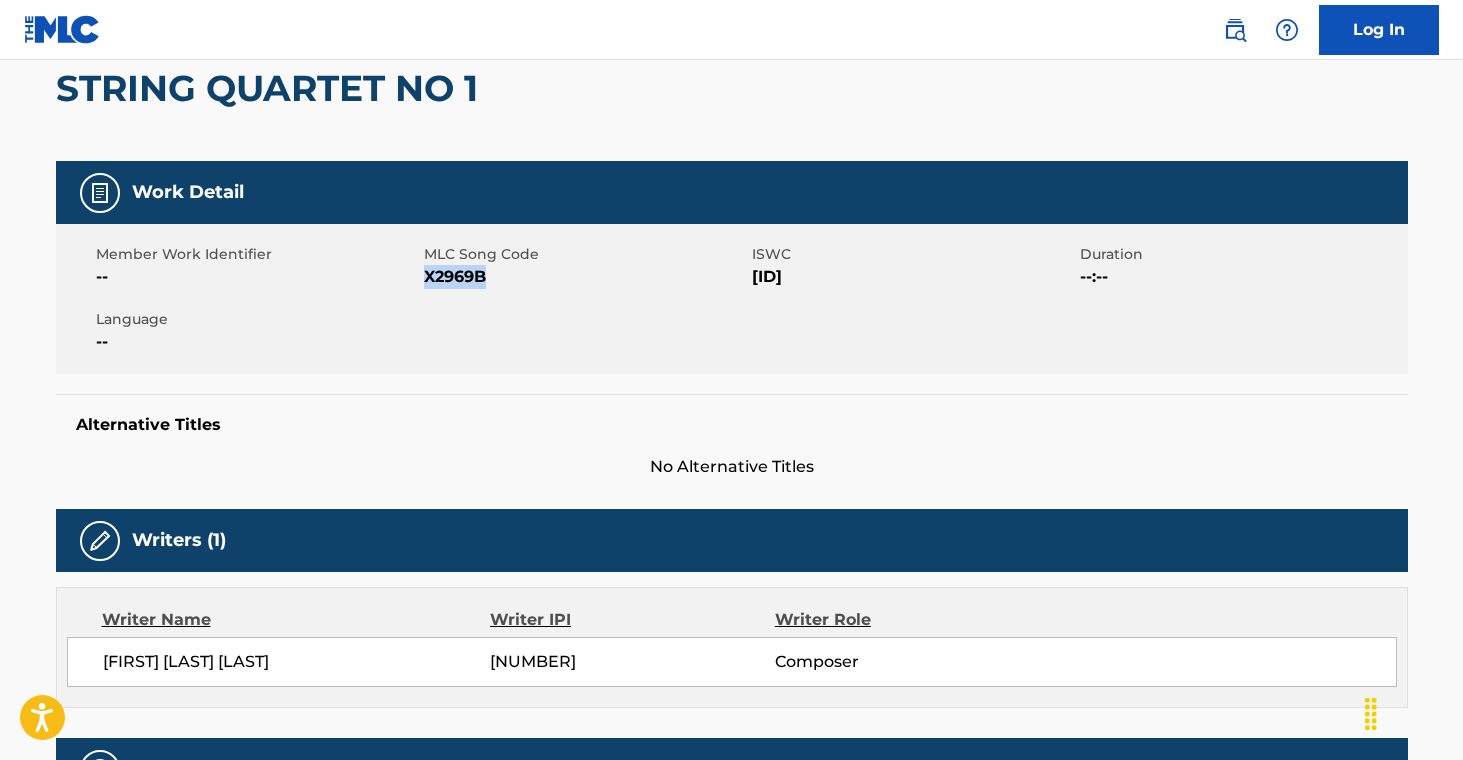 click on "X2969B" at bounding box center (585, 277) 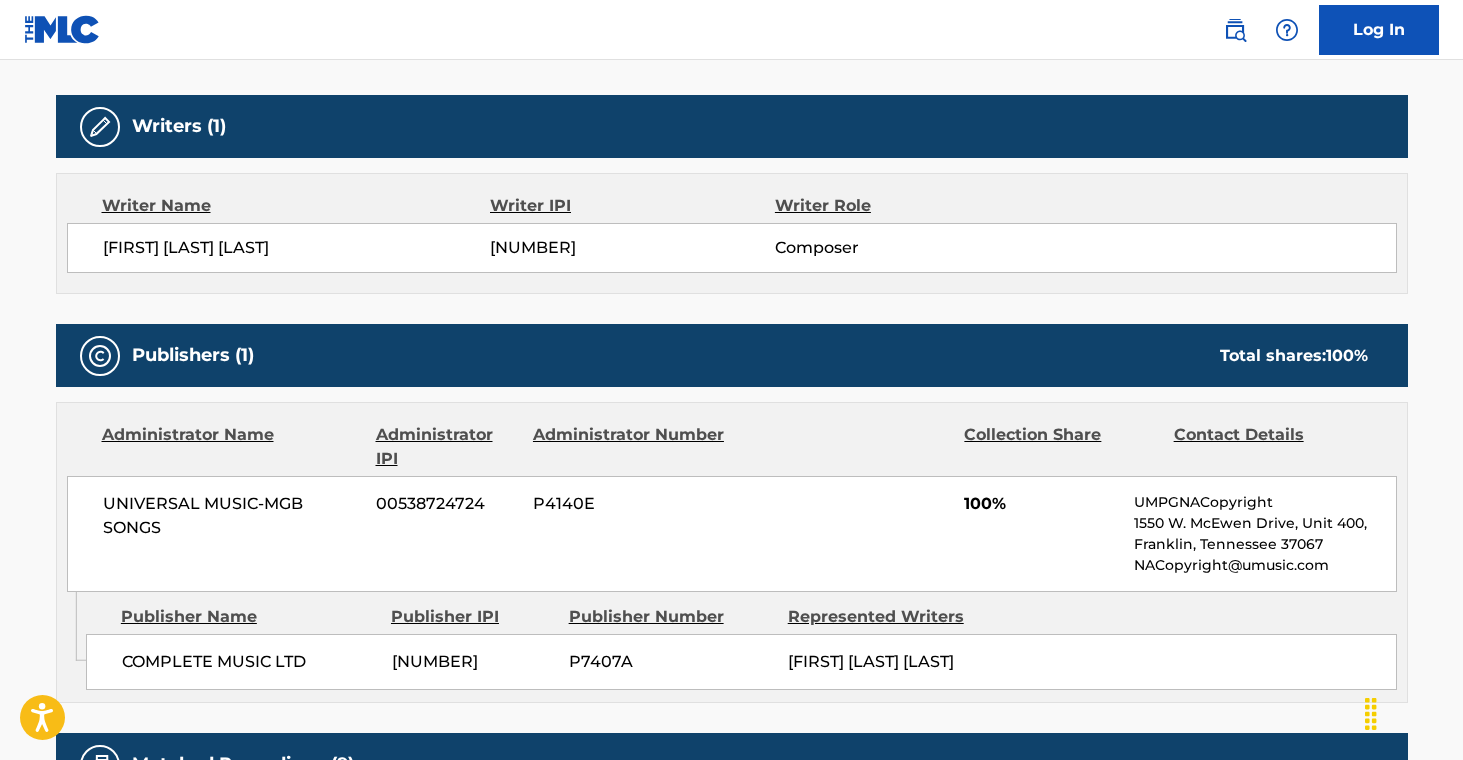scroll, scrollTop: 611, scrollLeft: 0, axis: vertical 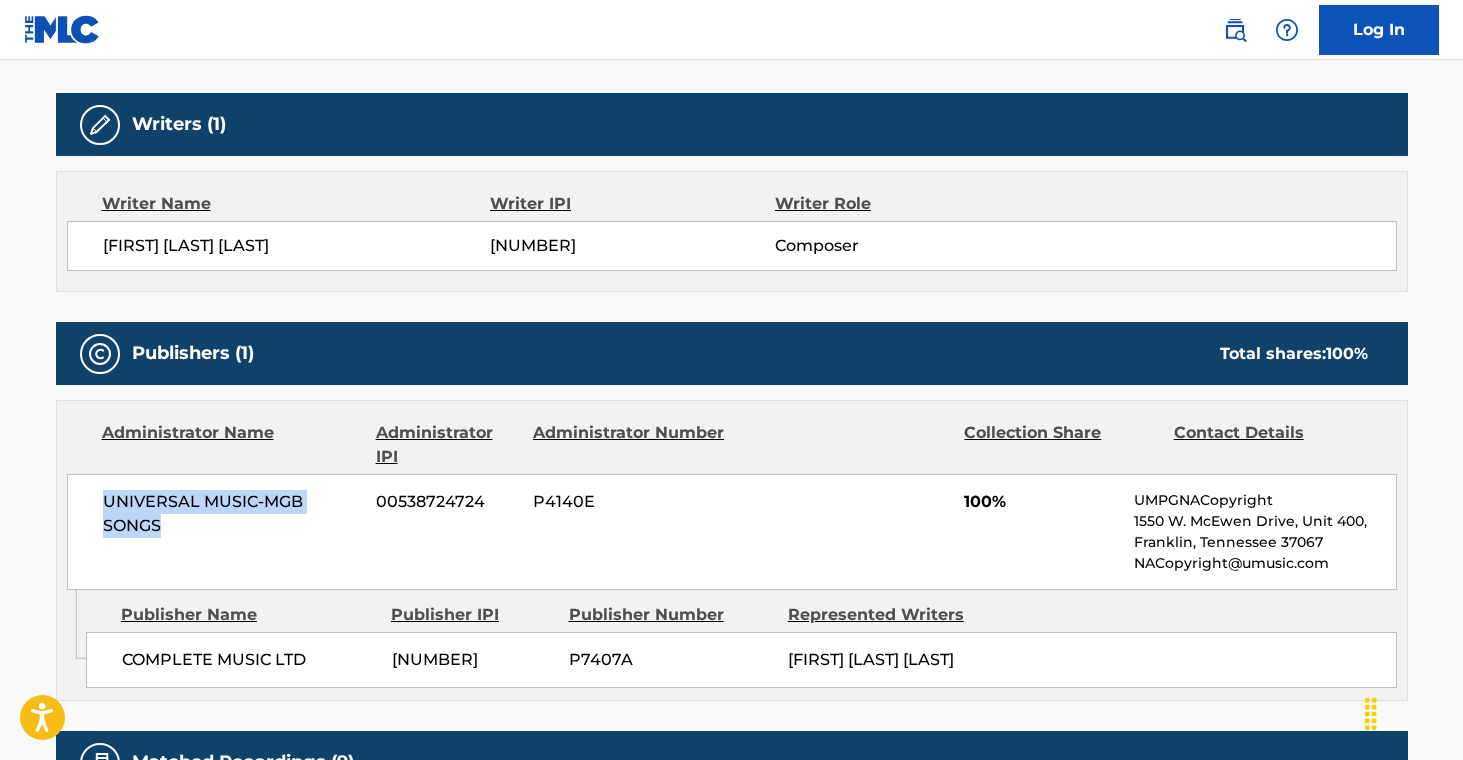 drag, startPoint x: 103, startPoint y: 499, endPoint x: 195, endPoint y: 517, distance: 93.74433 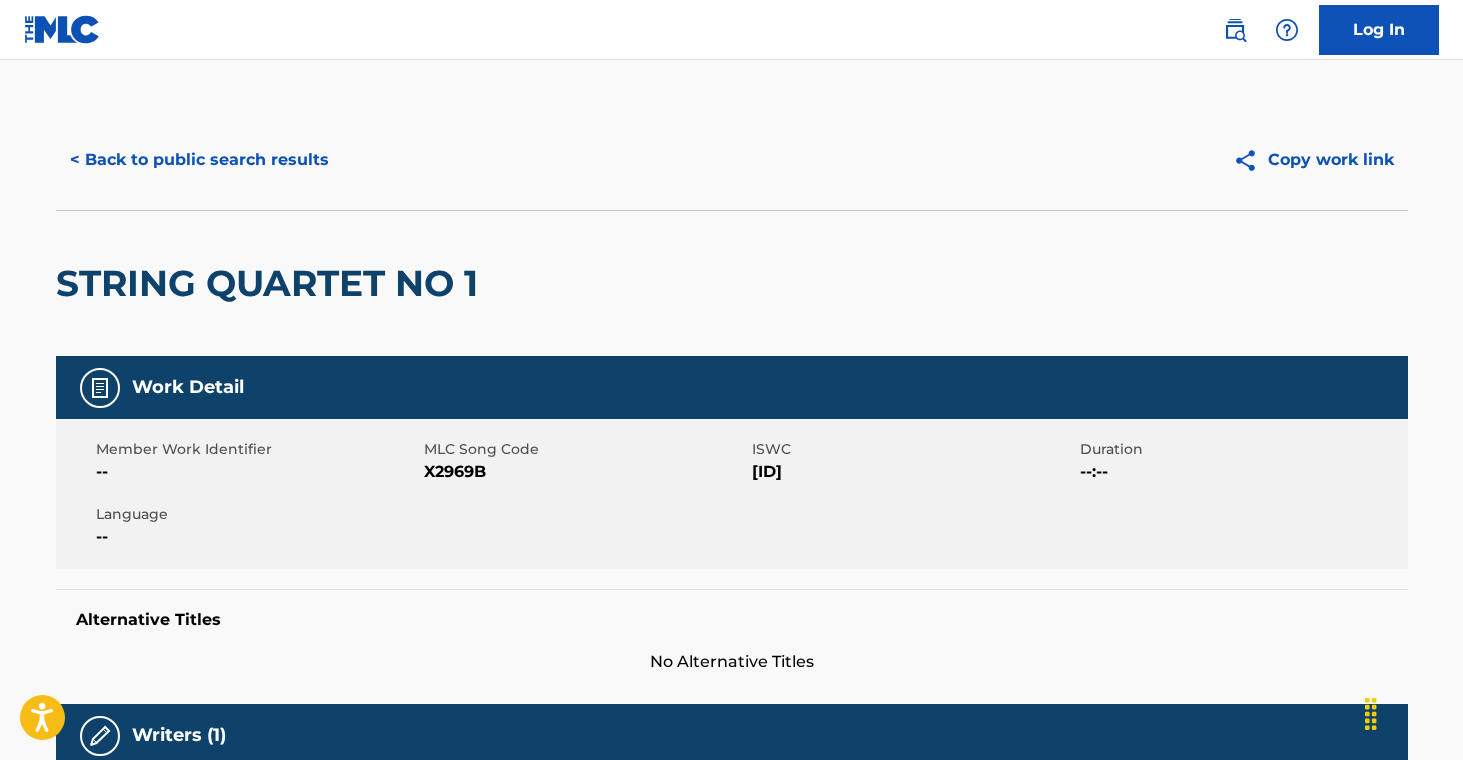 click on "< Back to public search results" at bounding box center [199, 160] 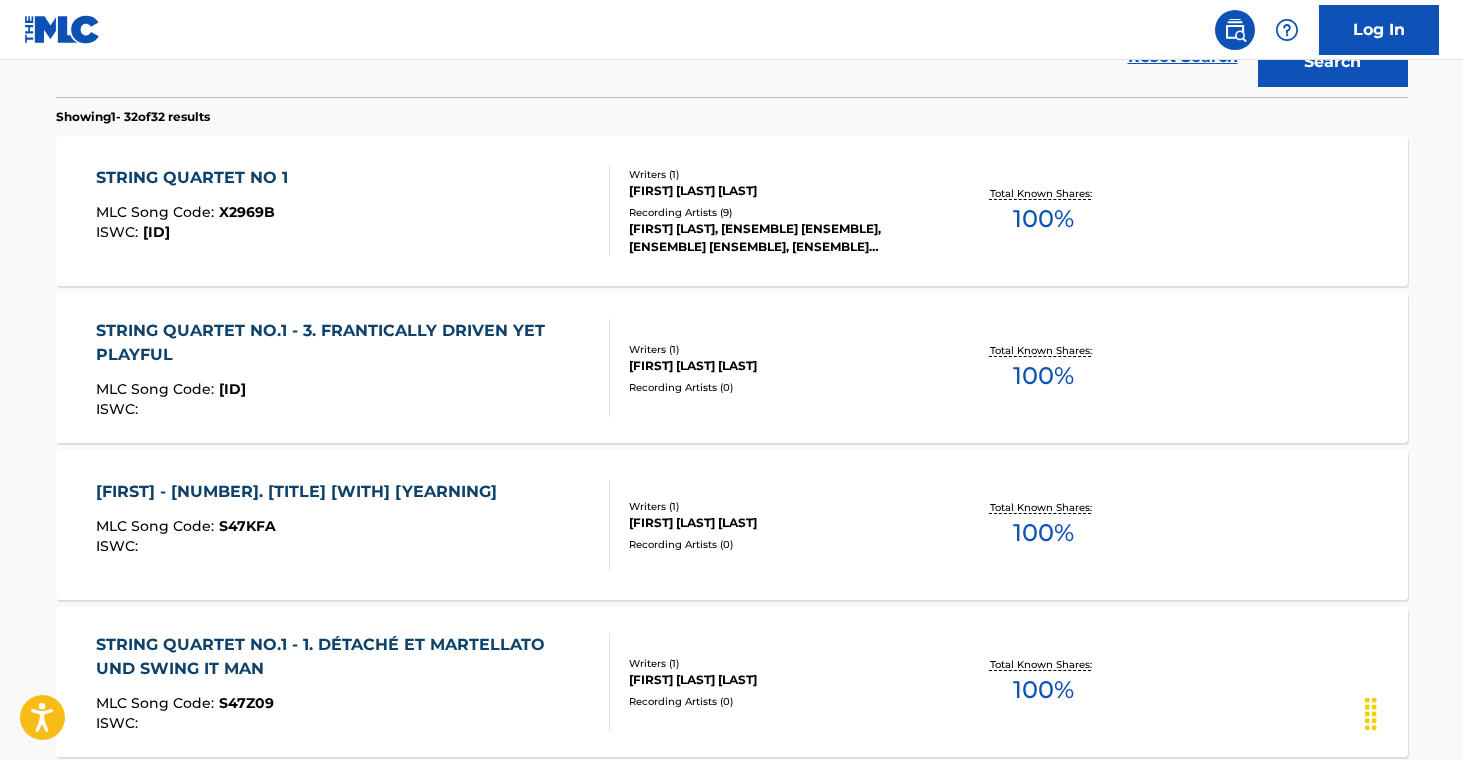 scroll, scrollTop: 0, scrollLeft: 0, axis: both 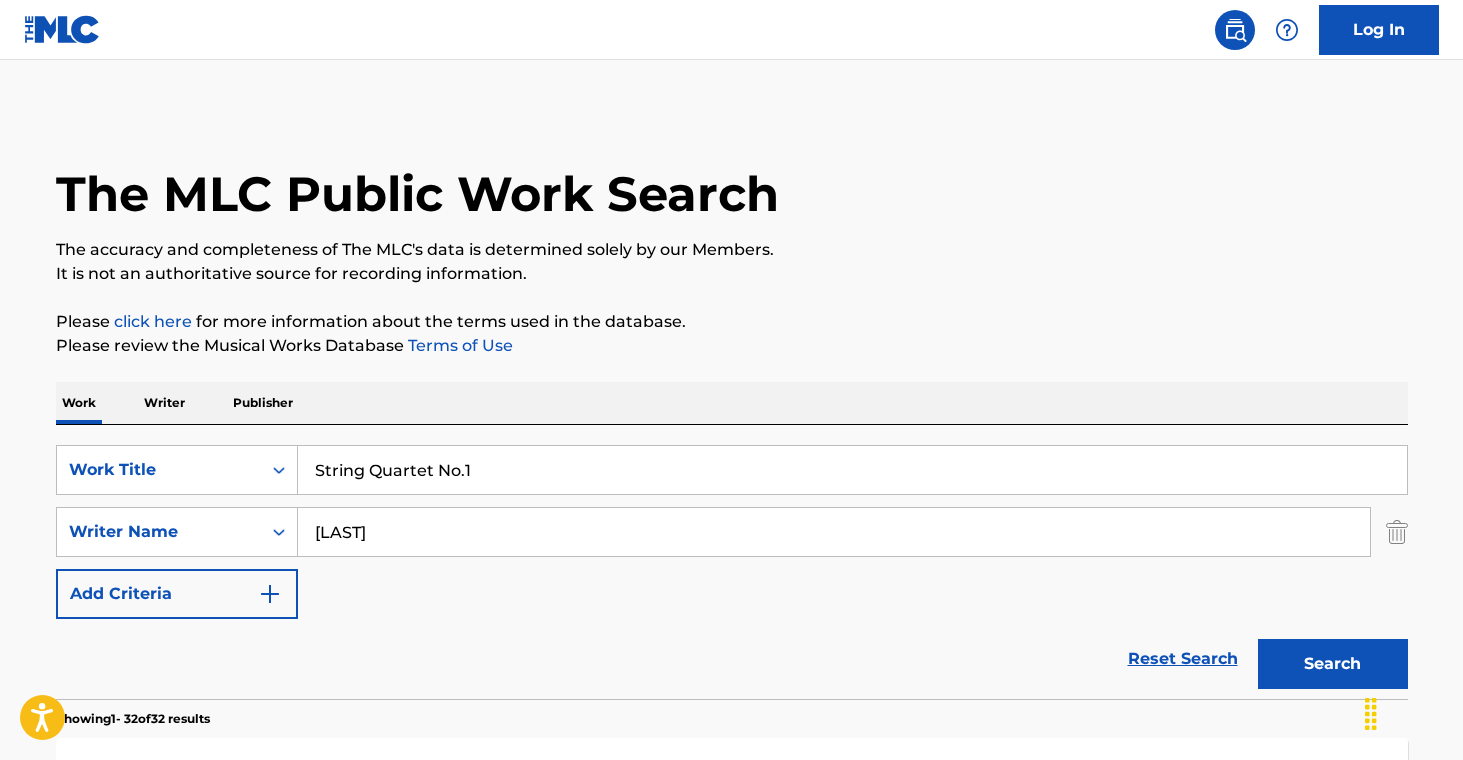 drag, startPoint x: 486, startPoint y: 475, endPoint x: 609, endPoint y: 501, distance: 125.71794 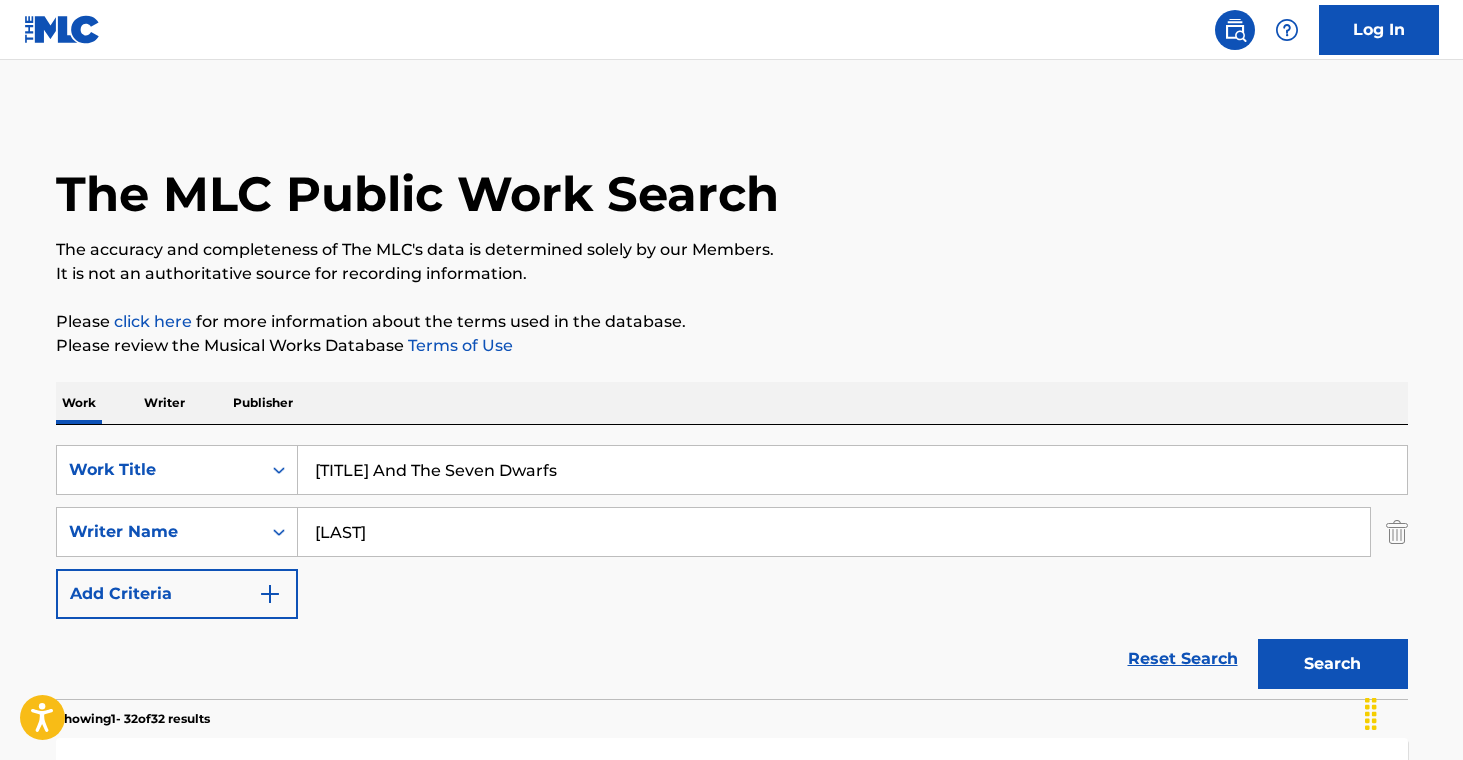 type on "[TITLE] And The Seven Dwarfs" 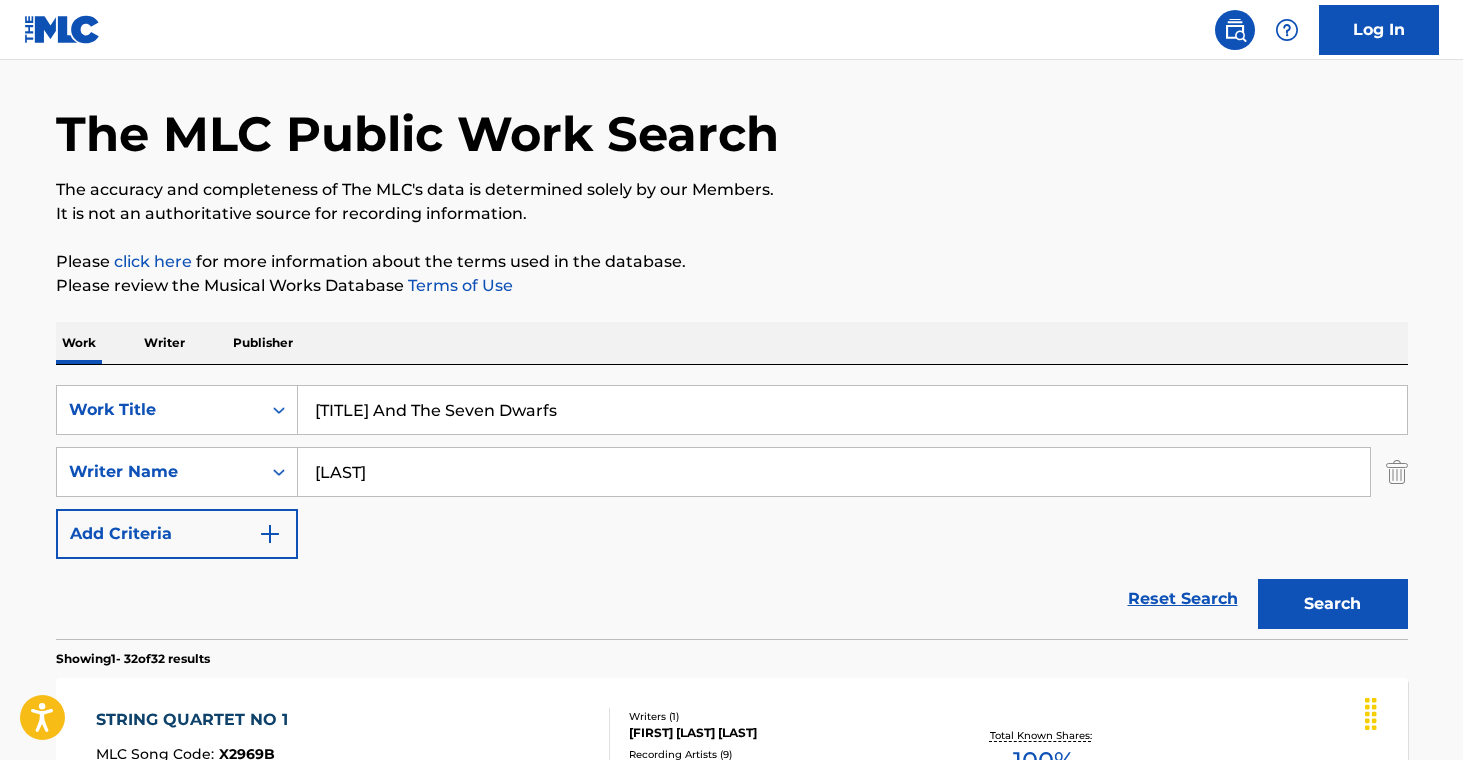scroll, scrollTop: 0, scrollLeft: 0, axis: both 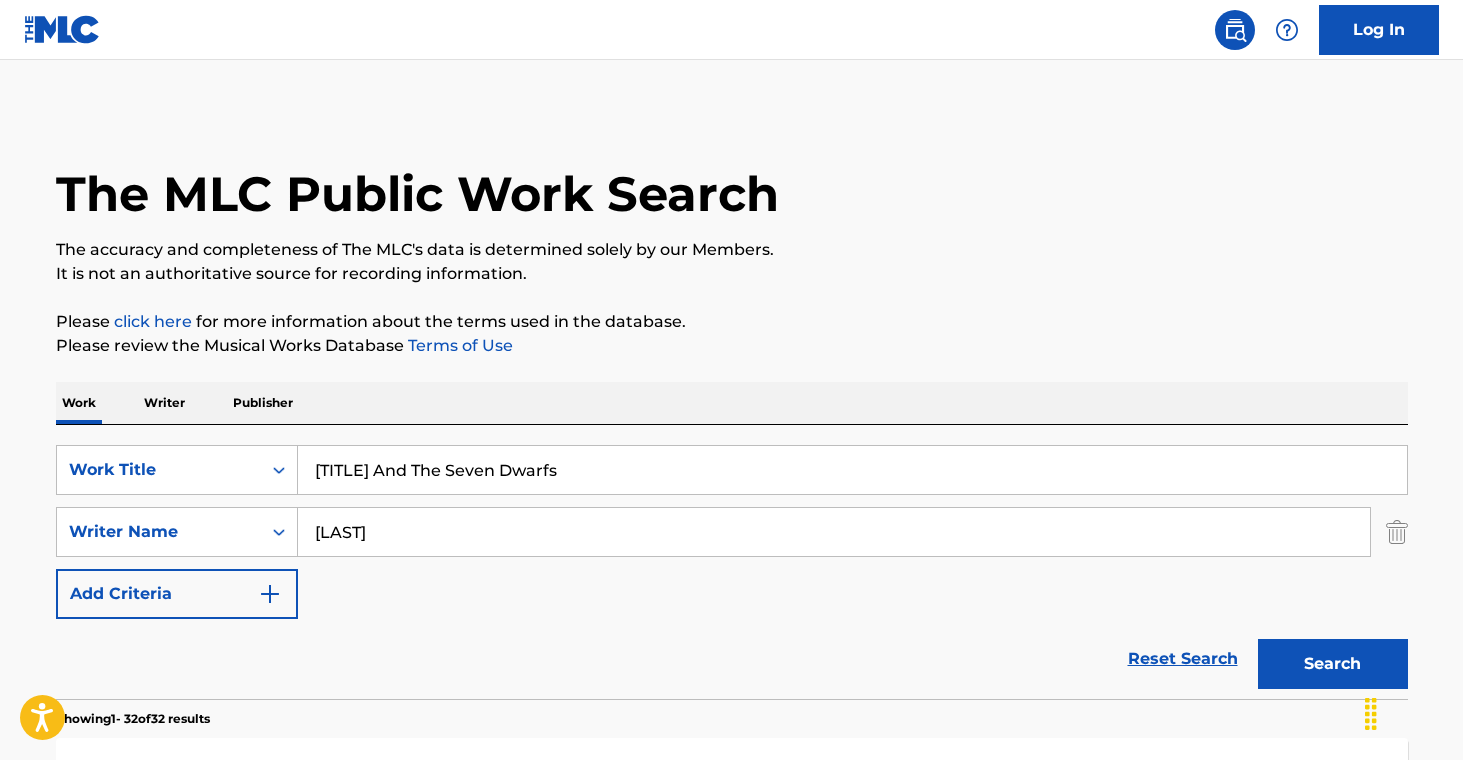 click on "Search" at bounding box center (1333, 664) 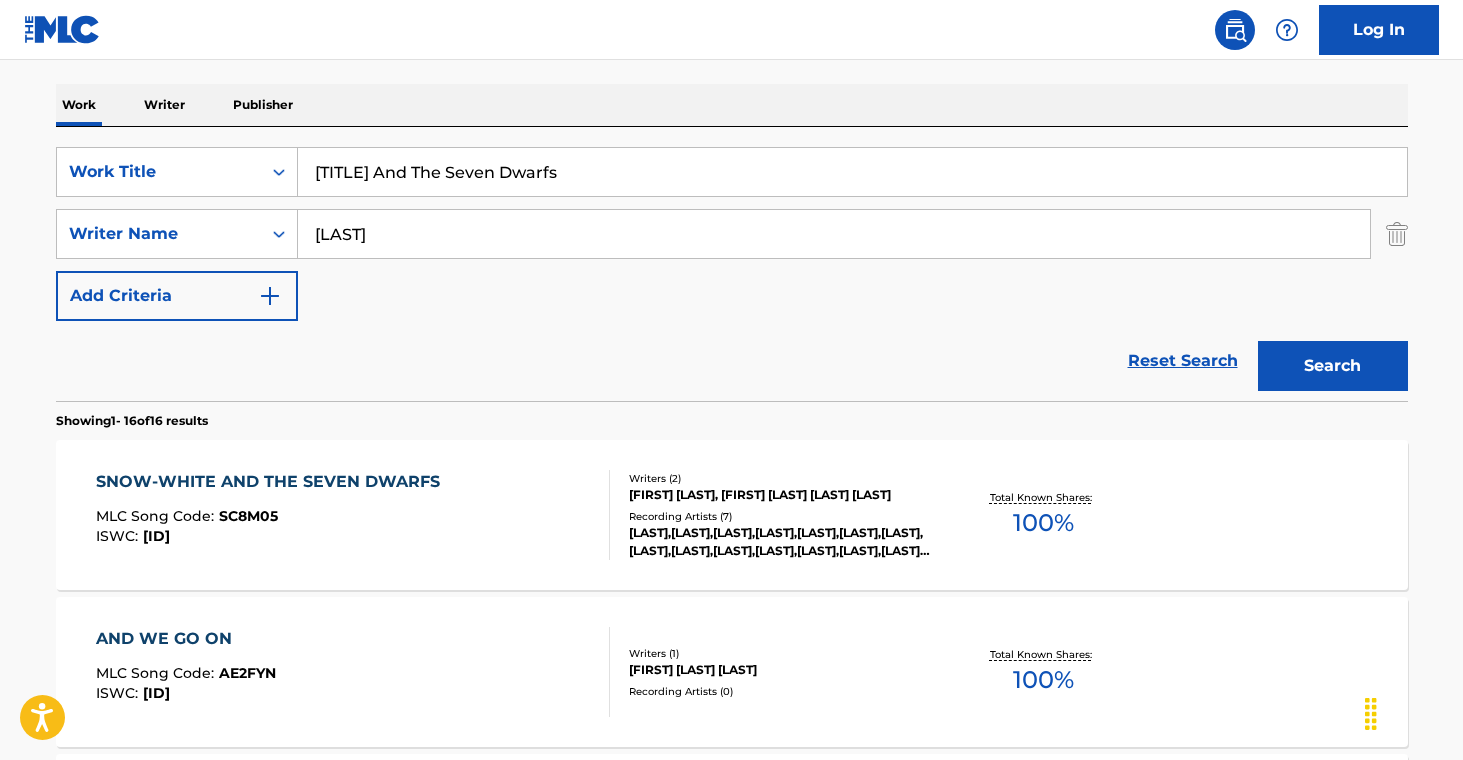 scroll, scrollTop: 300, scrollLeft: 0, axis: vertical 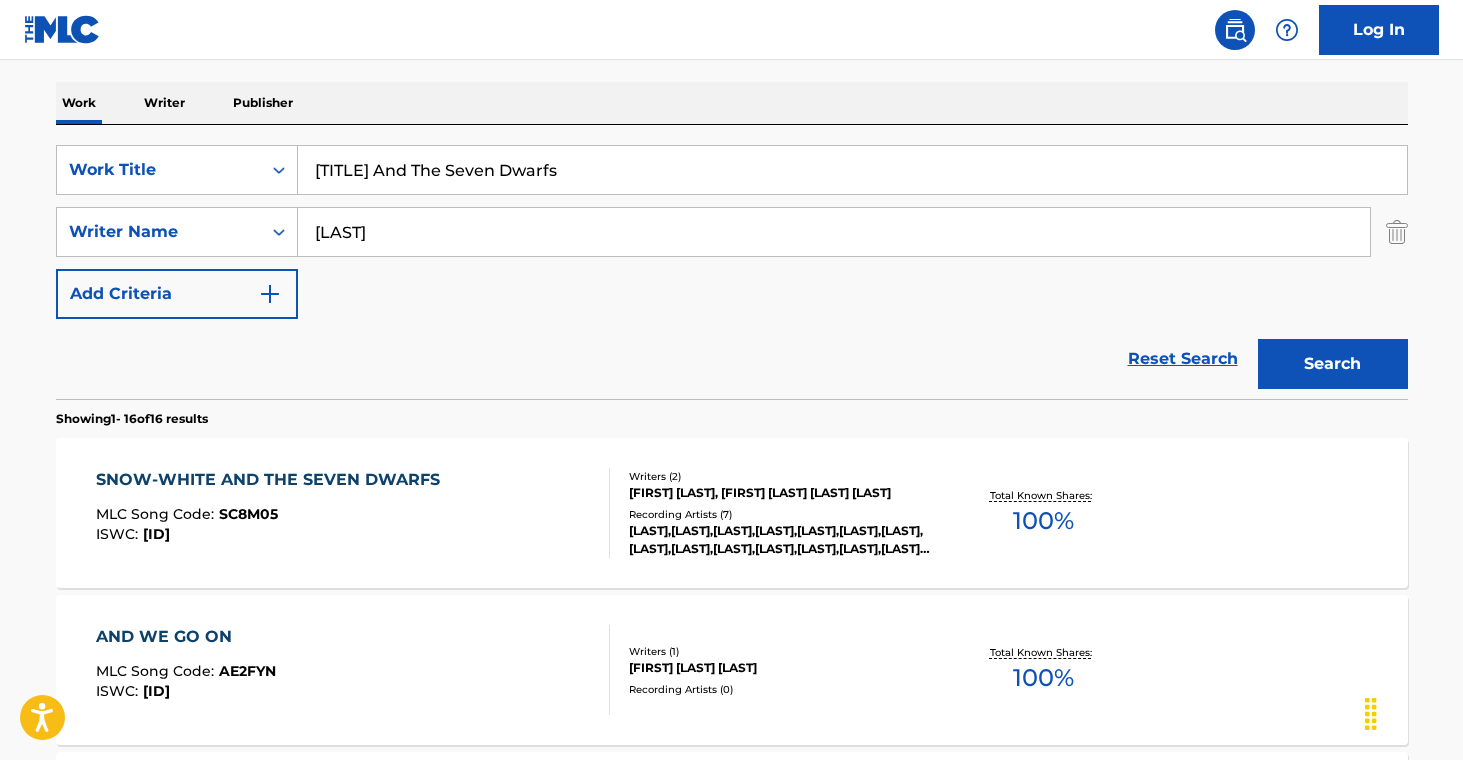 click on "Recording Artists ( 7 )" at bounding box center [780, 514] 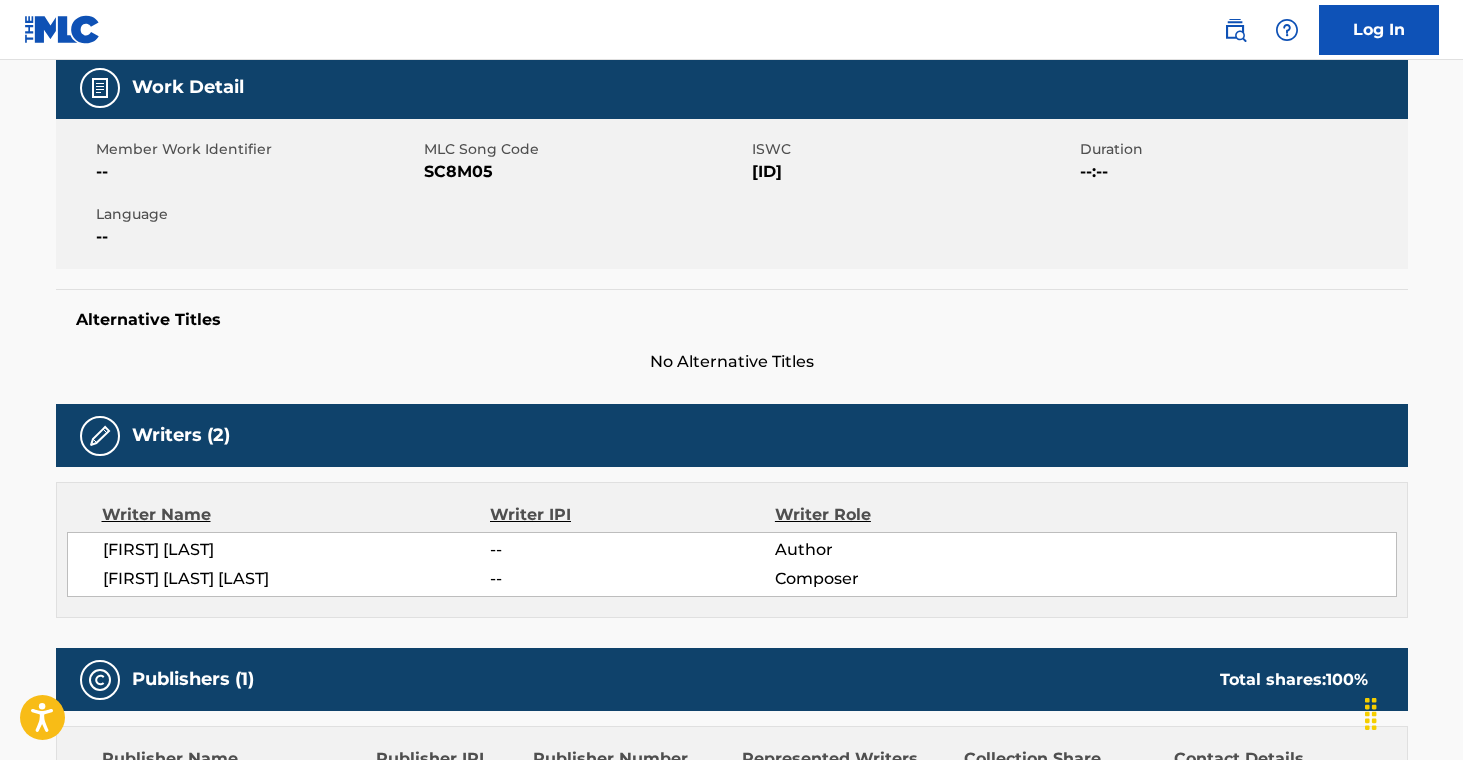 scroll, scrollTop: 0, scrollLeft: 0, axis: both 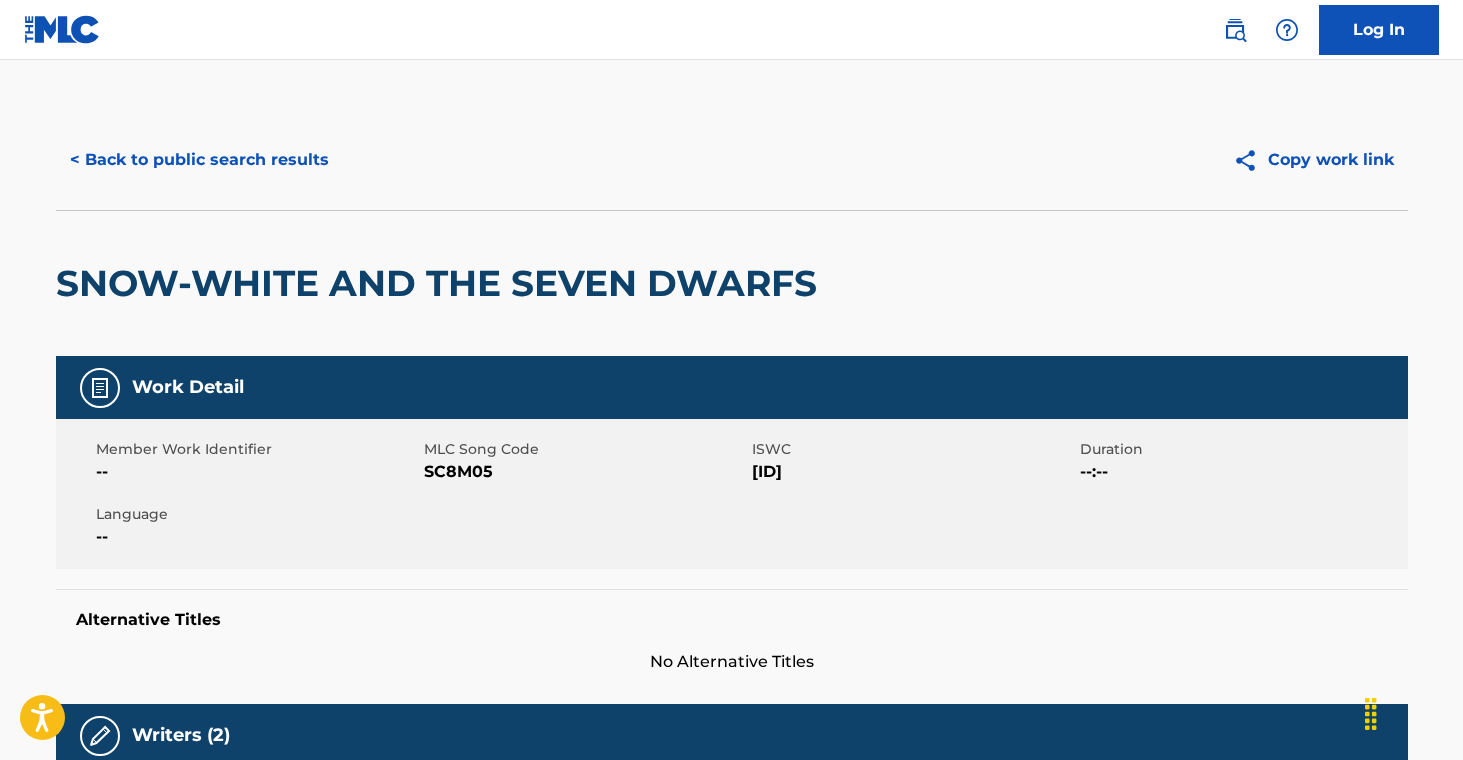 click on "SC8M05" at bounding box center [585, 472] 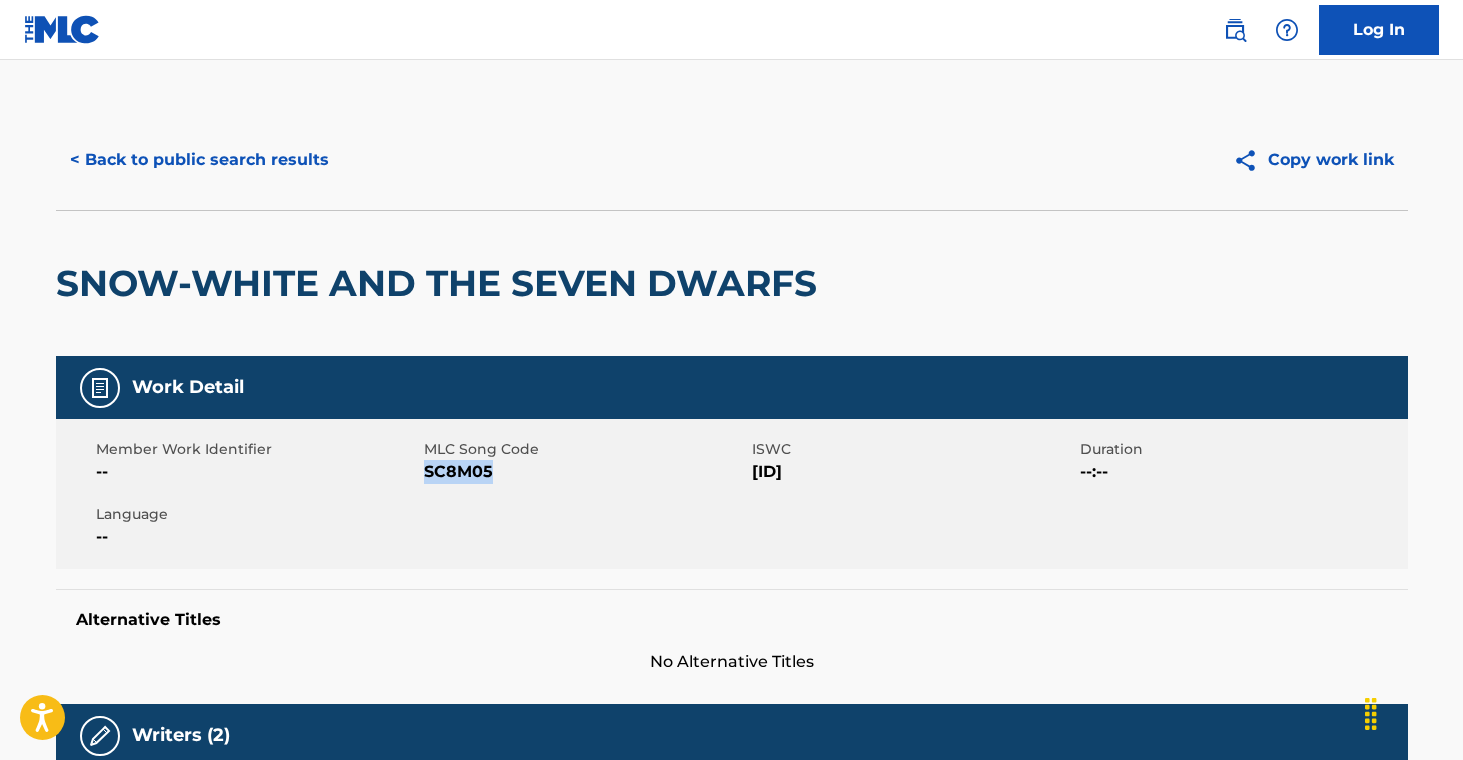 click on "SC8M05" at bounding box center [585, 472] 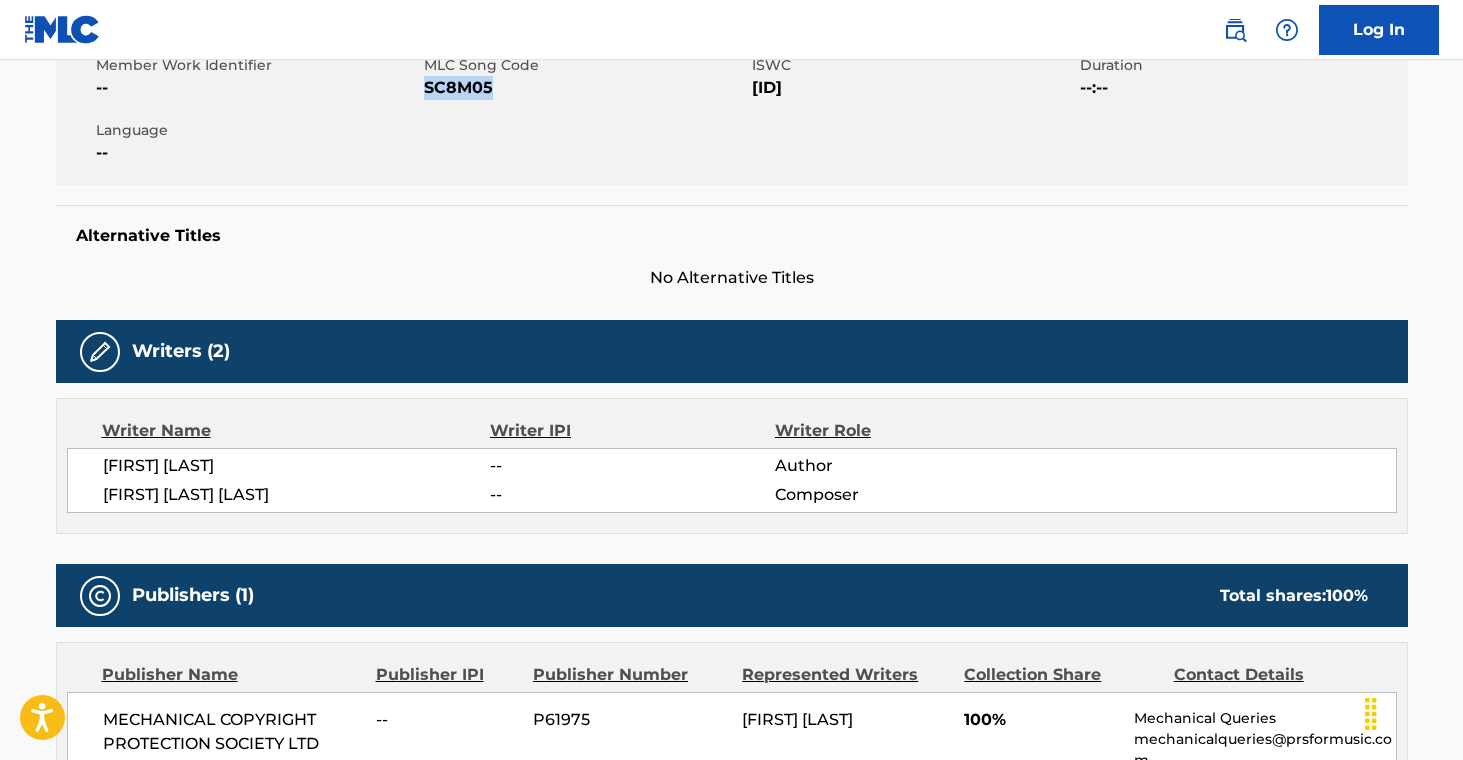 scroll, scrollTop: 633, scrollLeft: 0, axis: vertical 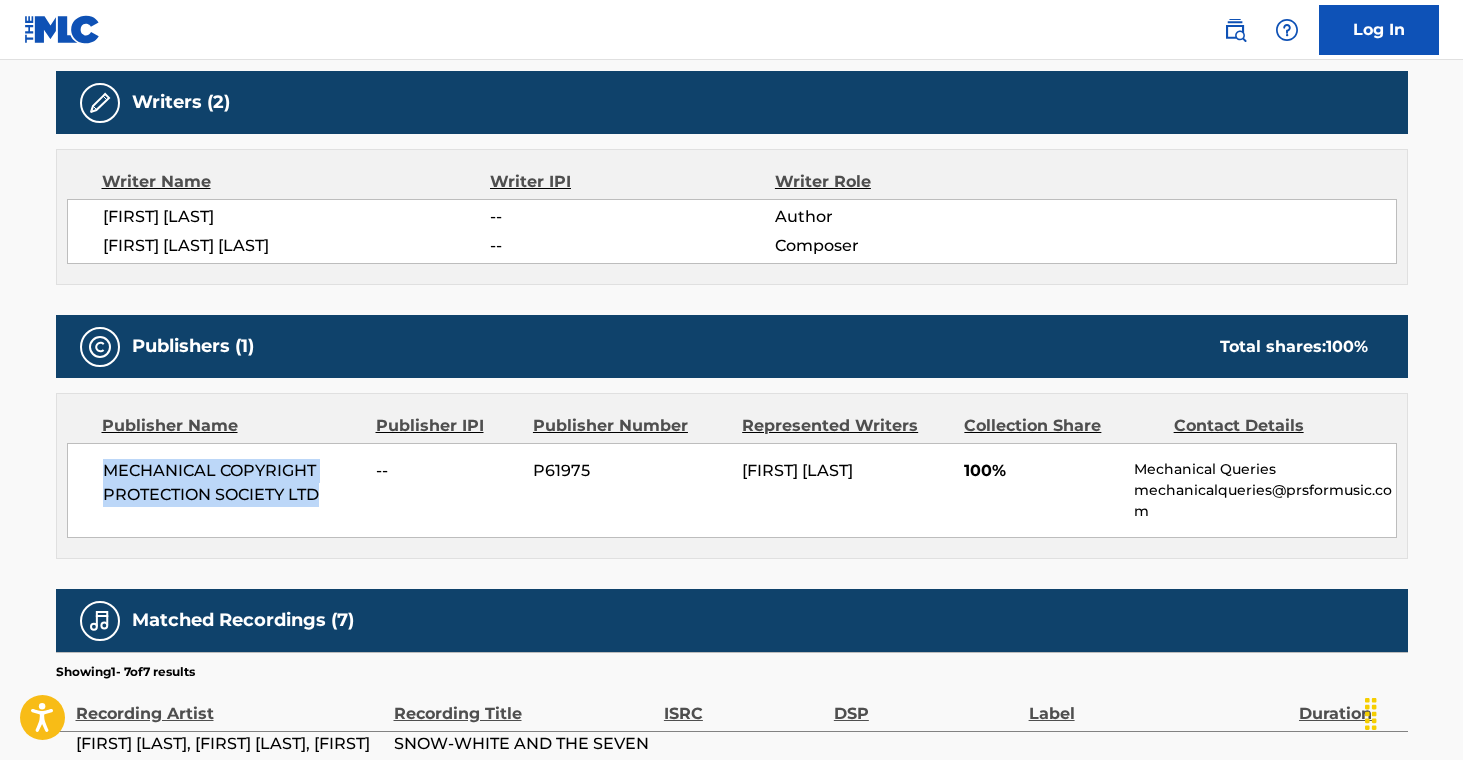 drag, startPoint x: 104, startPoint y: 467, endPoint x: 343, endPoint y: 504, distance: 241.84706 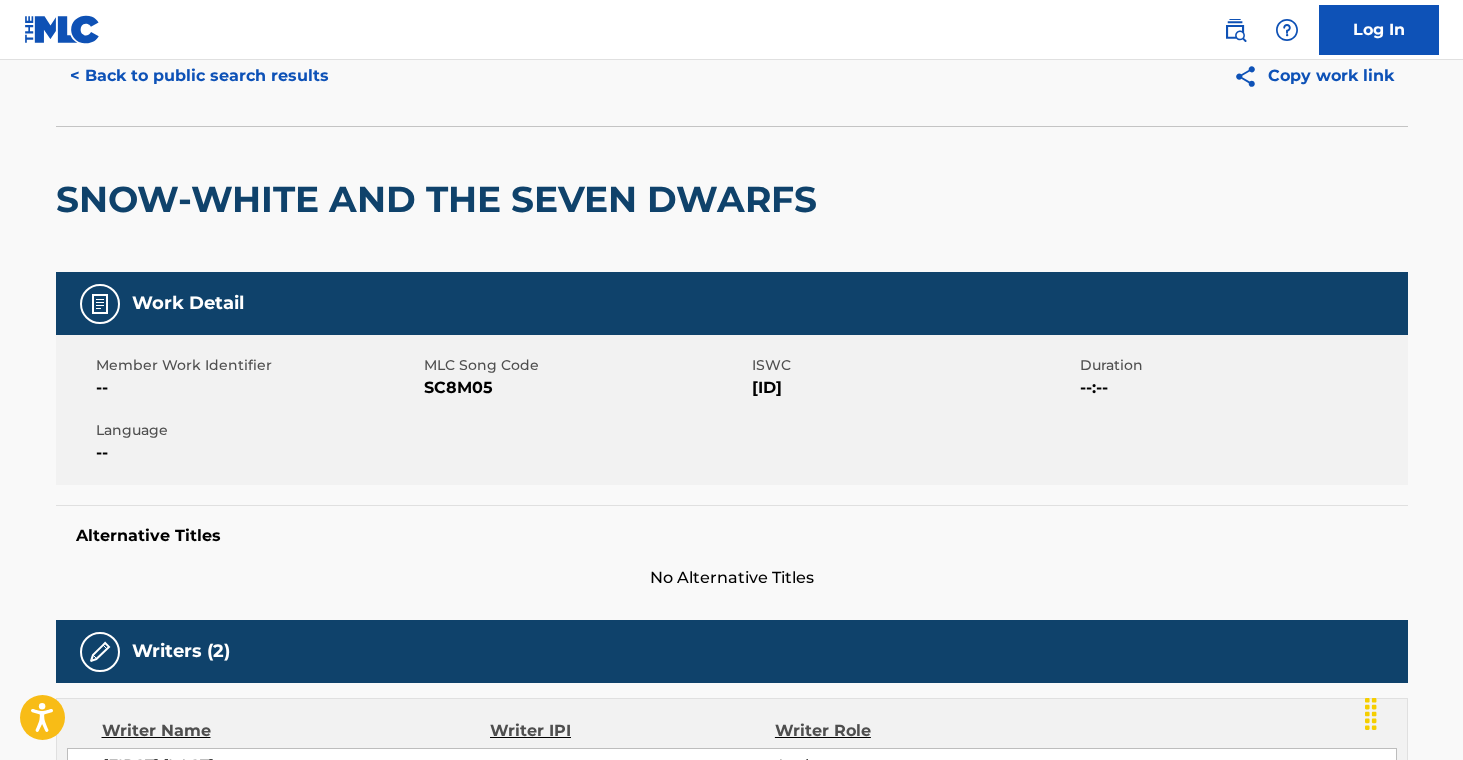 scroll, scrollTop: 0, scrollLeft: 0, axis: both 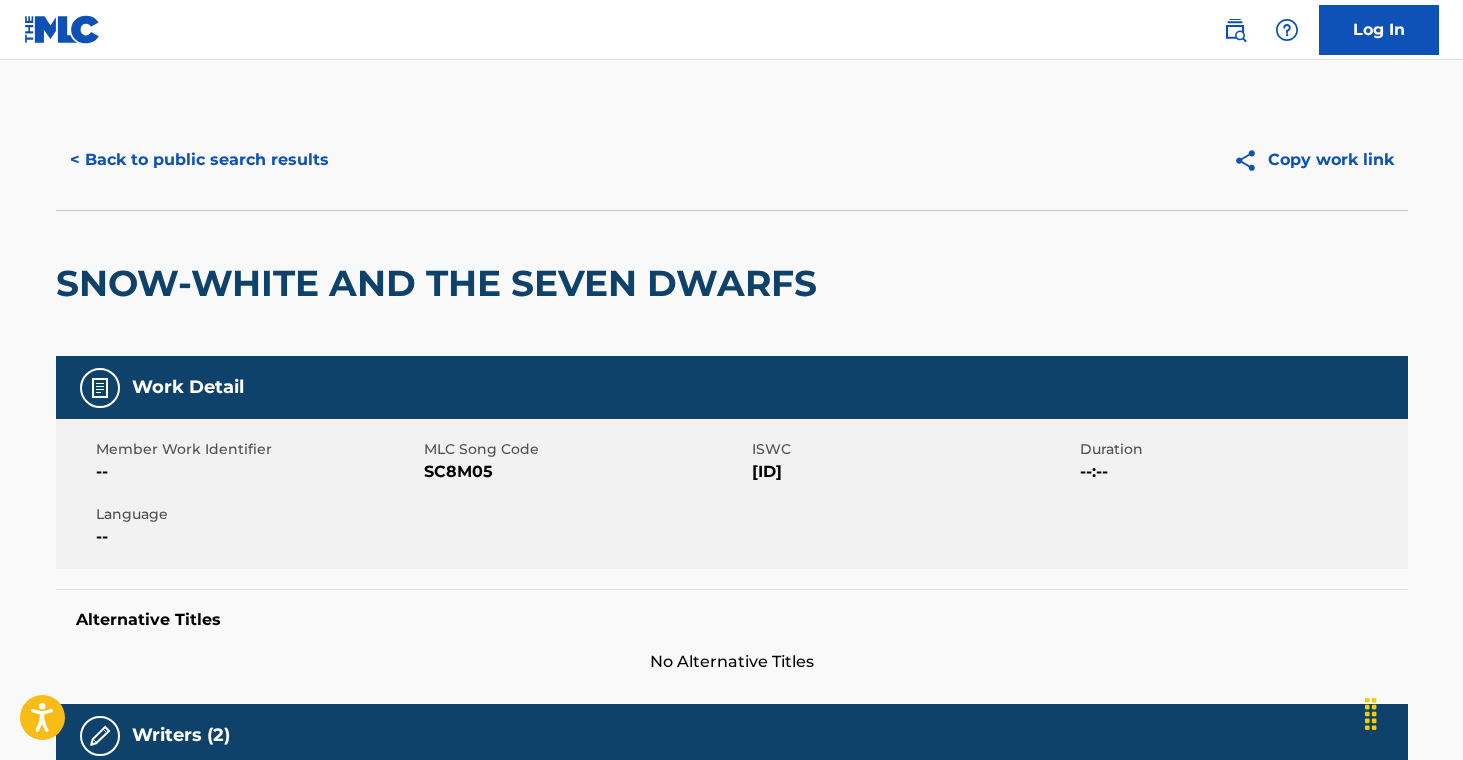 click on "< Back to public search results" at bounding box center [199, 160] 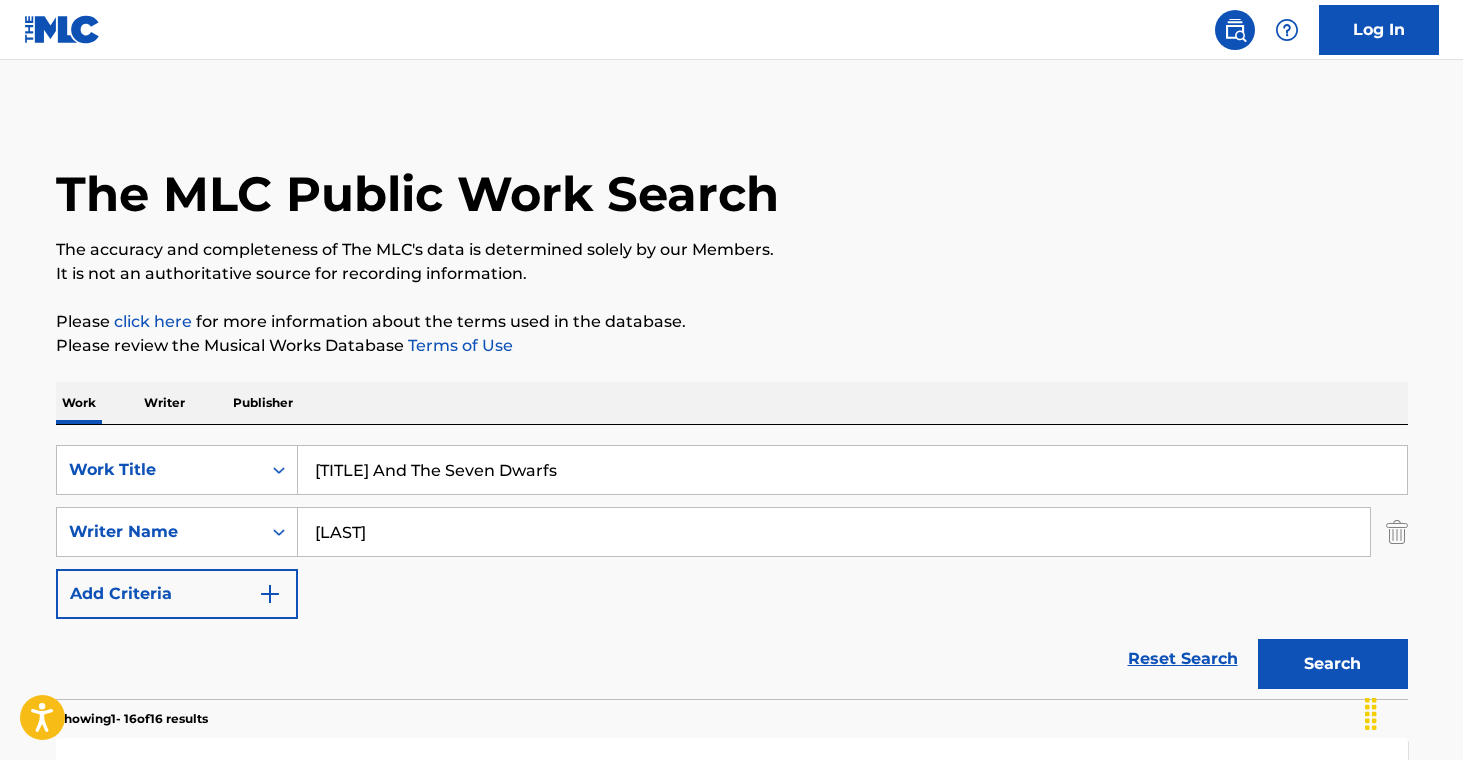scroll, scrollTop: 300, scrollLeft: 0, axis: vertical 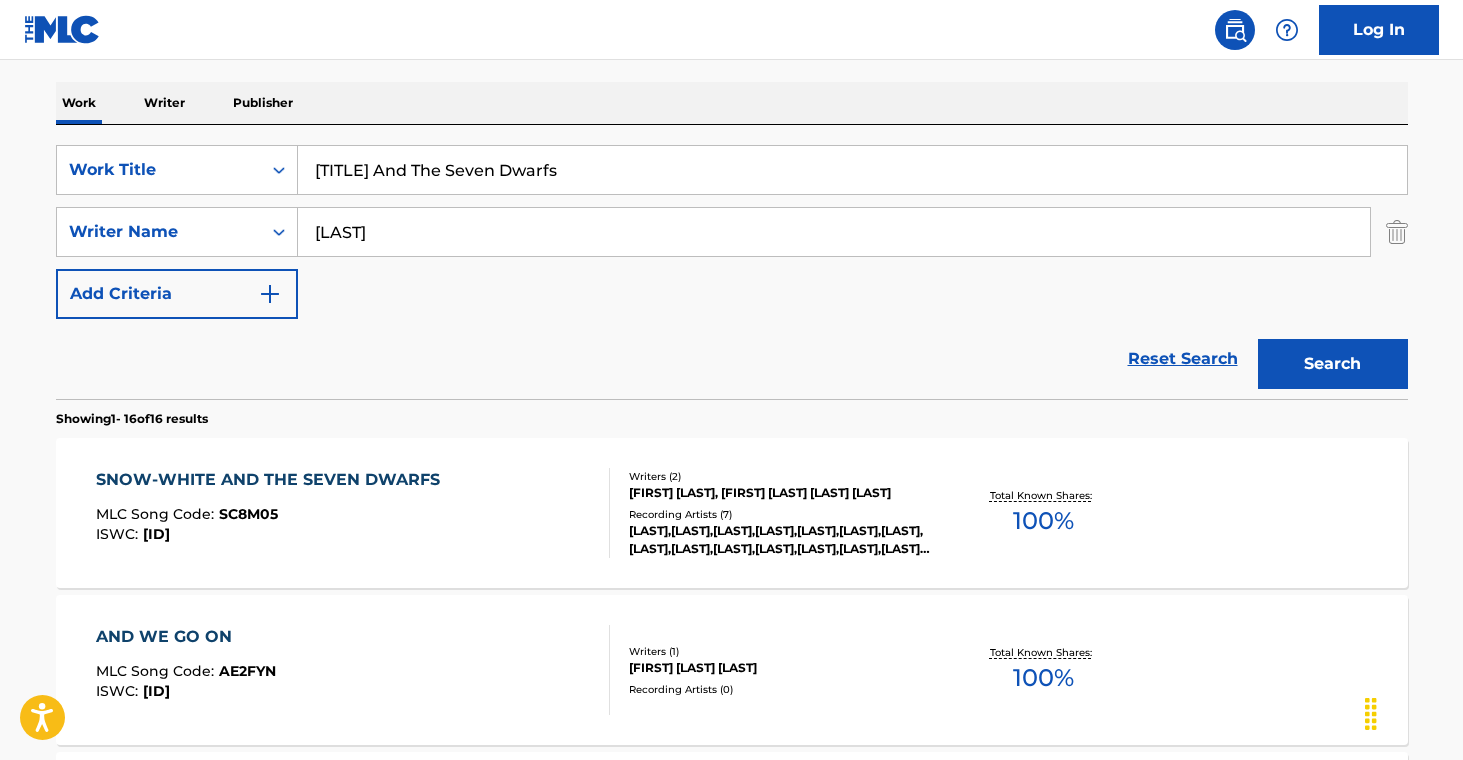 click on "[TITLE] And The Seven Dwarfs" at bounding box center [852, 170] 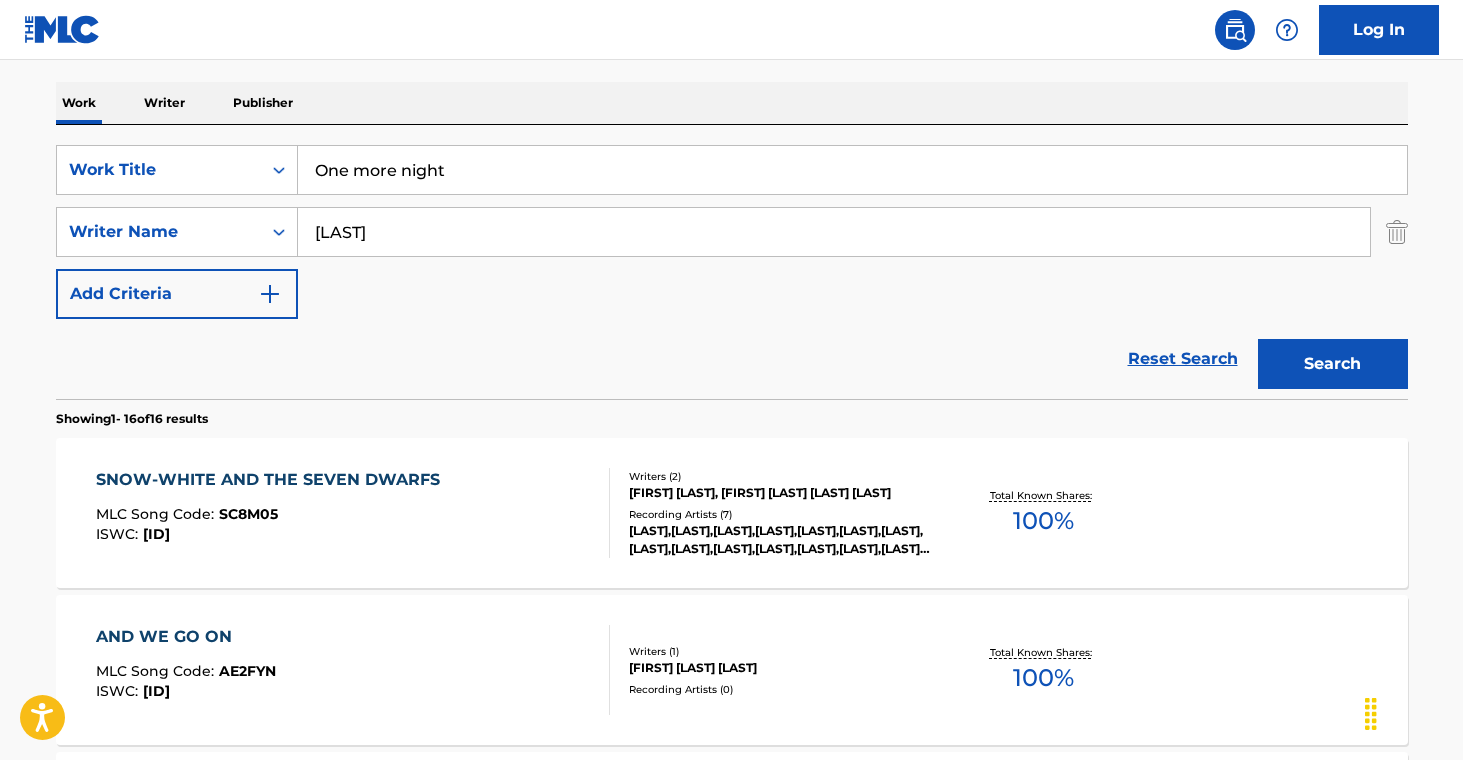 type on "One more night" 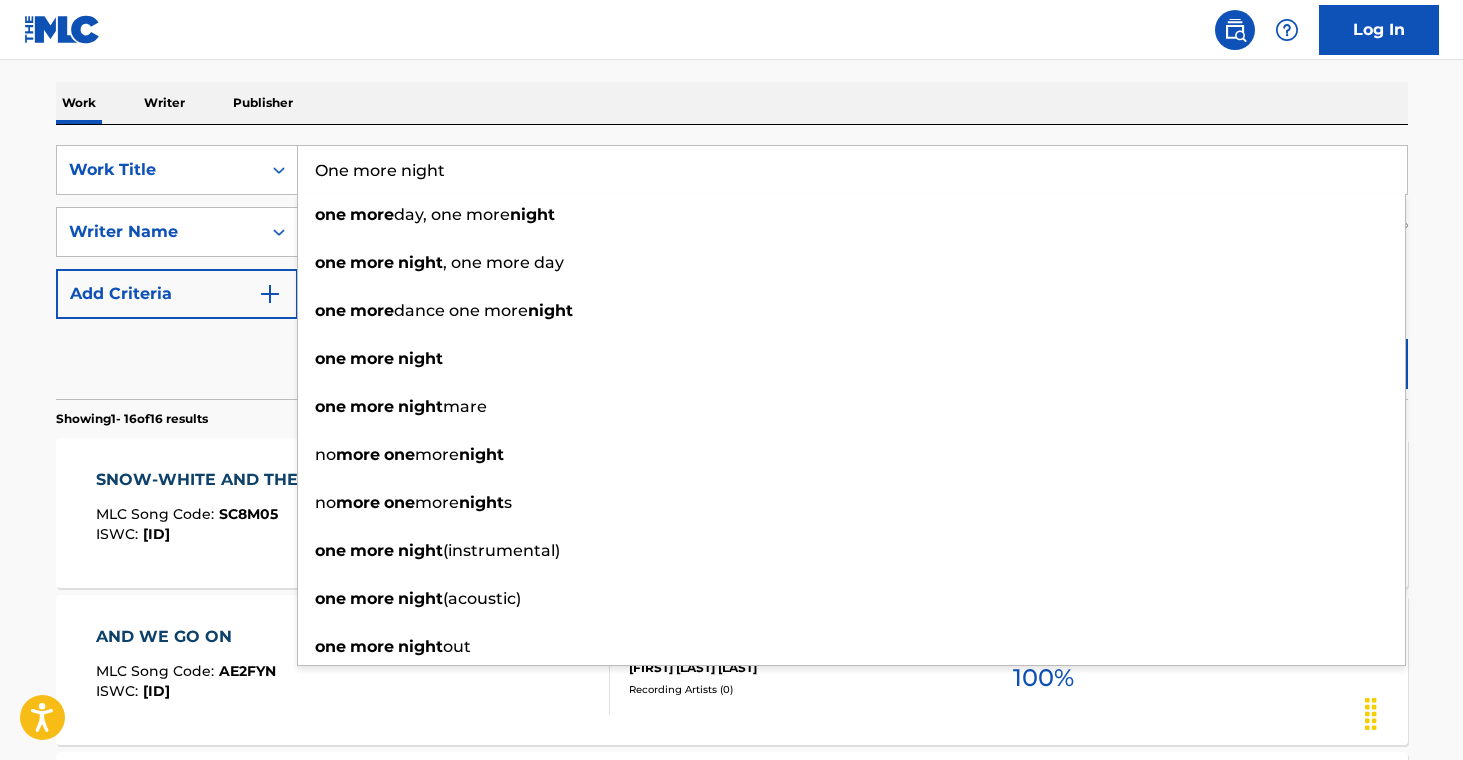 click on "Work Writer Publisher" at bounding box center [732, 103] 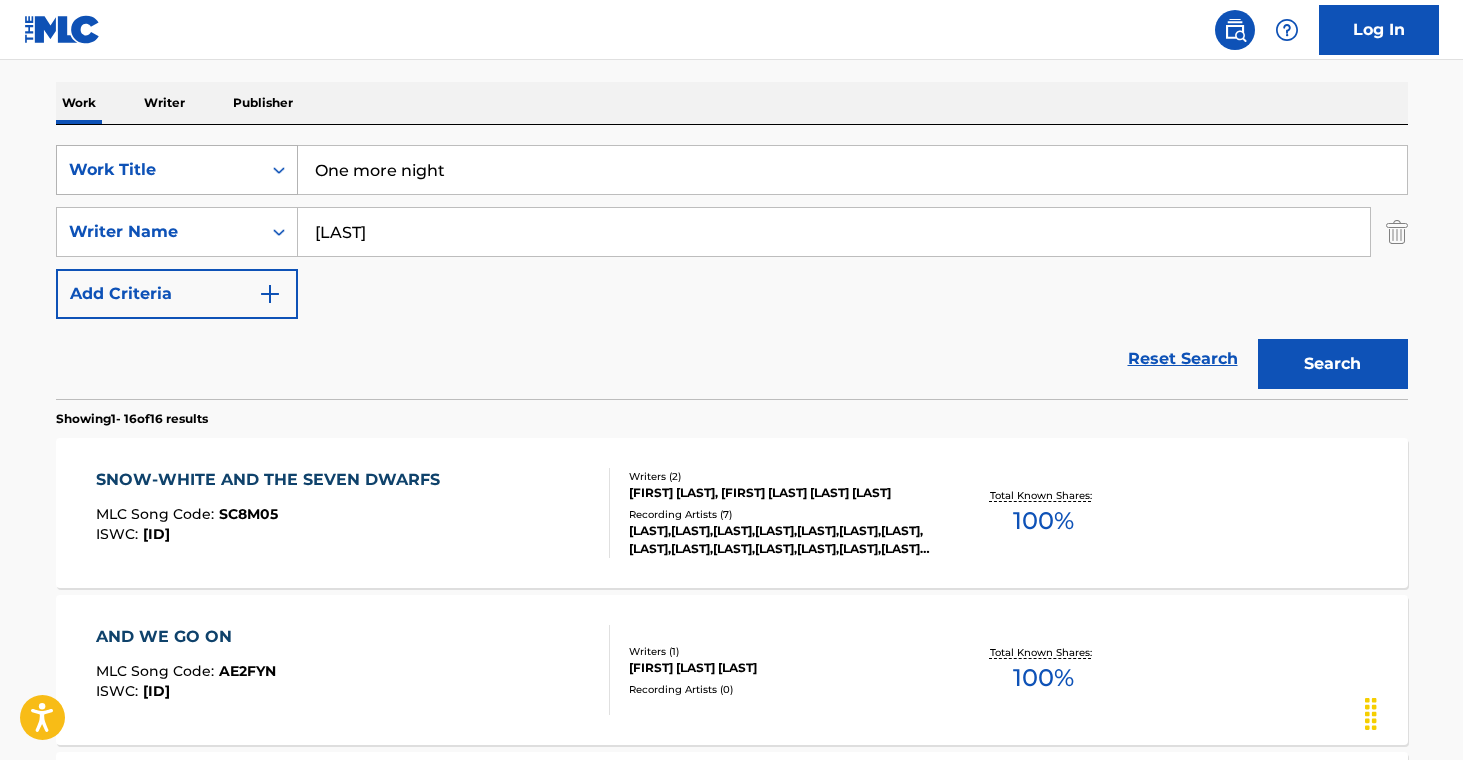 drag, startPoint x: 453, startPoint y: 239, endPoint x: 180, endPoint y: 190, distance: 277.36258 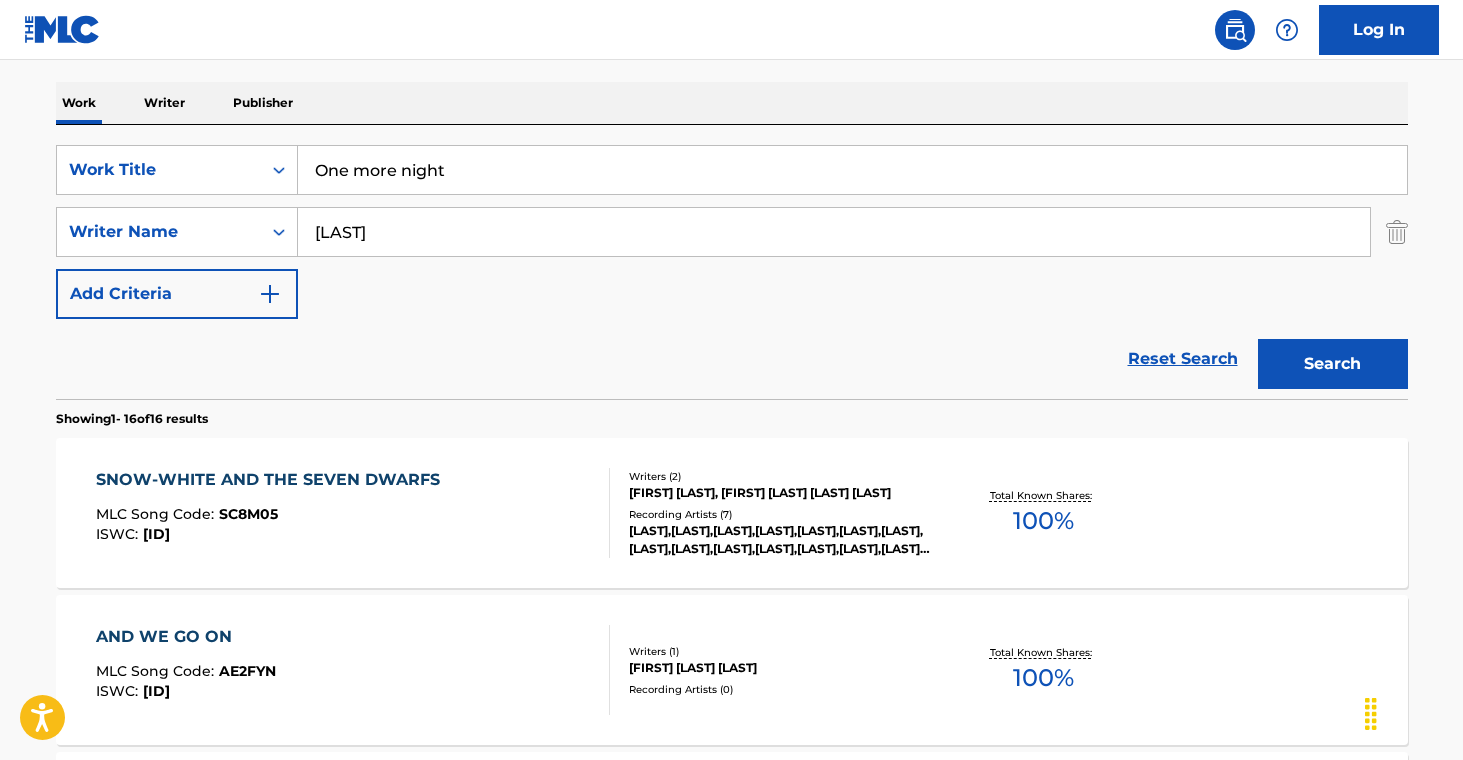 paste on "[LAST]" 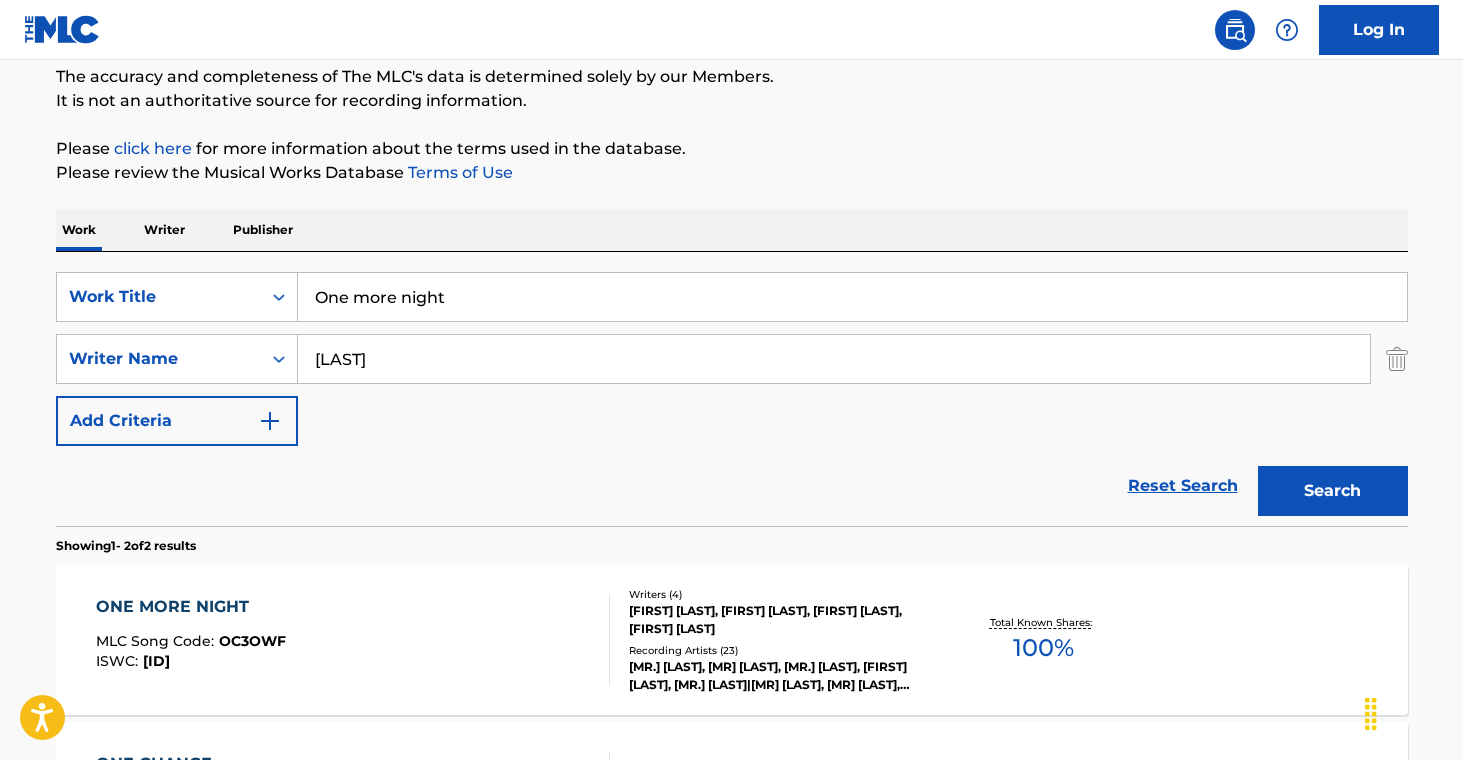 scroll, scrollTop: 300, scrollLeft: 0, axis: vertical 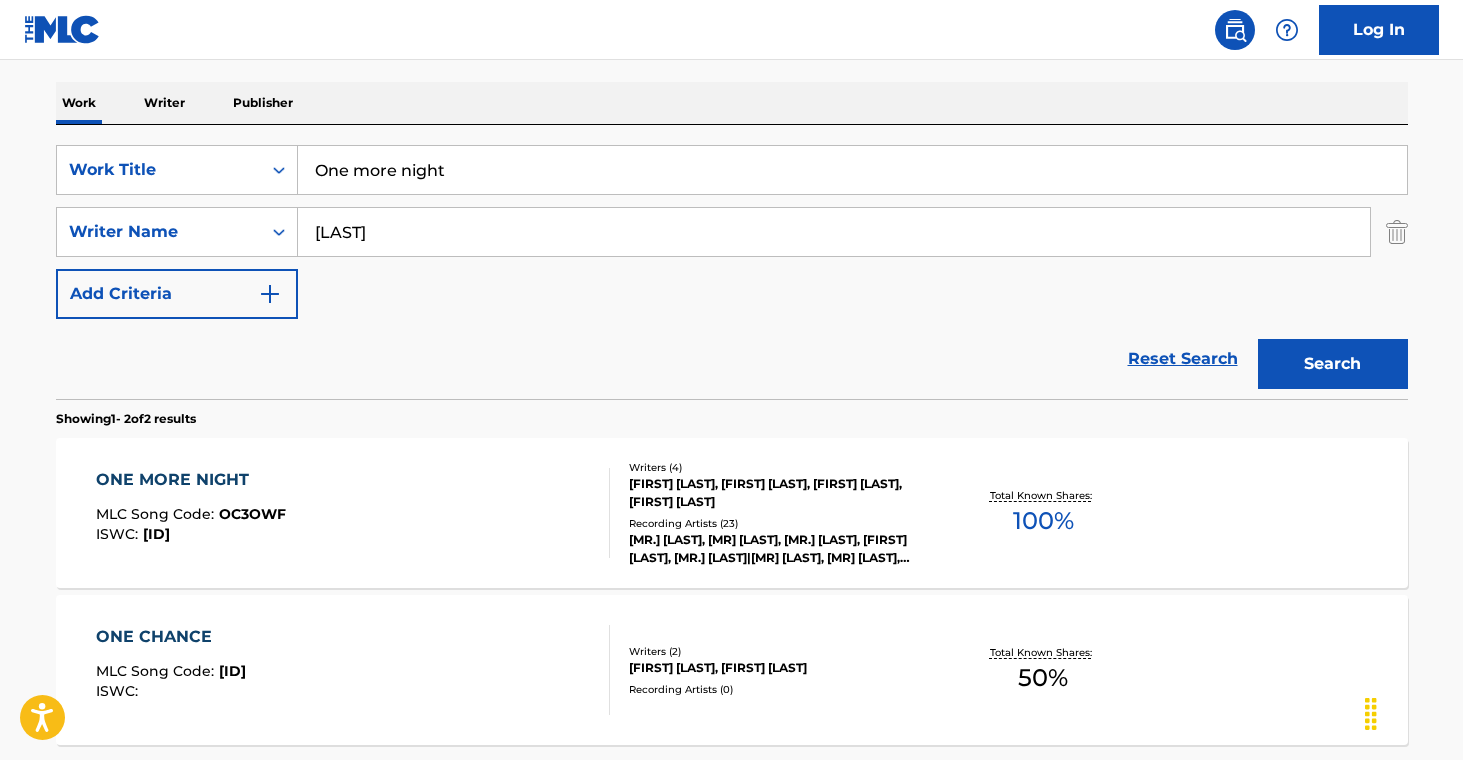 click on "[MR.] [LAST], [MR] [LAST], [MR.] [LAST], [FIRST] [LAST], [MR.] [LAST]|[MR] [LAST], [MR] [LAST], [FIRST] [LAST]" at bounding box center (780, 549) 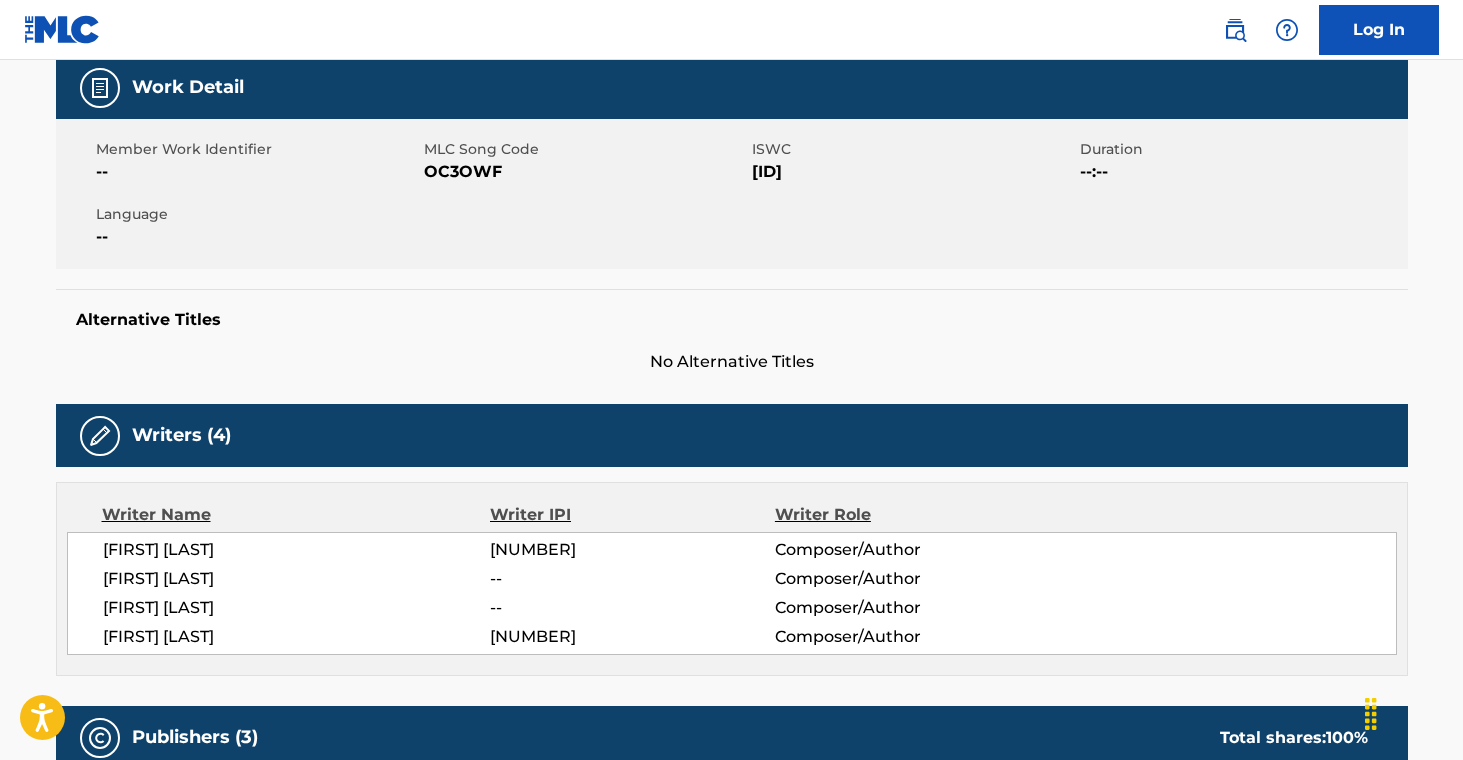 scroll, scrollTop: 0, scrollLeft: 0, axis: both 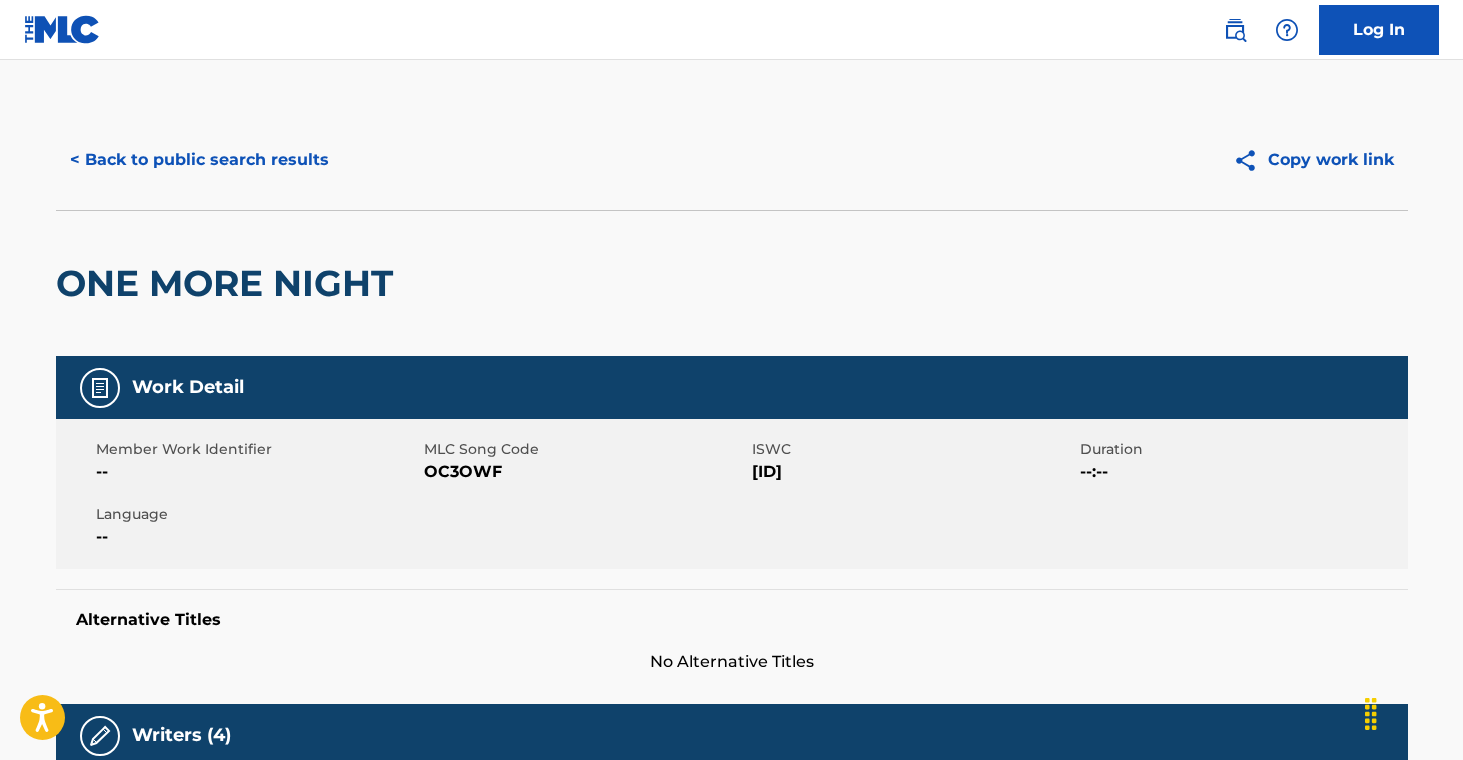 click on "OC3OWF" at bounding box center [585, 472] 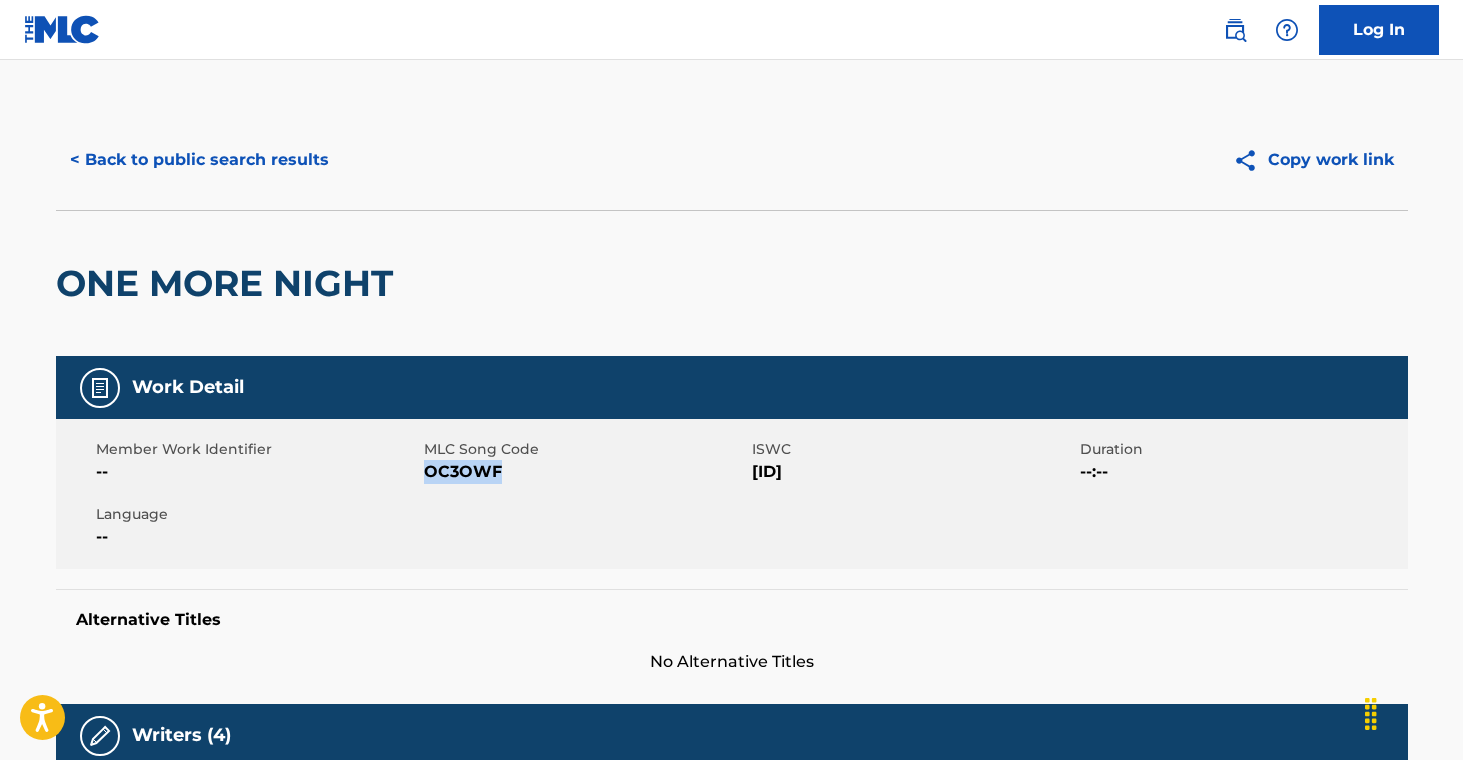 click on "OC3OWF" at bounding box center [585, 472] 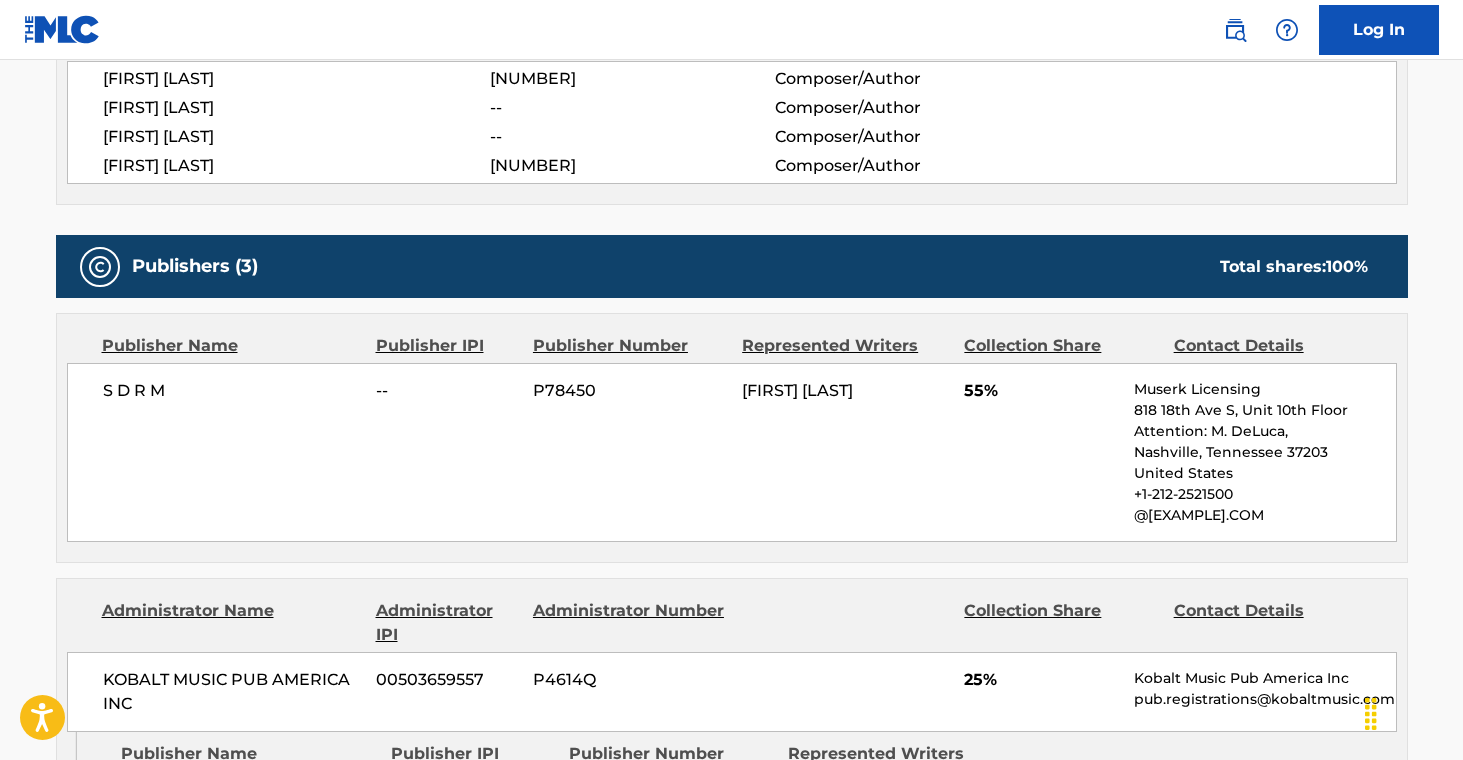 scroll, scrollTop: 524, scrollLeft: 0, axis: vertical 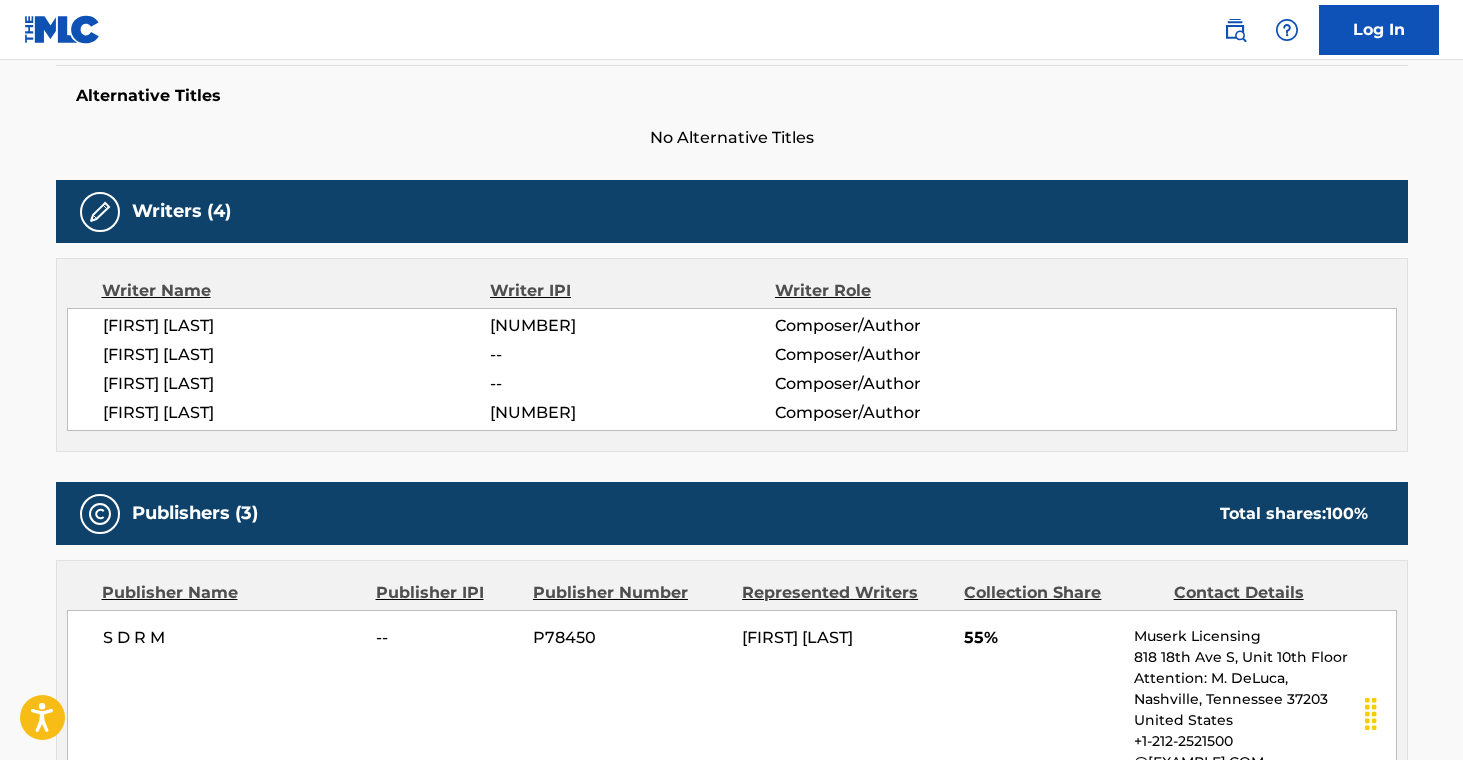 click on "S D R M" at bounding box center (232, 638) 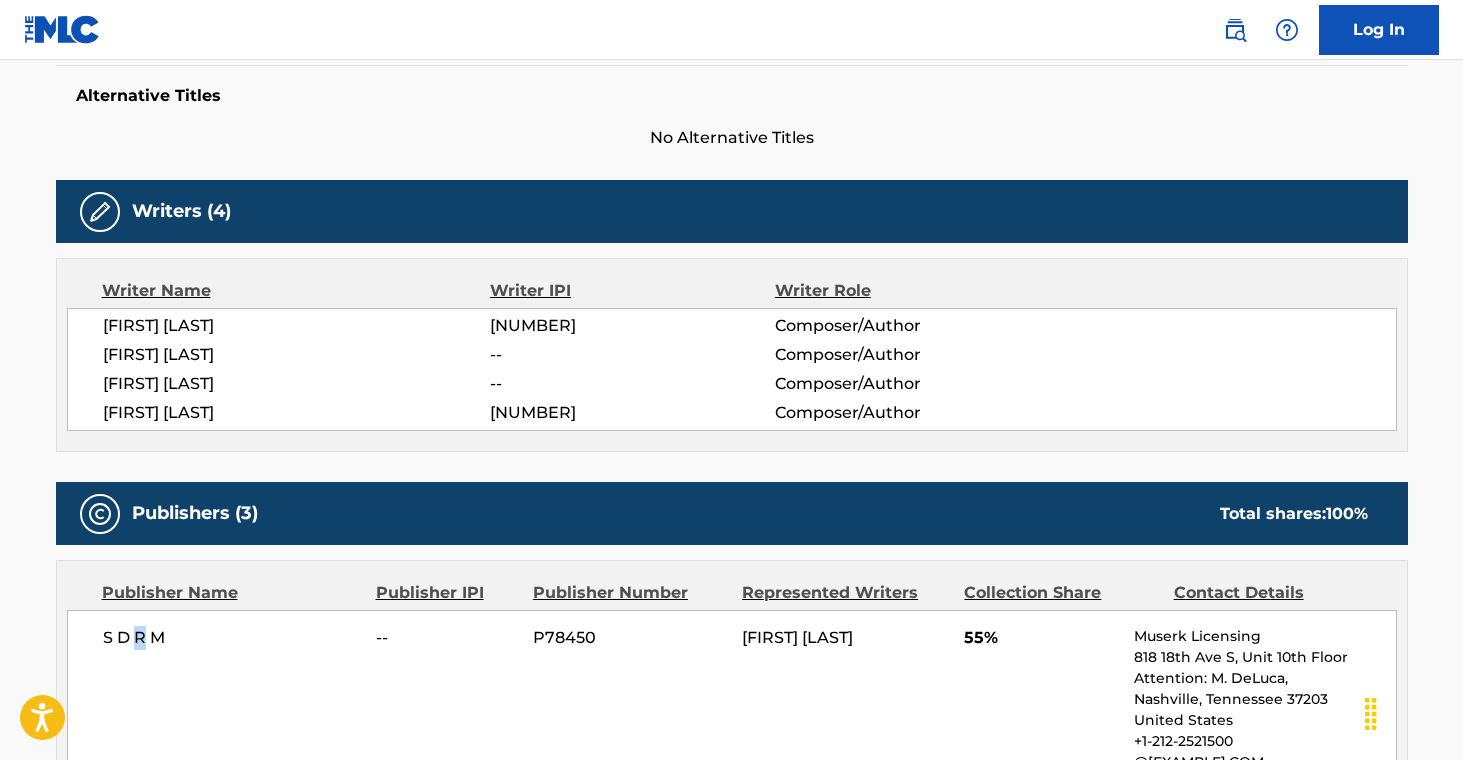 click on "S D R M" at bounding box center [232, 638] 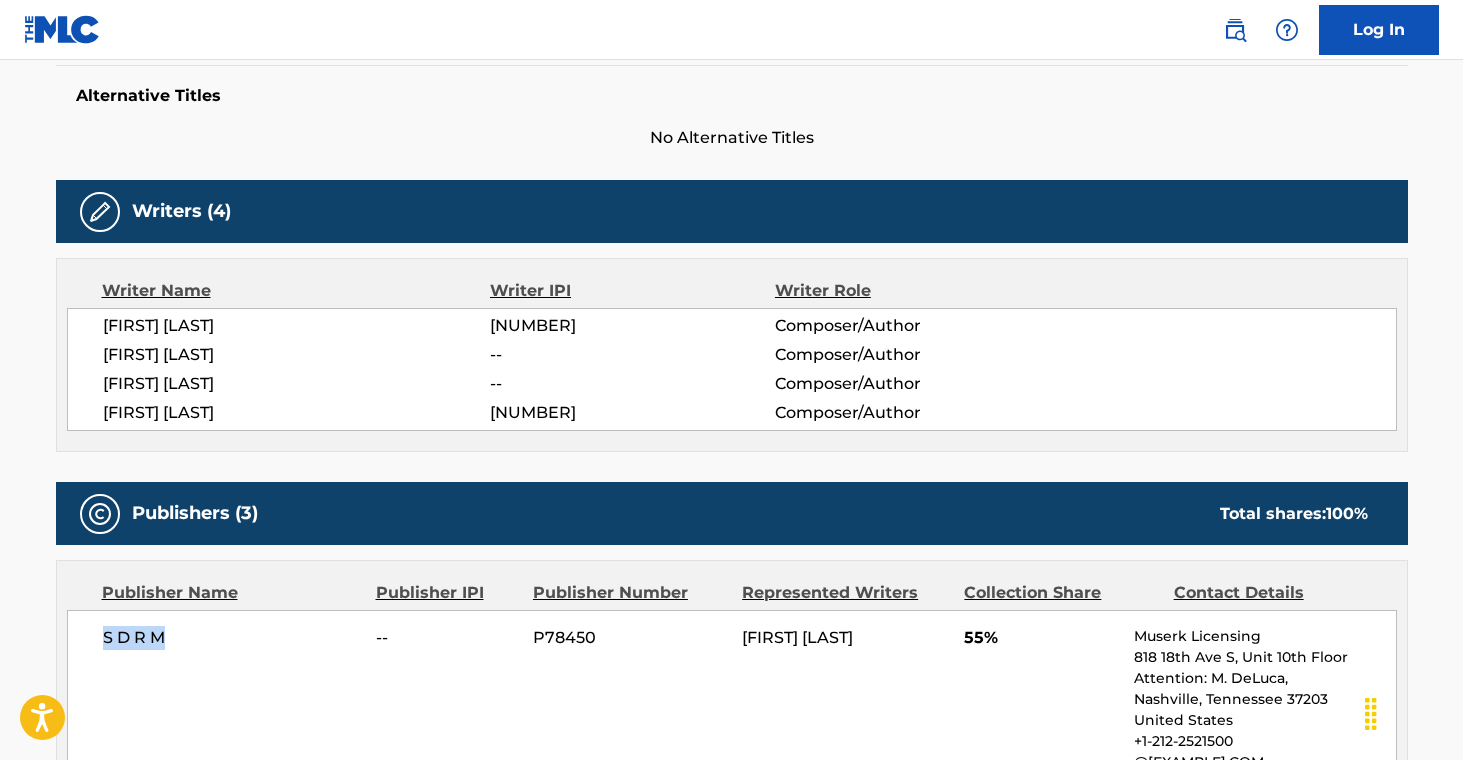 drag, startPoint x: 102, startPoint y: 641, endPoint x: 169, endPoint y: 637, distance: 67.11929 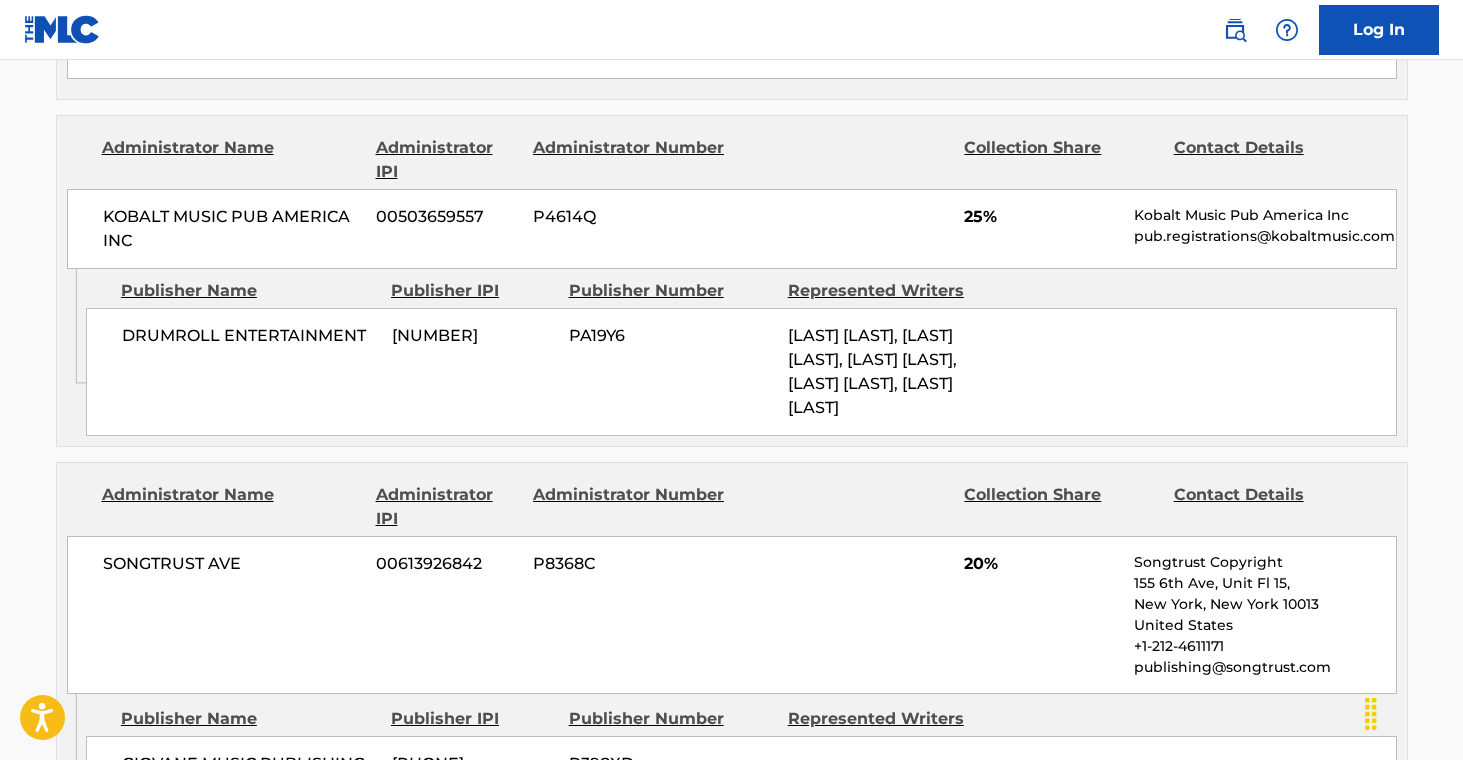 scroll, scrollTop: 1288, scrollLeft: 0, axis: vertical 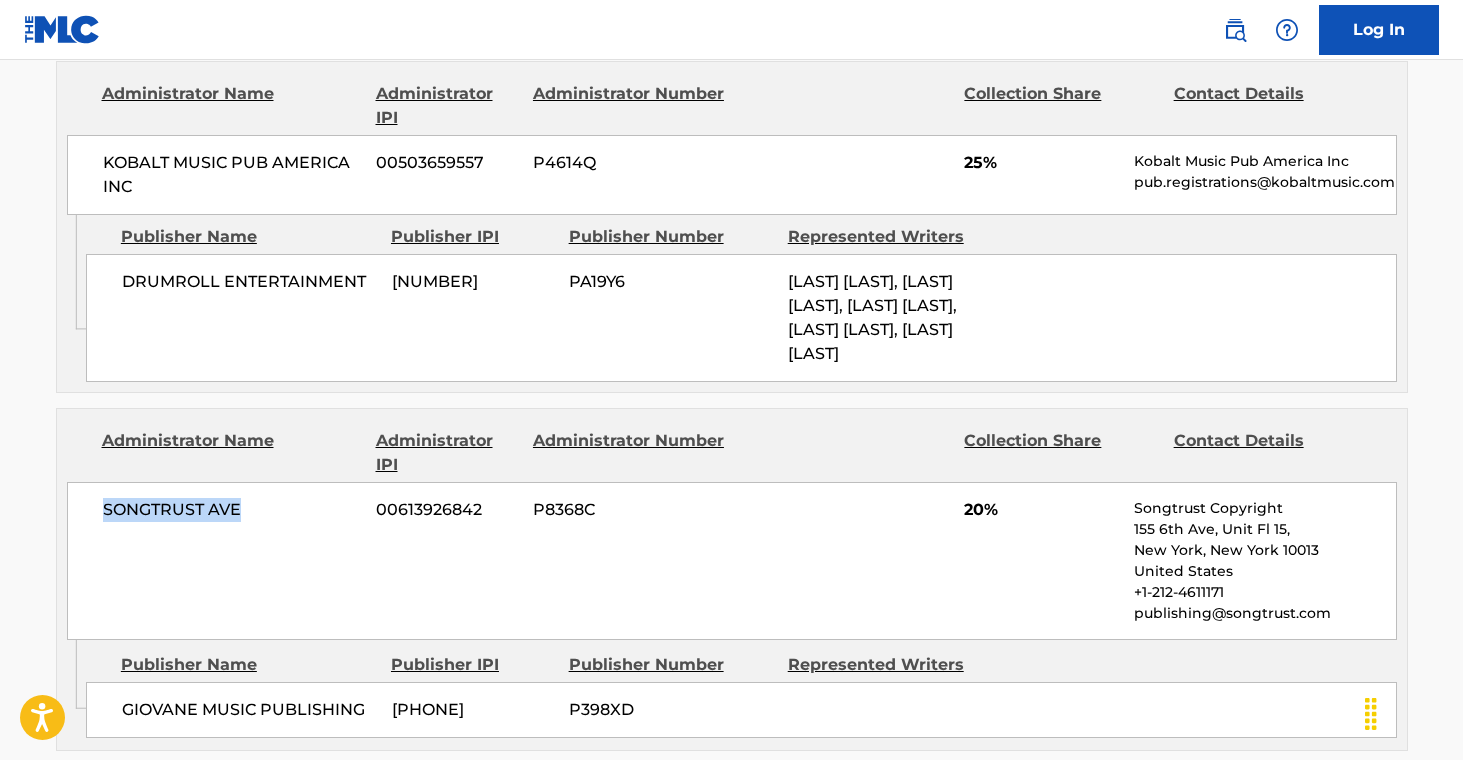 drag, startPoint x: 97, startPoint y: 483, endPoint x: 238, endPoint y: 488, distance: 141.08862 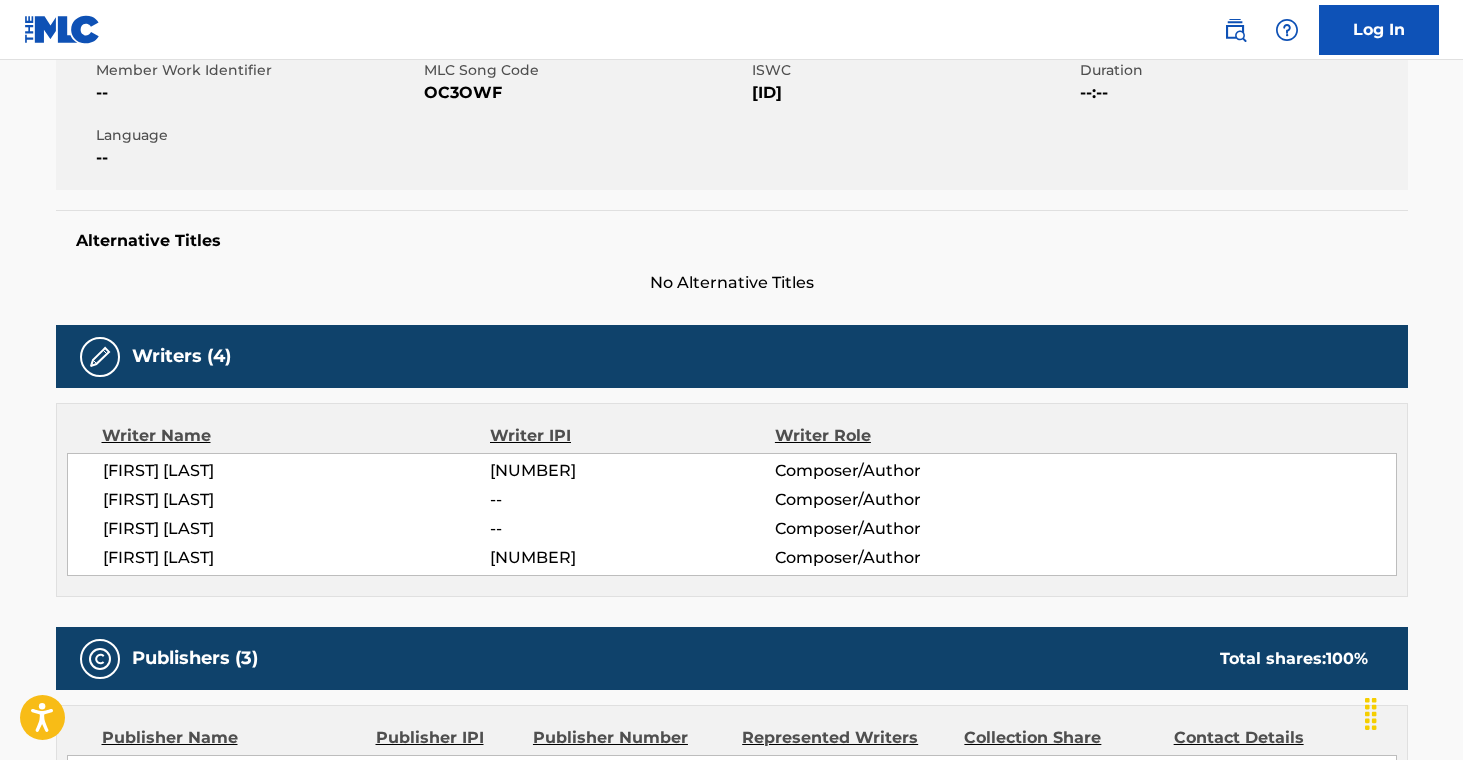 scroll, scrollTop: 0, scrollLeft: 0, axis: both 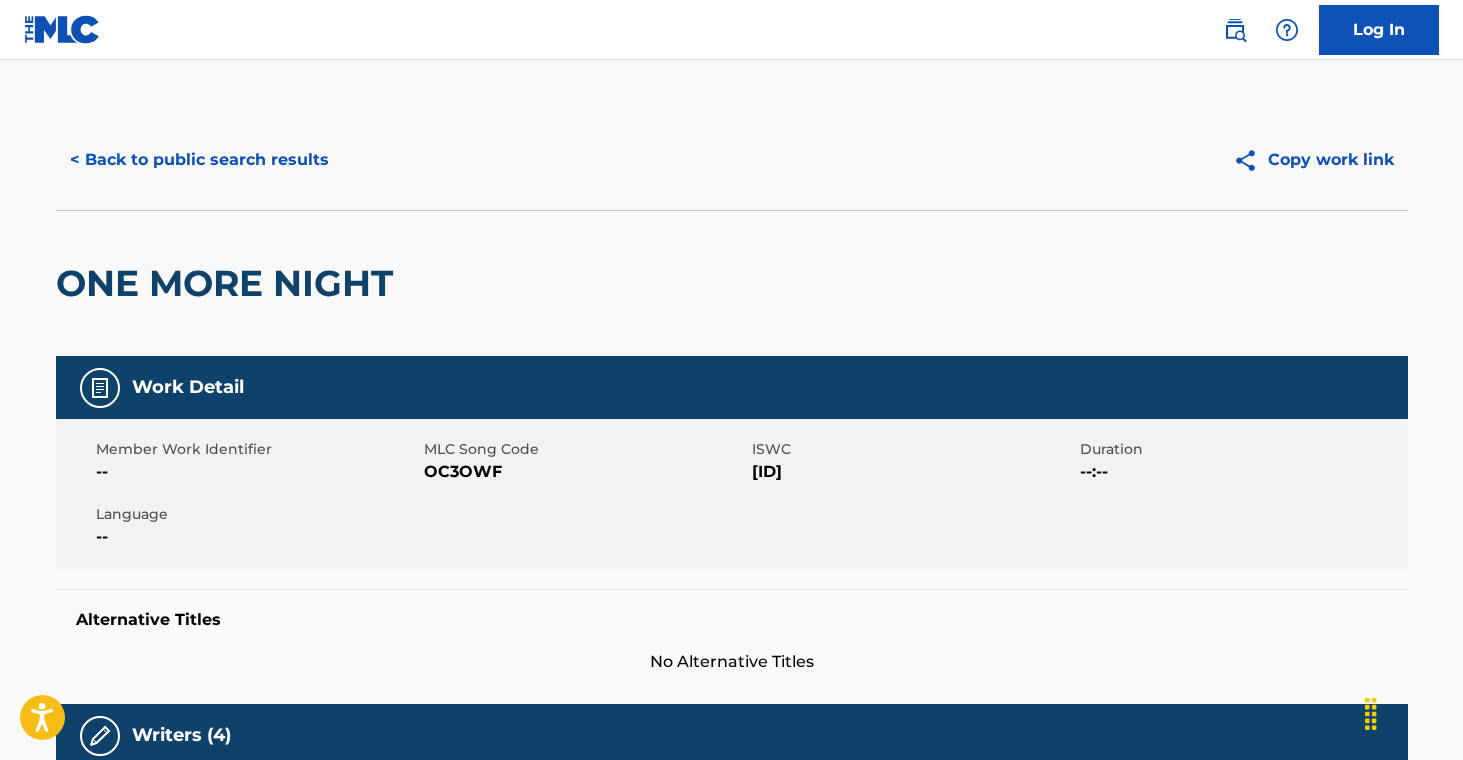 click on "< Back to public search results" at bounding box center [199, 160] 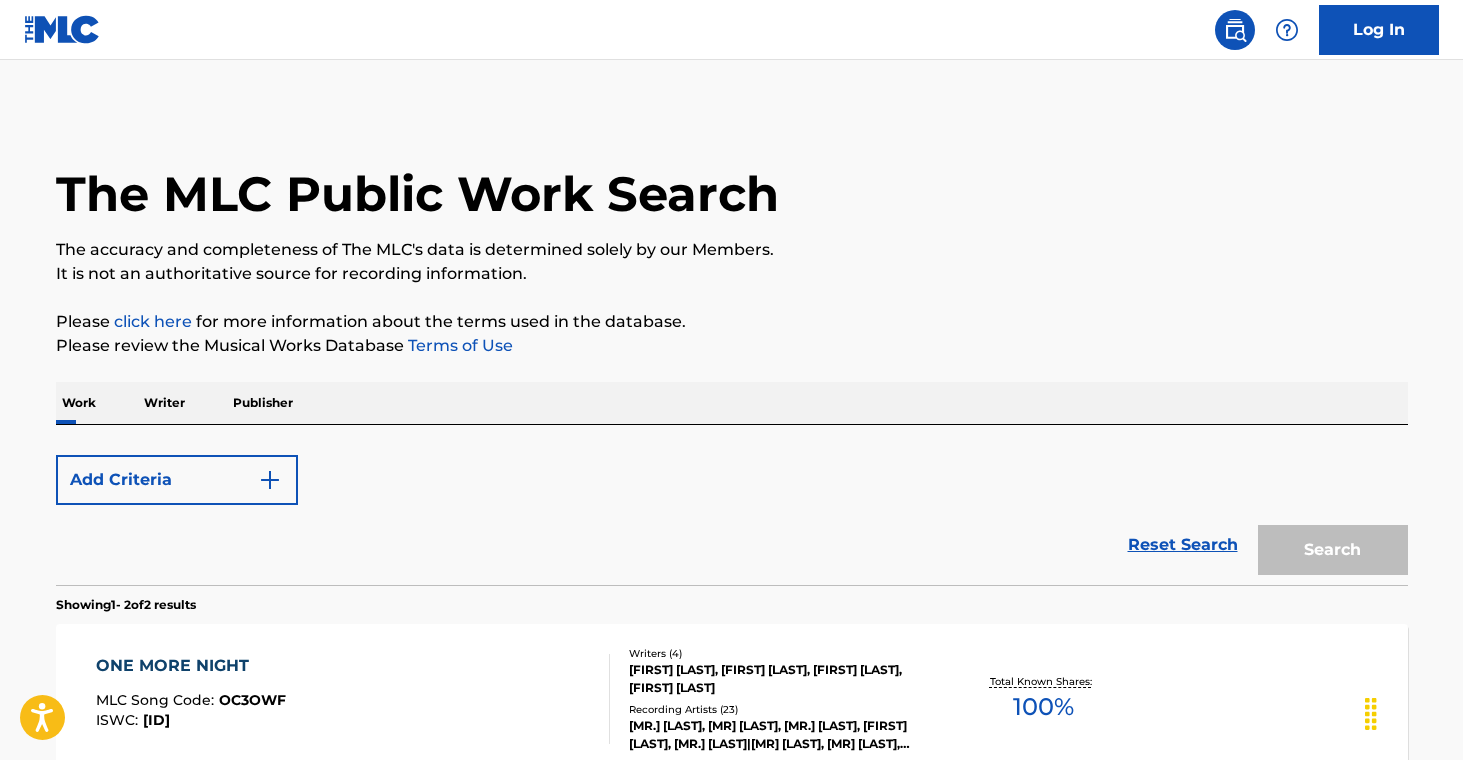 scroll, scrollTop: 300, scrollLeft: 0, axis: vertical 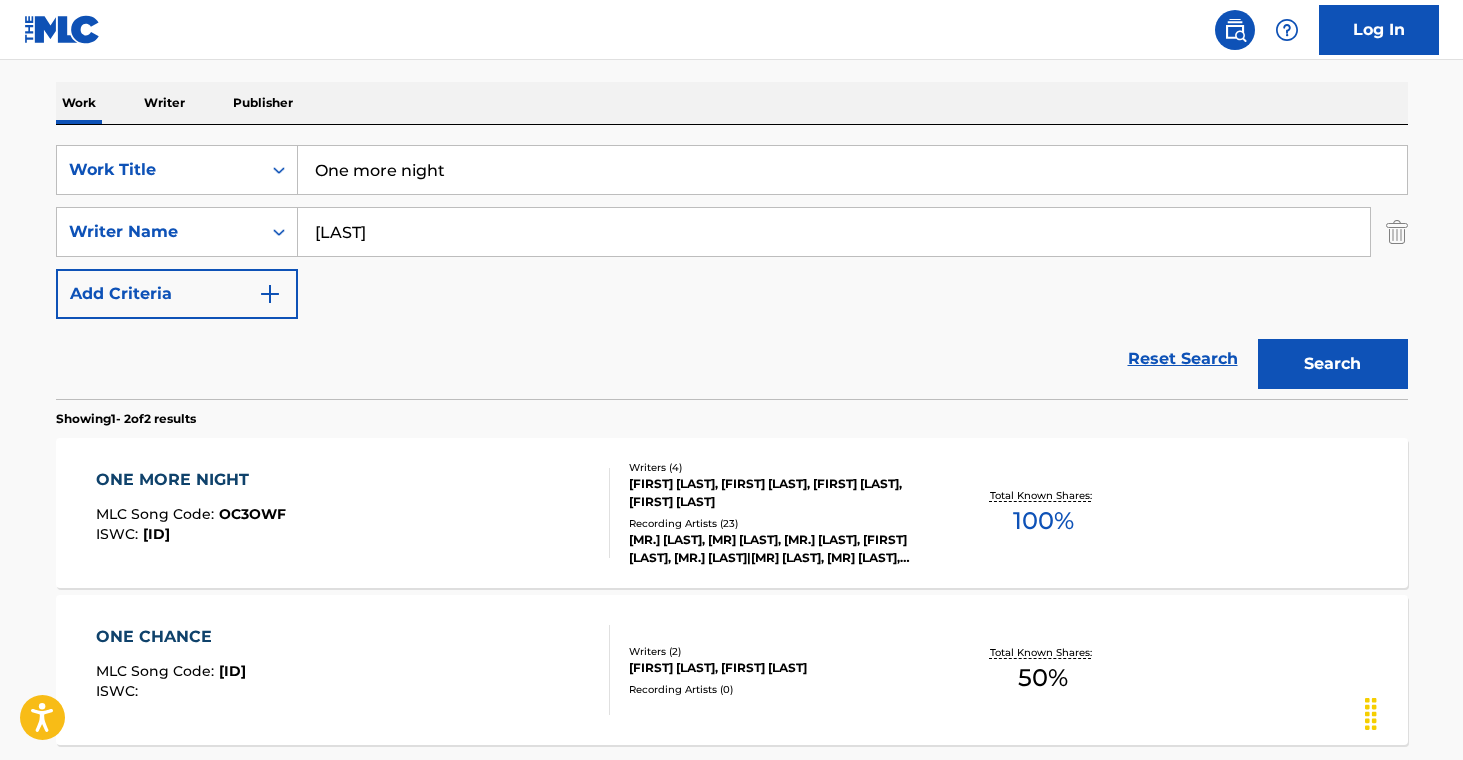drag, startPoint x: 475, startPoint y: 180, endPoint x: 845, endPoint y: 243, distance: 375.3252 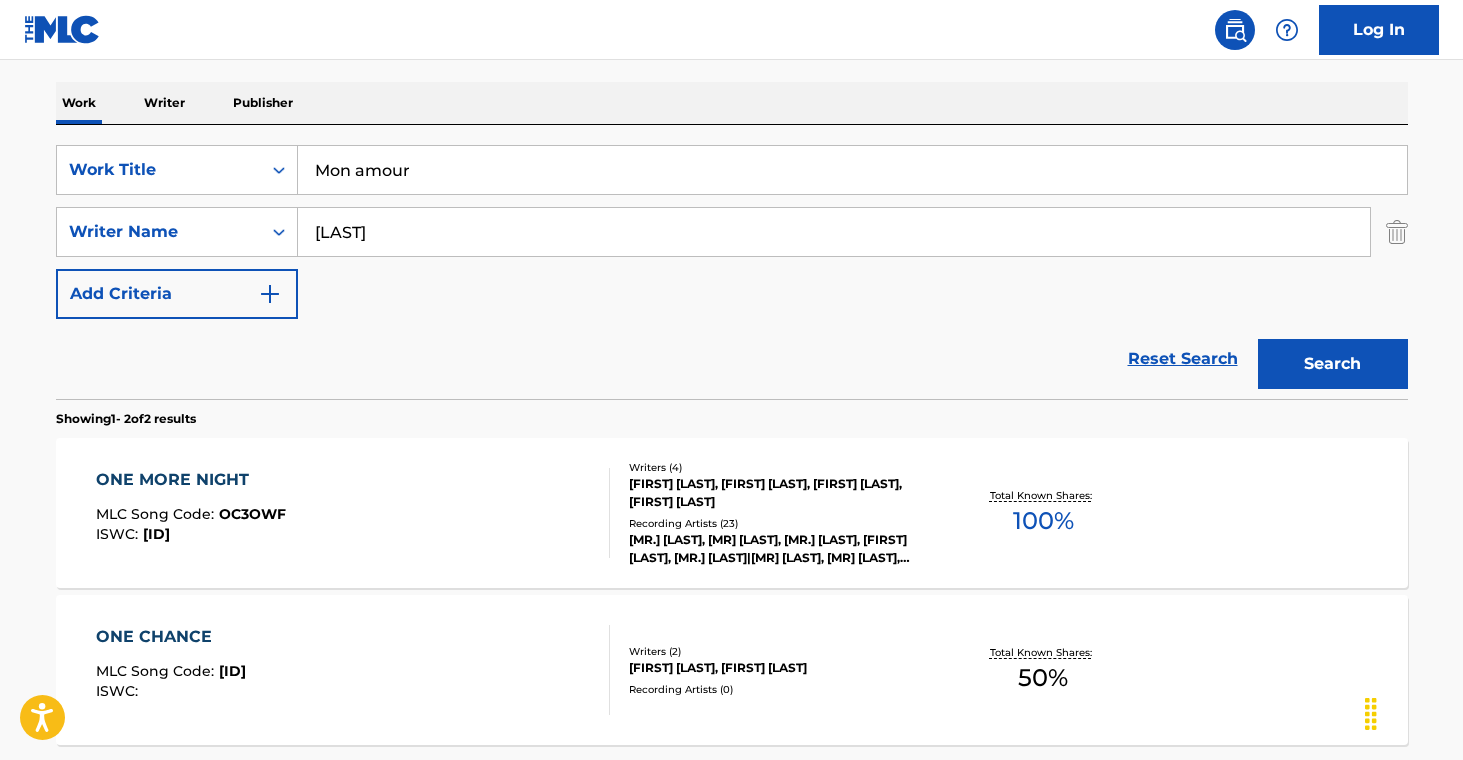 type on "Mon amour" 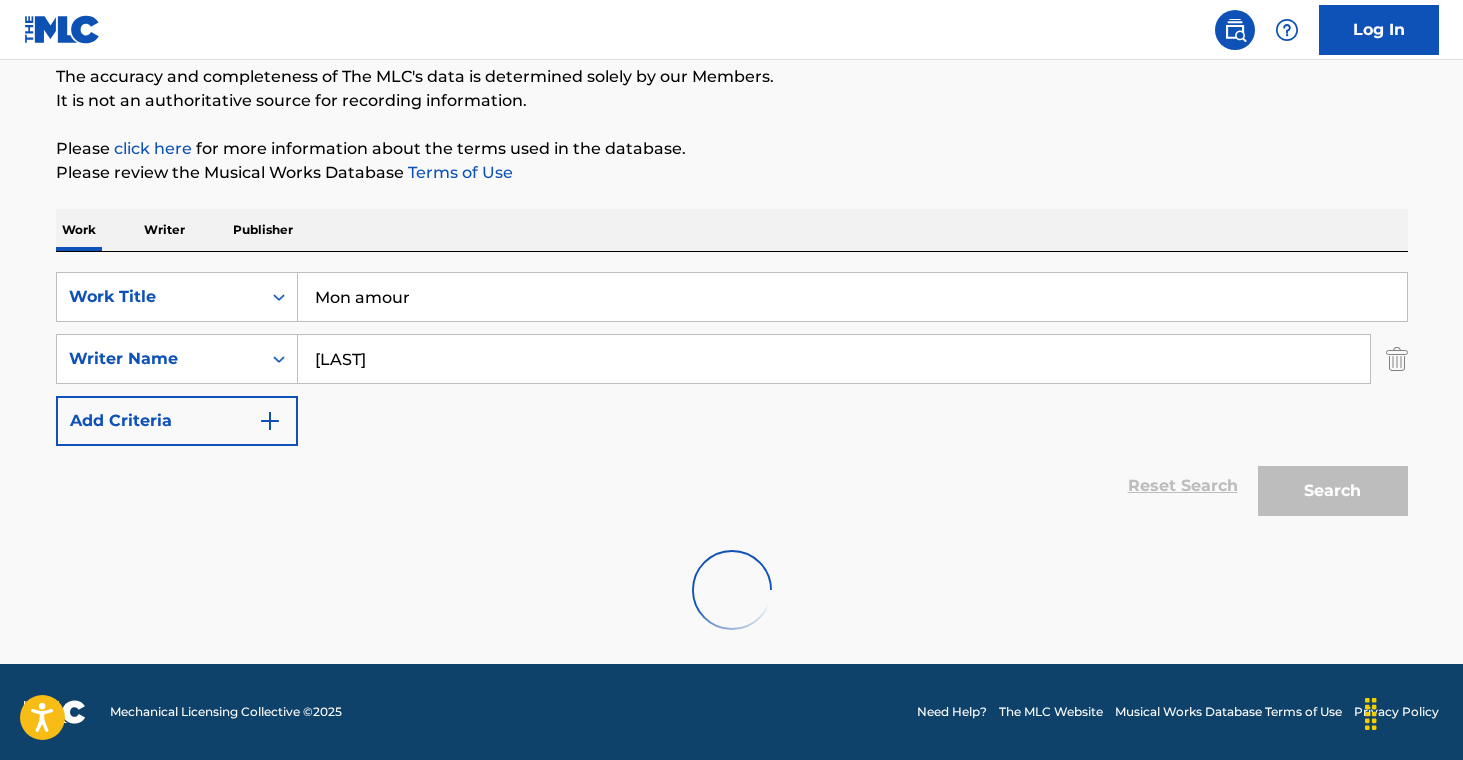scroll, scrollTop: 300, scrollLeft: 0, axis: vertical 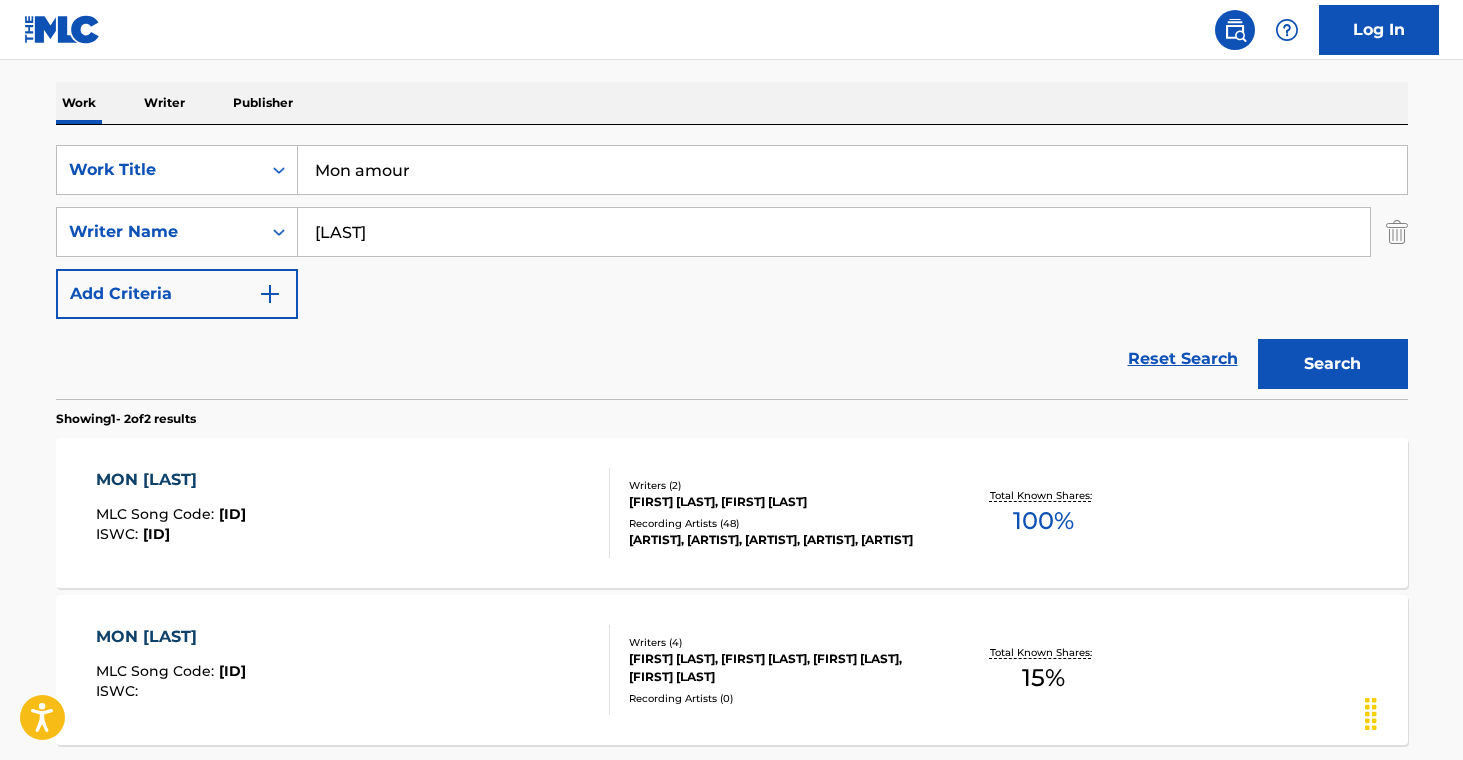 click on "Recording Artists ( 48 )" at bounding box center (780, 523) 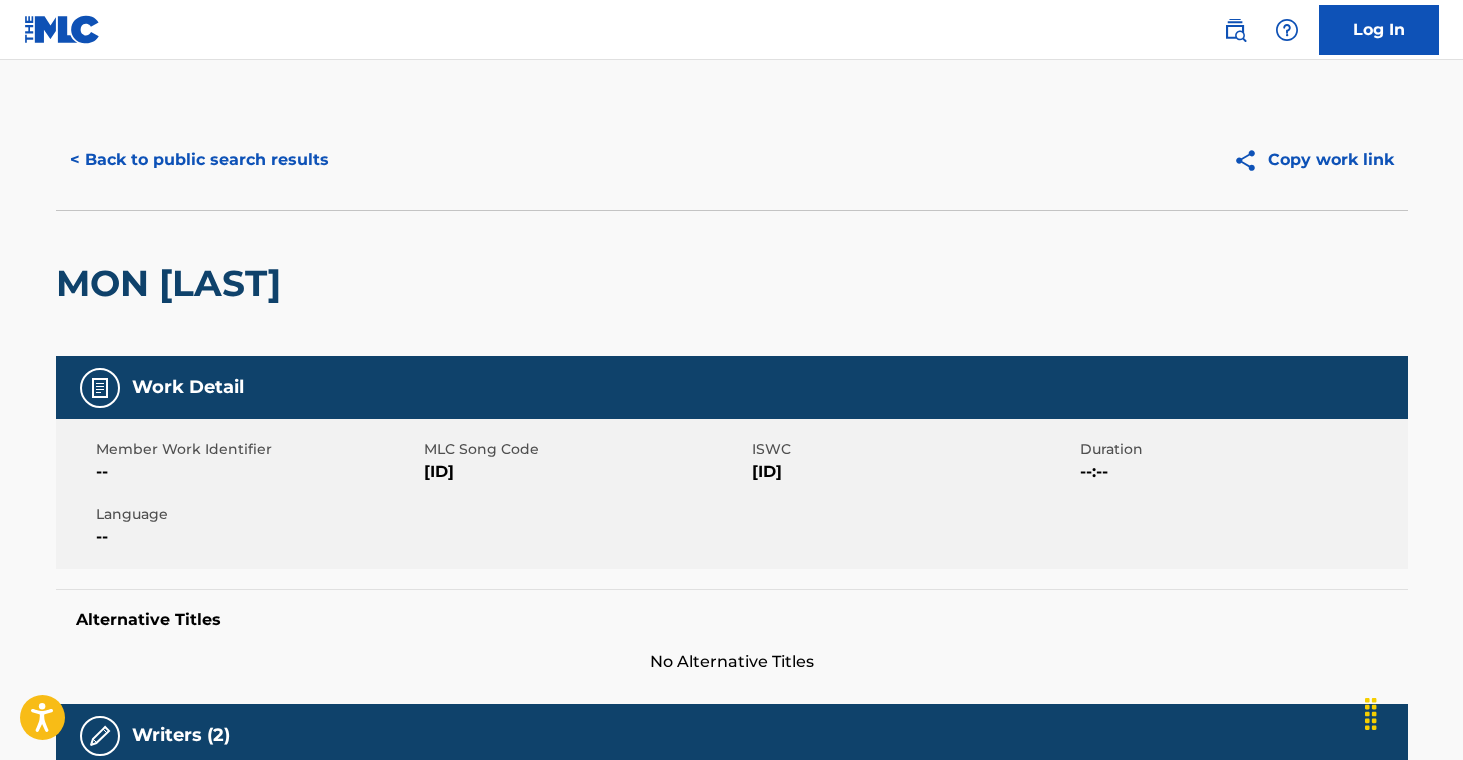 click on "[ID]" at bounding box center (585, 472) 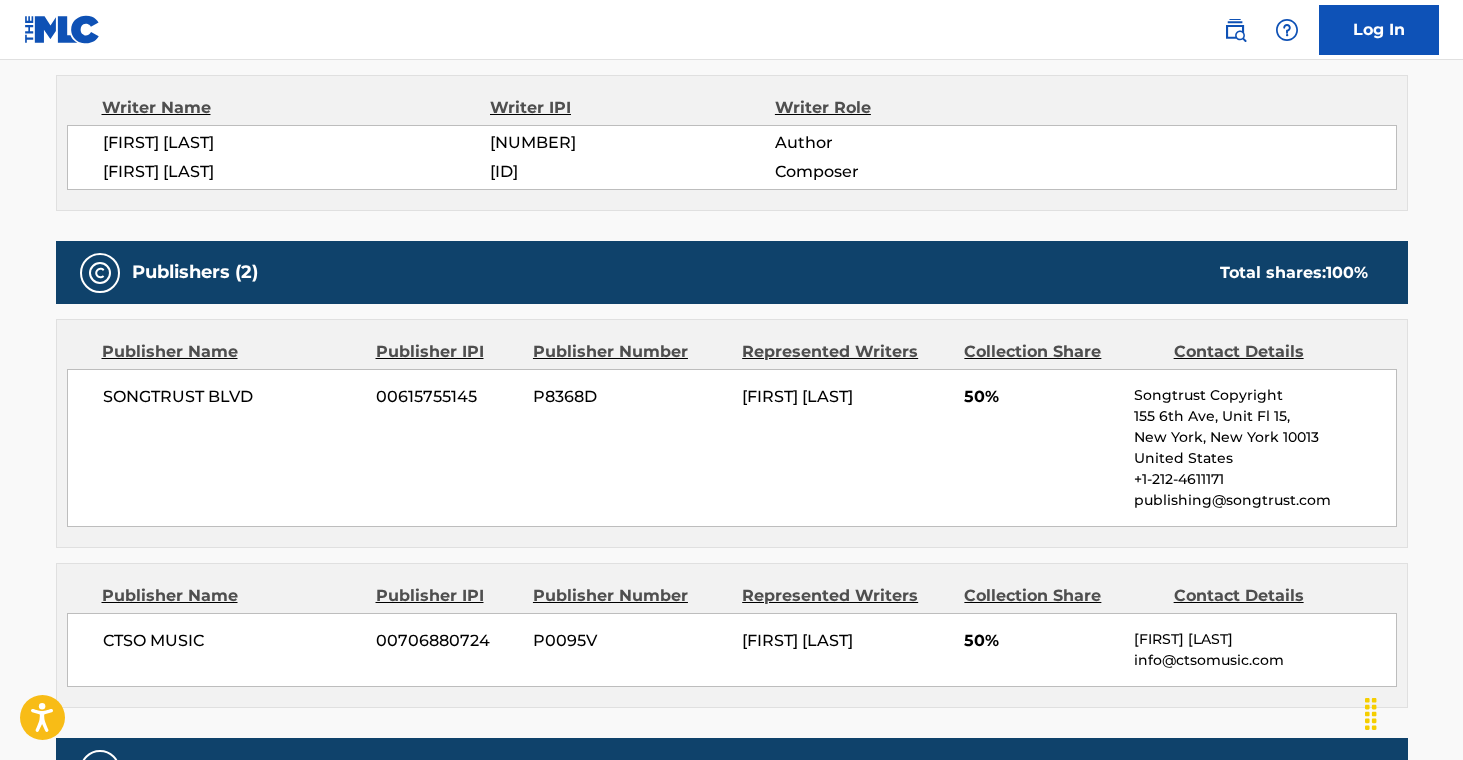 scroll, scrollTop: 0, scrollLeft: 0, axis: both 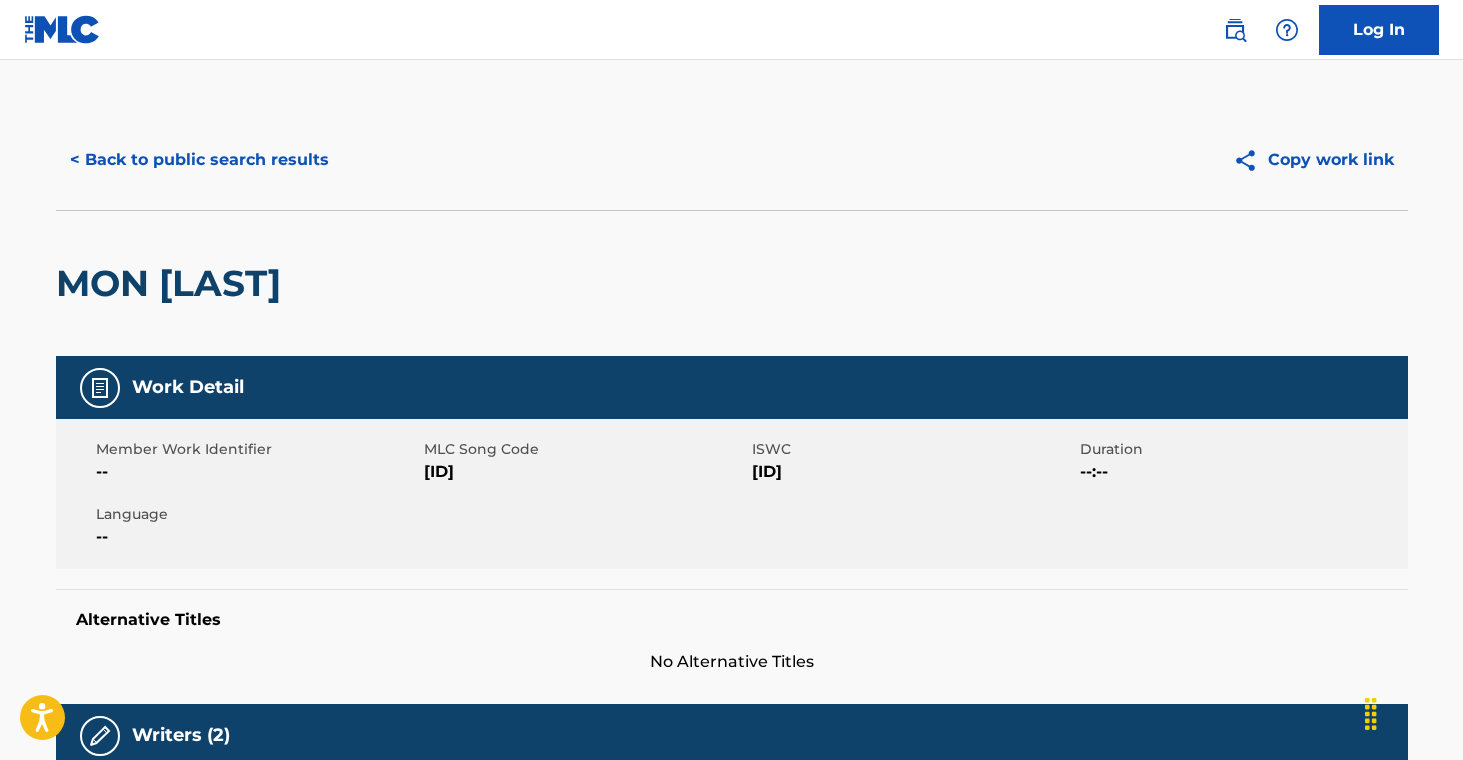click on "< Back to public search results" at bounding box center [199, 160] 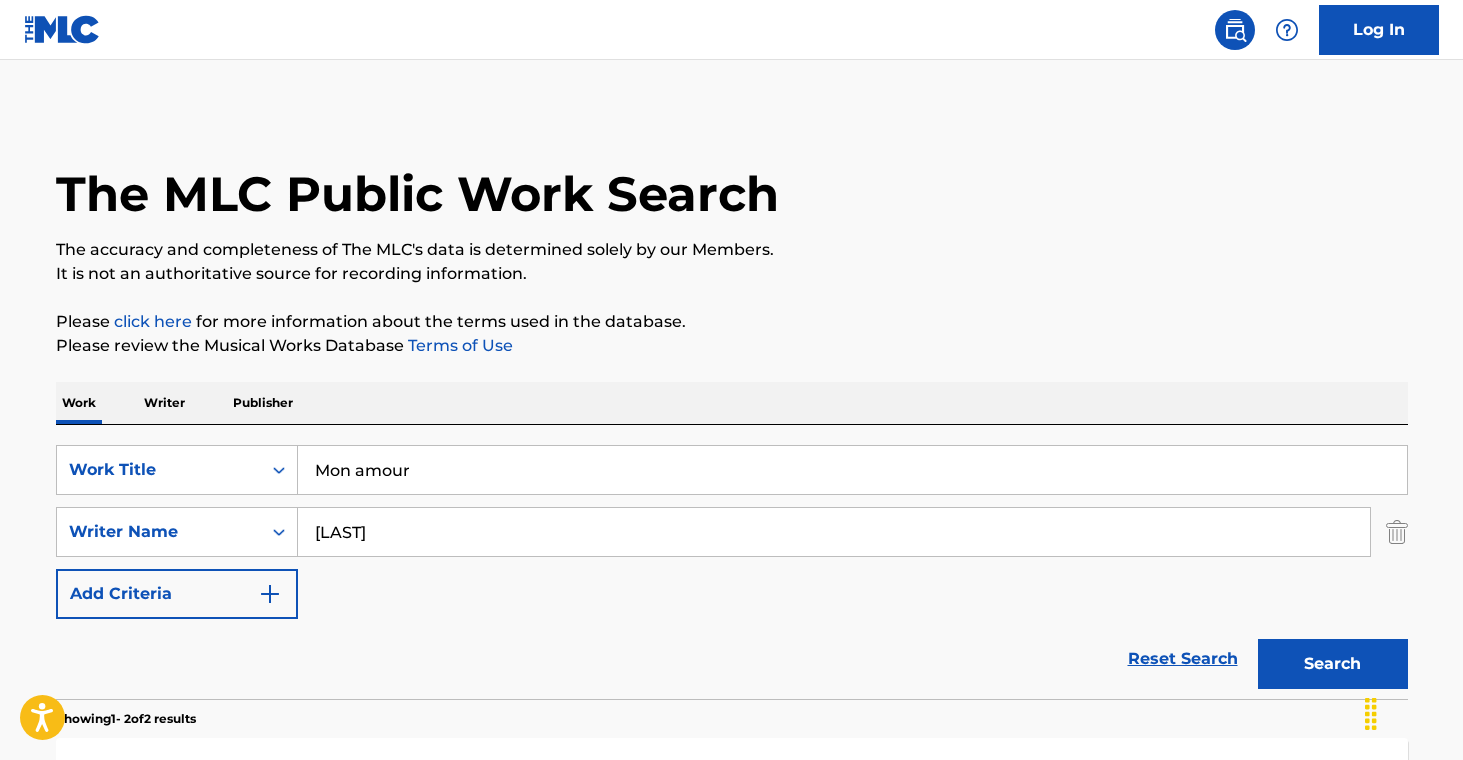scroll, scrollTop: 300, scrollLeft: 0, axis: vertical 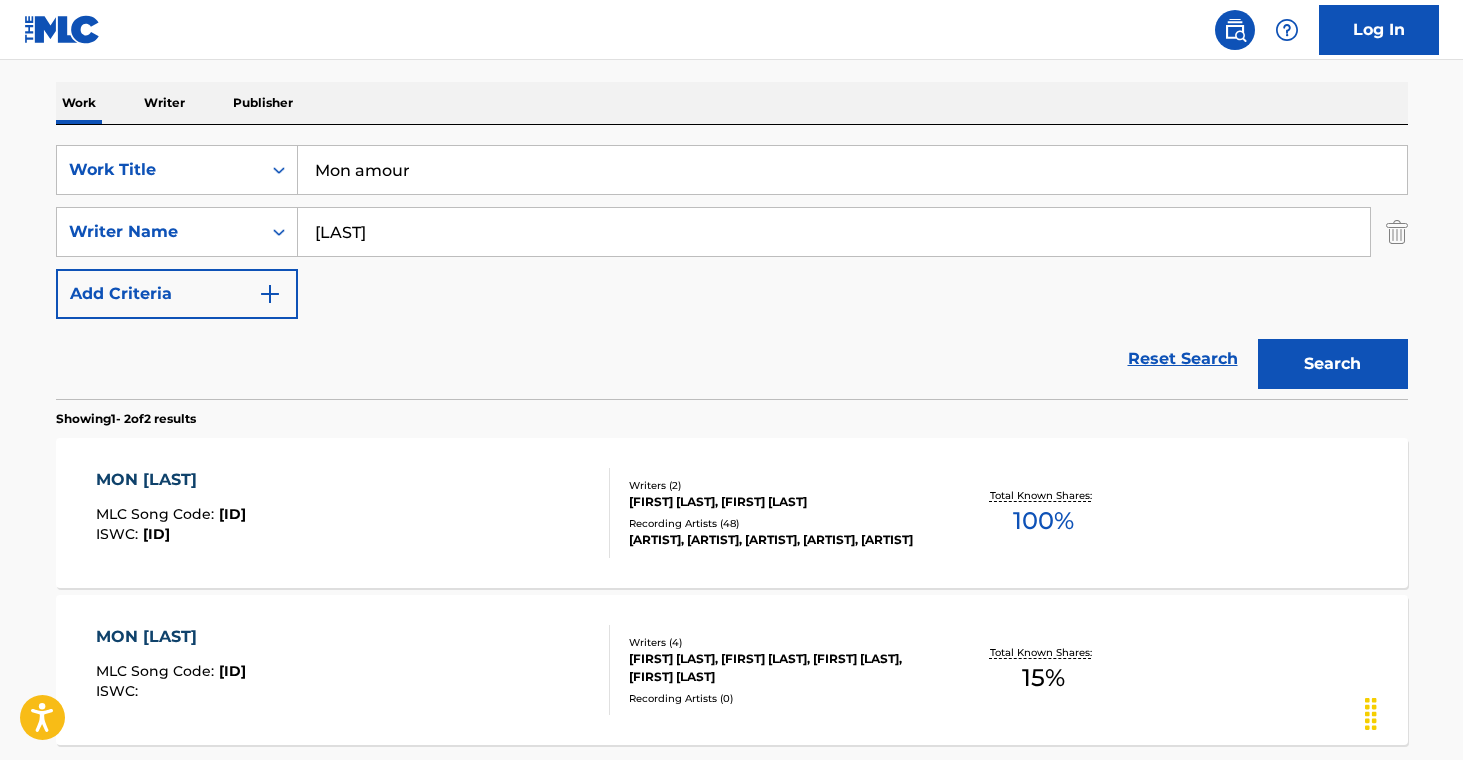 drag, startPoint x: 442, startPoint y: 181, endPoint x: 245, endPoint y: 125, distance: 204.80478 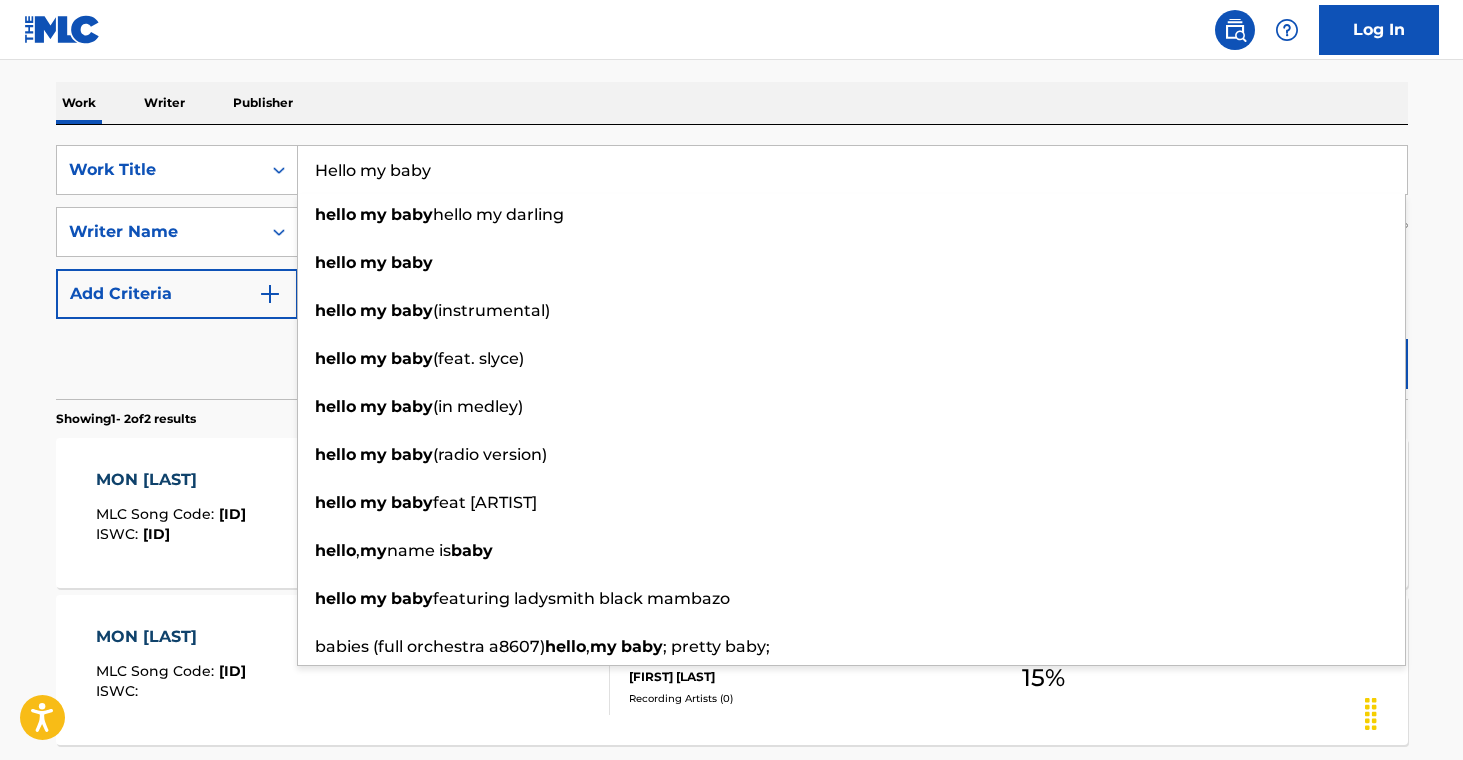 type on "Hello my baby" 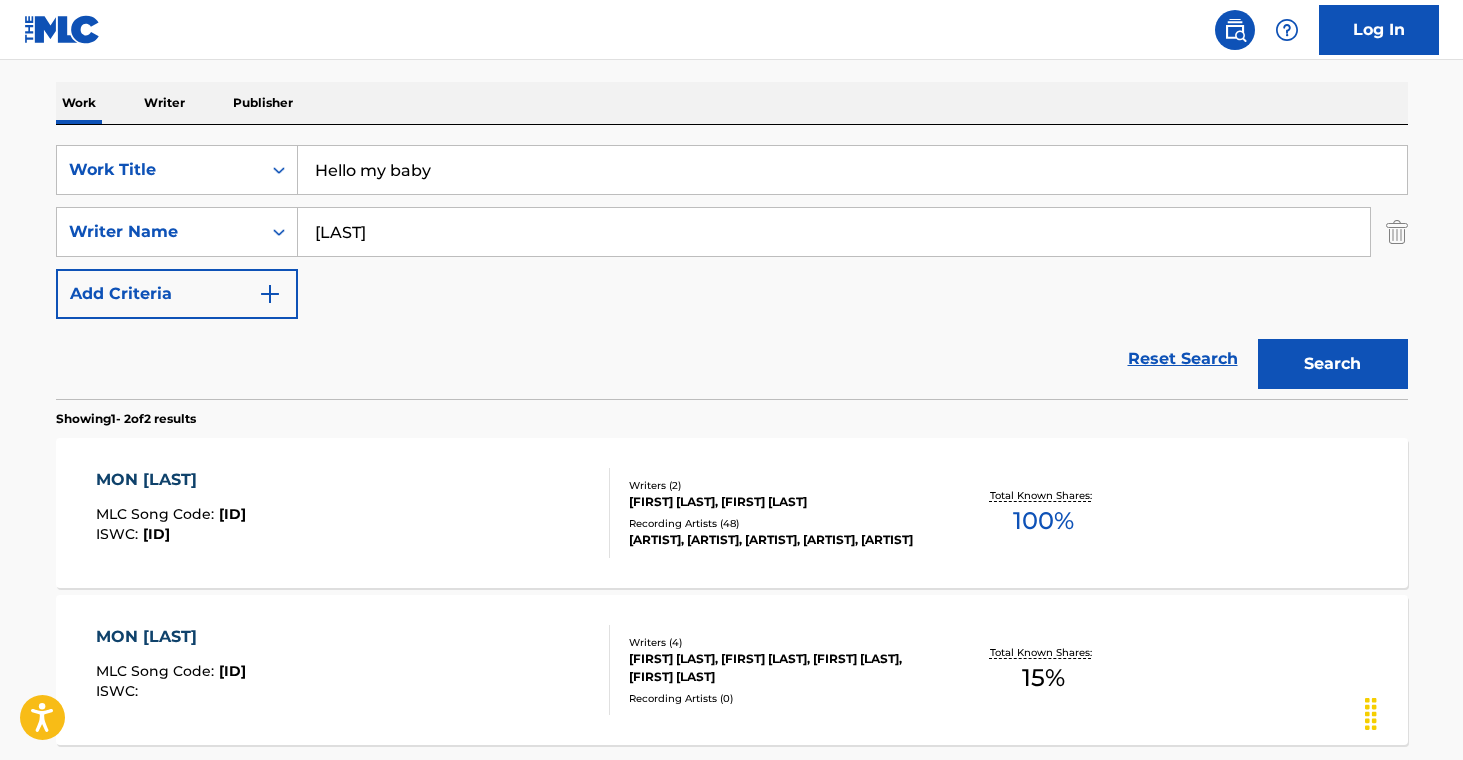 click on "Log In" at bounding box center (731, 30) 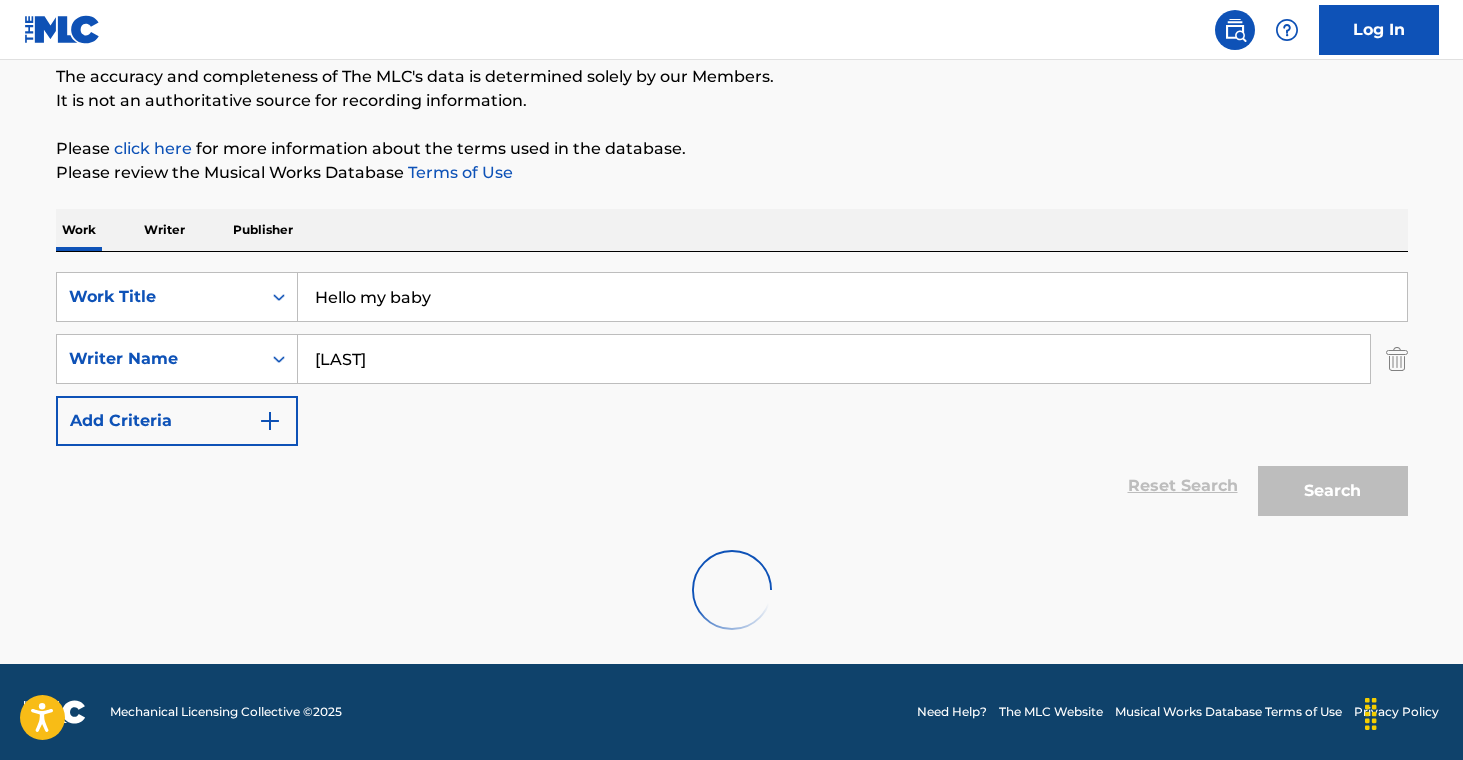 scroll, scrollTop: 300, scrollLeft: 0, axis: vertical 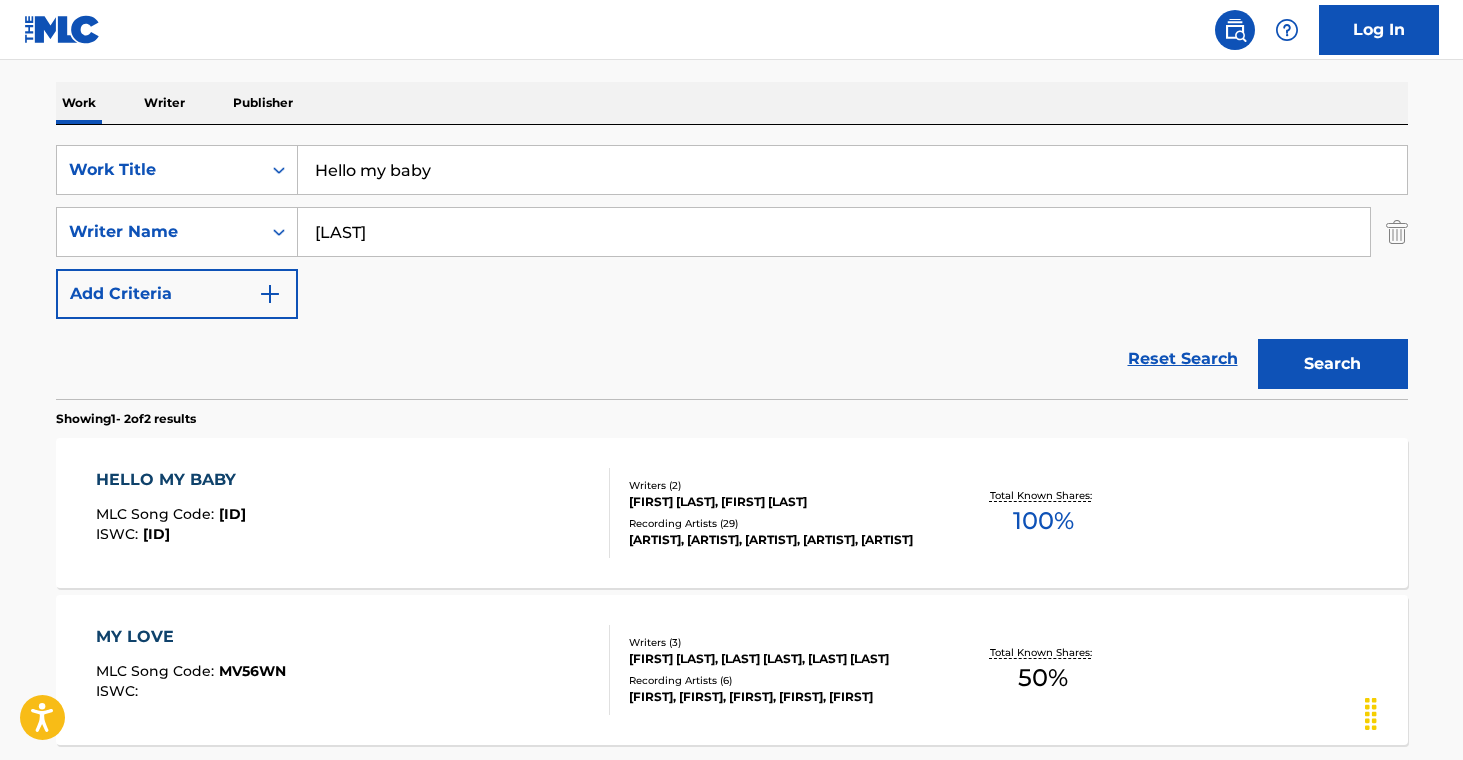 click on "Recording Artists ( 29 )" at bounding box center [780, 523] 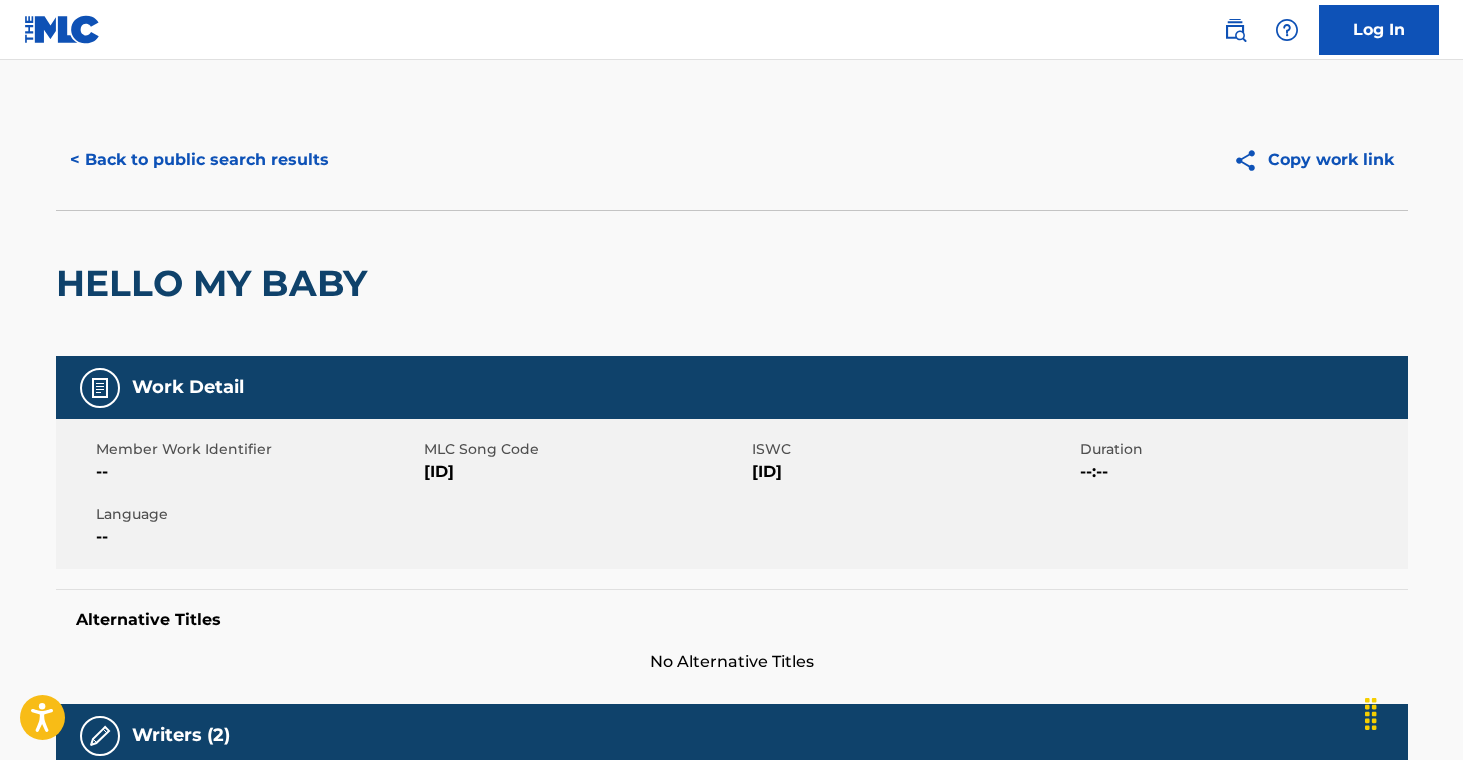 click on "[ID]" at bounding box center (585, 472) 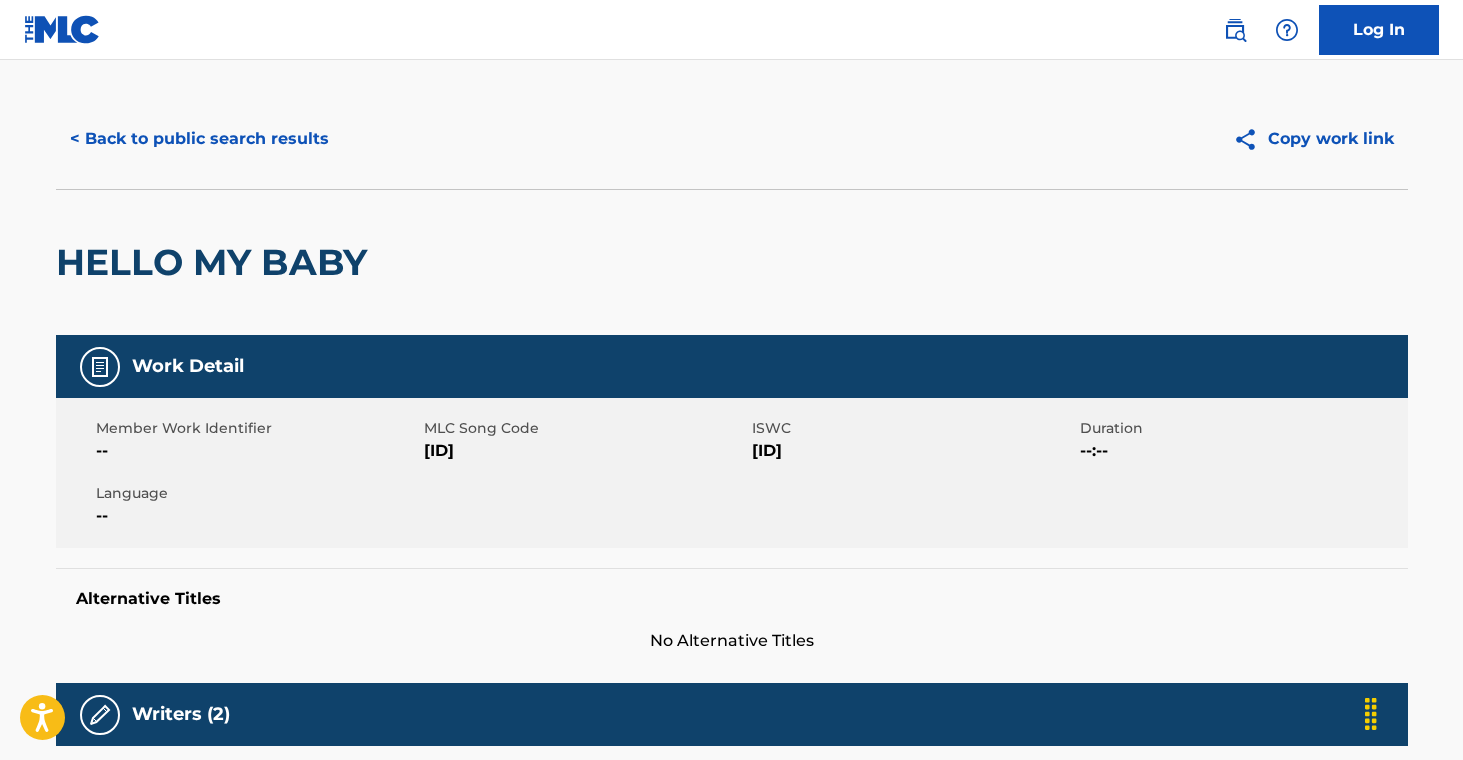scroll, scrollTop: 0, scrollLeft: 0, axis: both 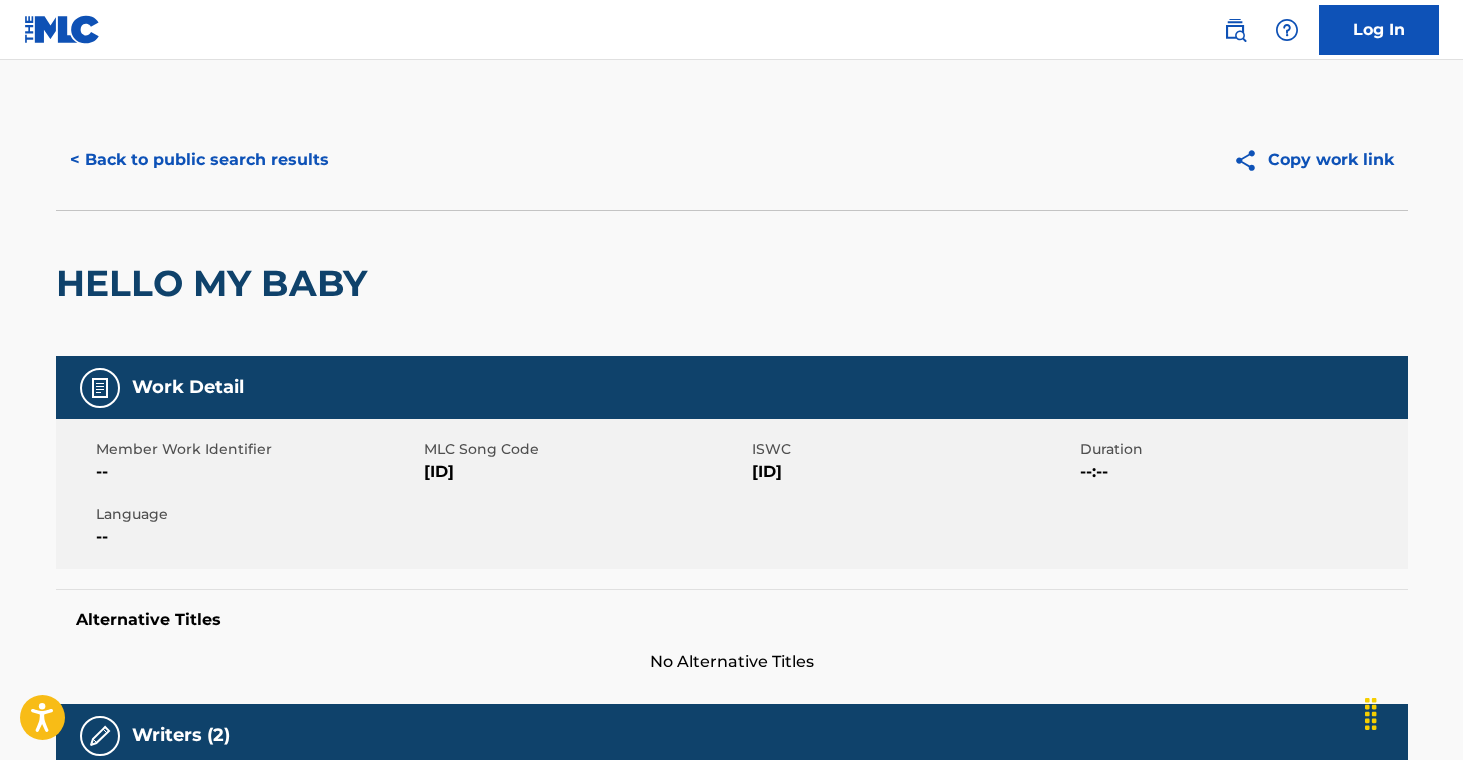 click on "< Back to public search results" at bounding box center [199, 160] 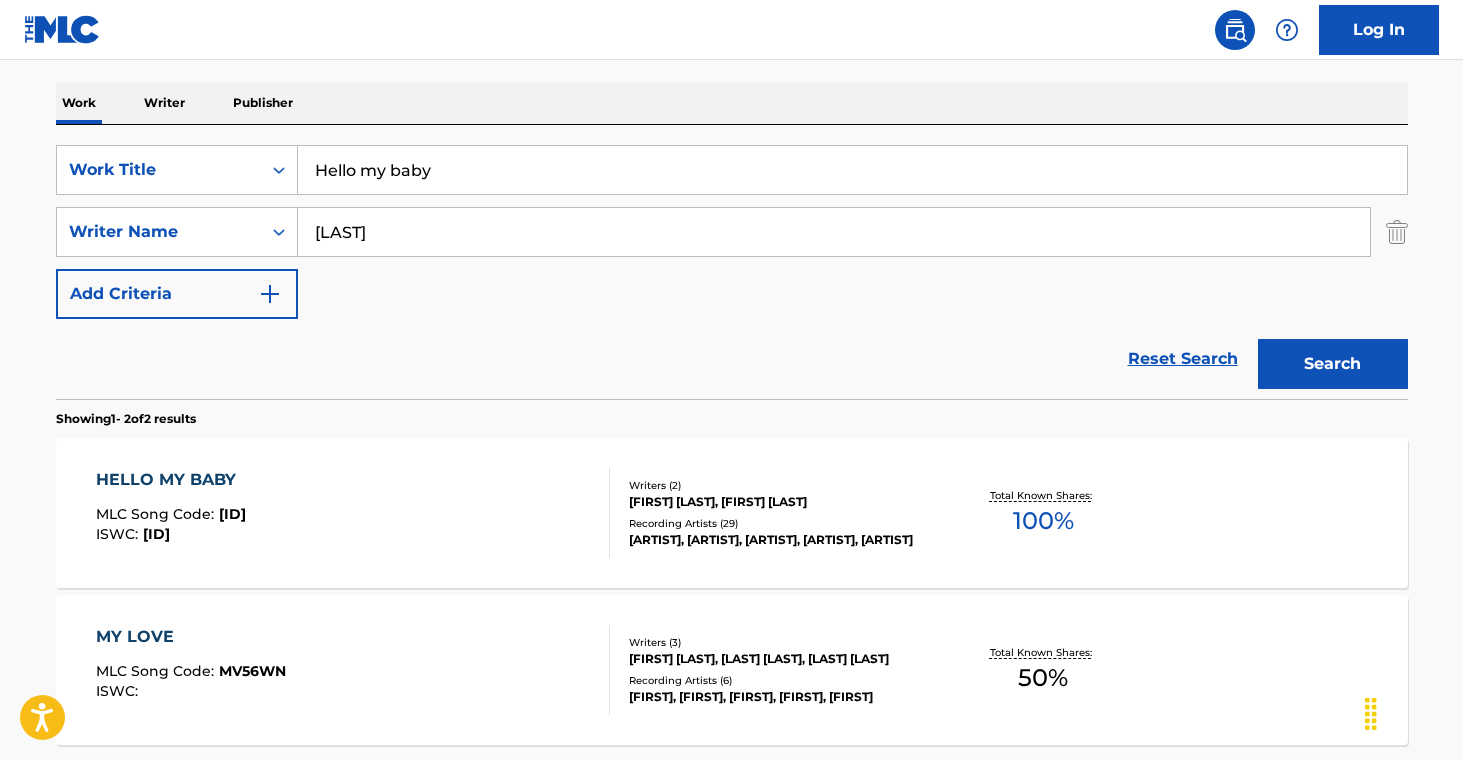 drag, startPoint x: 507, startPoint y: 171, endPoint x: 101, endPoint y: 110, distance: 410.55695 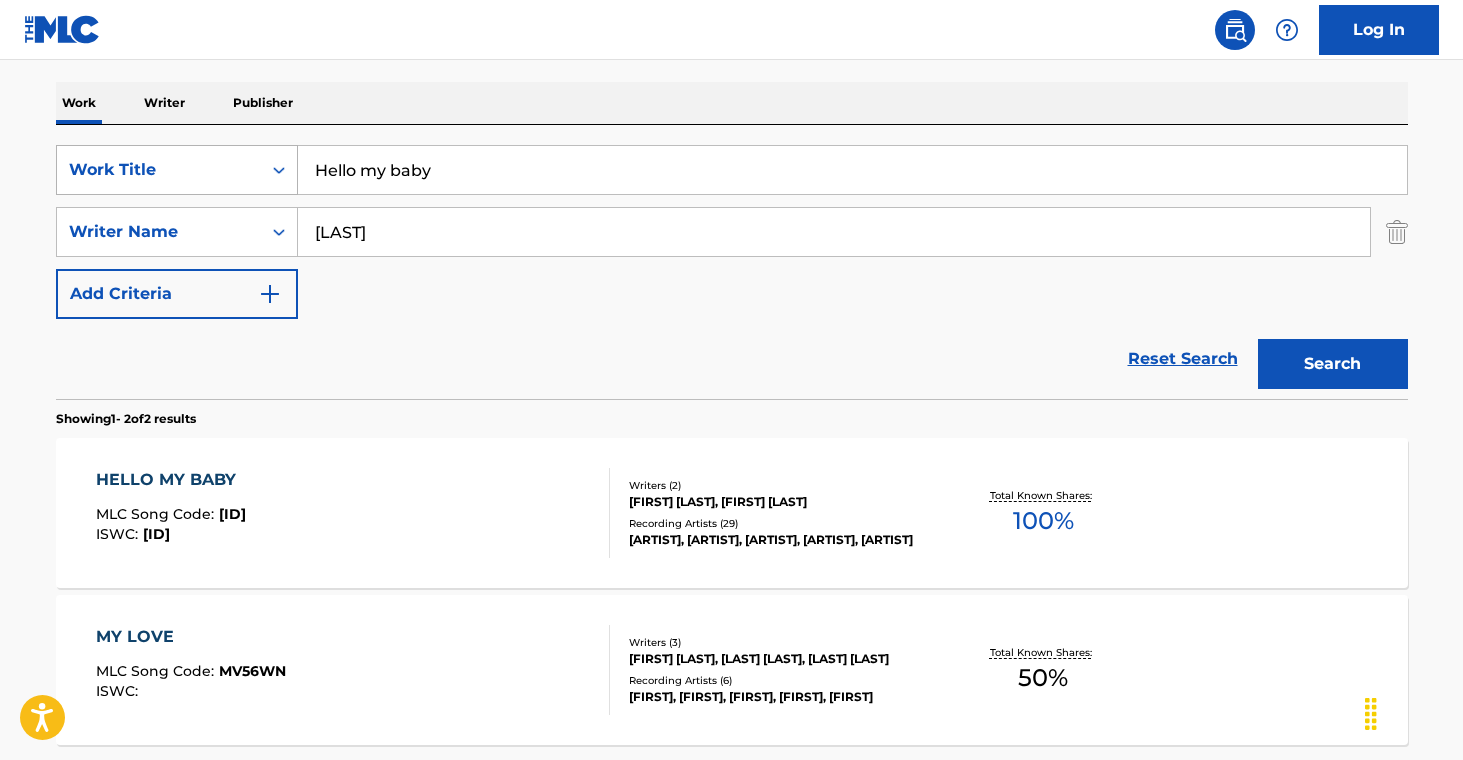 paste on "[ID]" 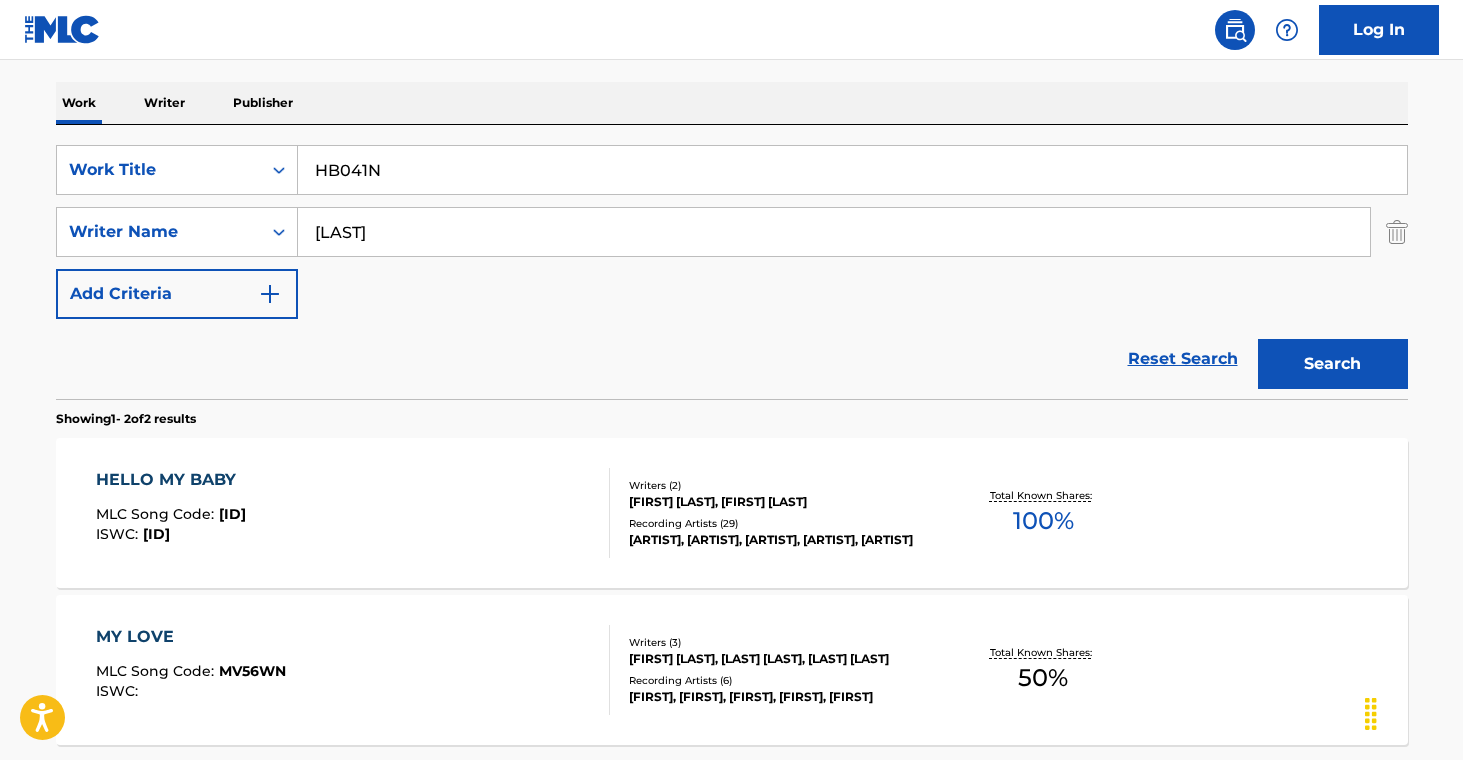 type on "HB041N" 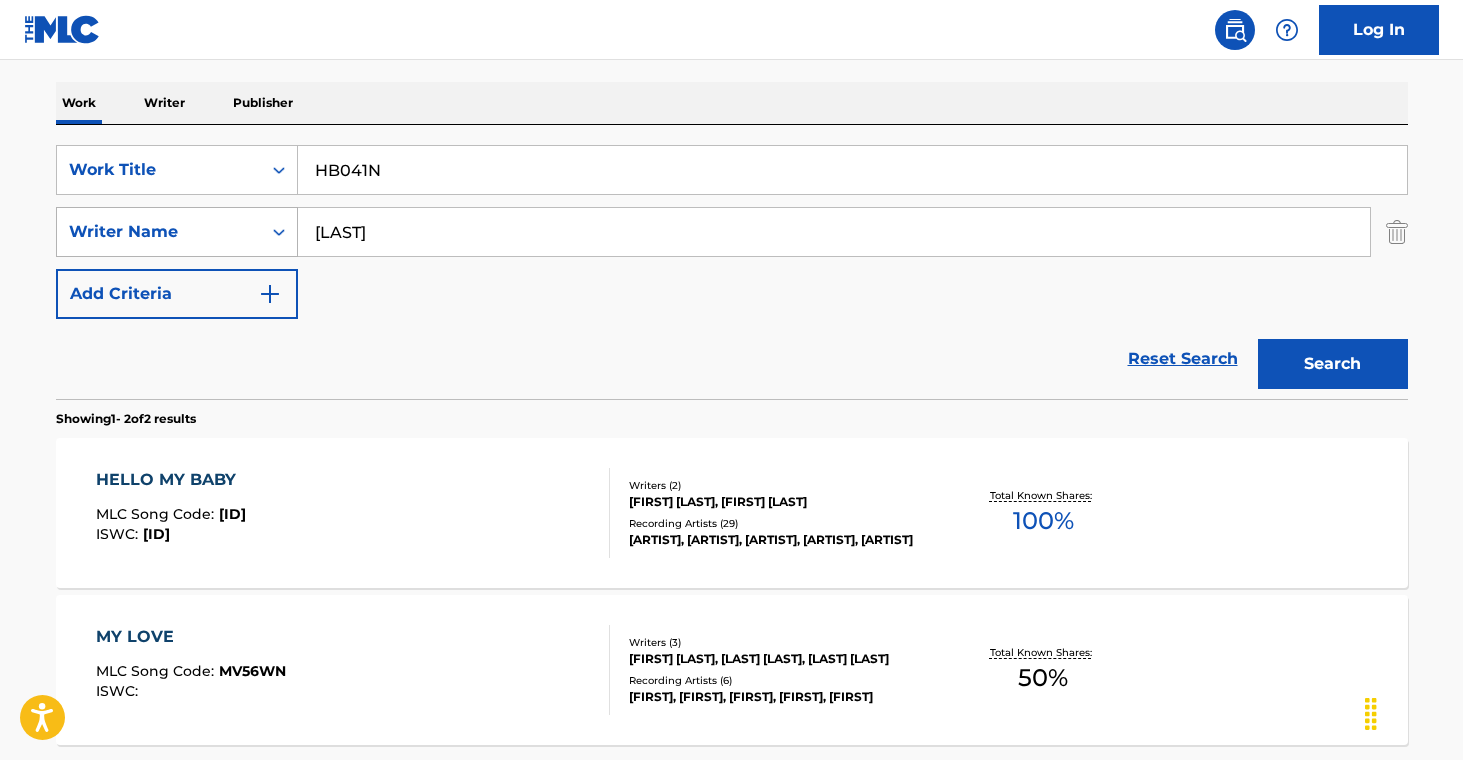 drag, startPoint x: 398, startPoint y: 243, endPoint x: 269, endPoint y: 229, distance: 129.75746 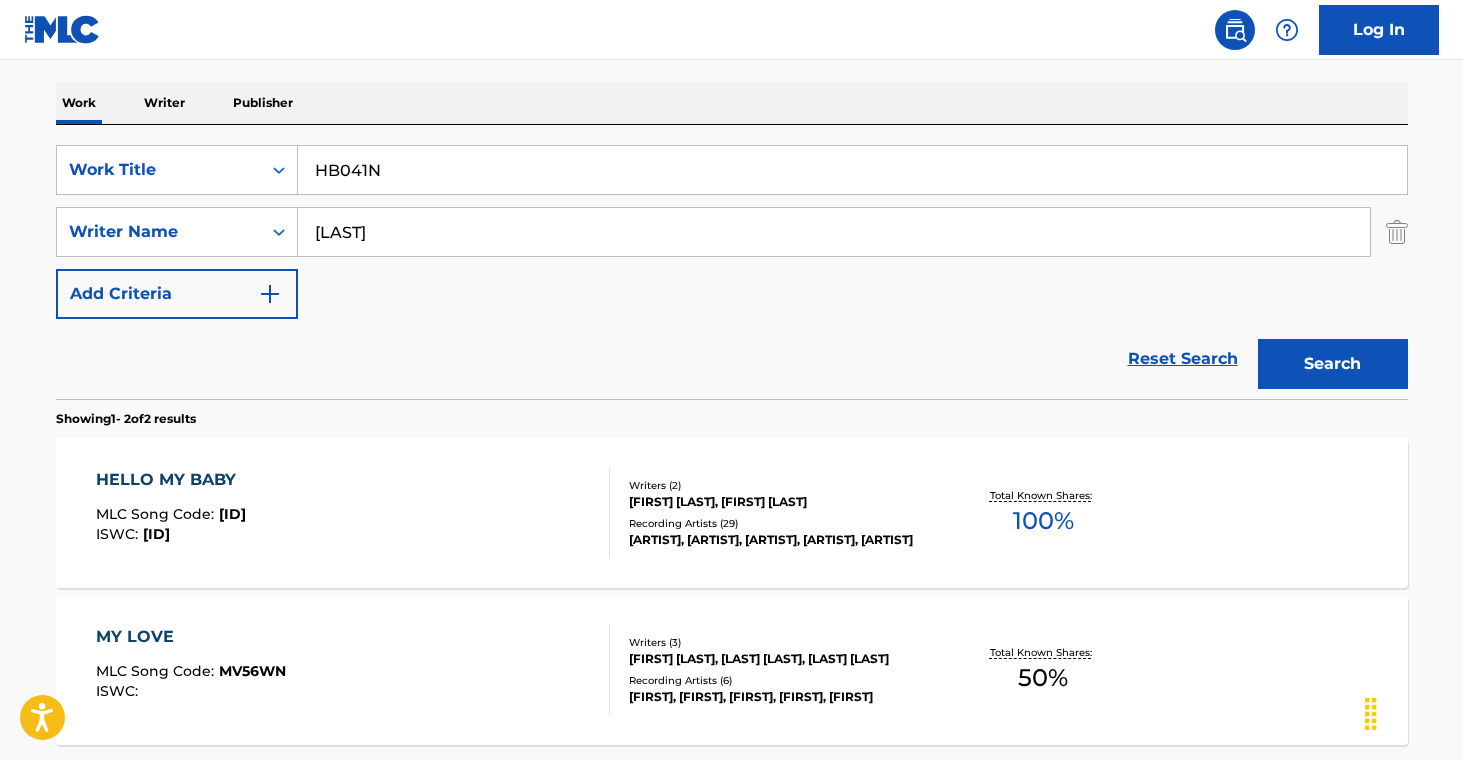 click on "Work Title [ID] Work Title [ID] Writer Name [CRITERIA]" at bounding box center (732, 232) 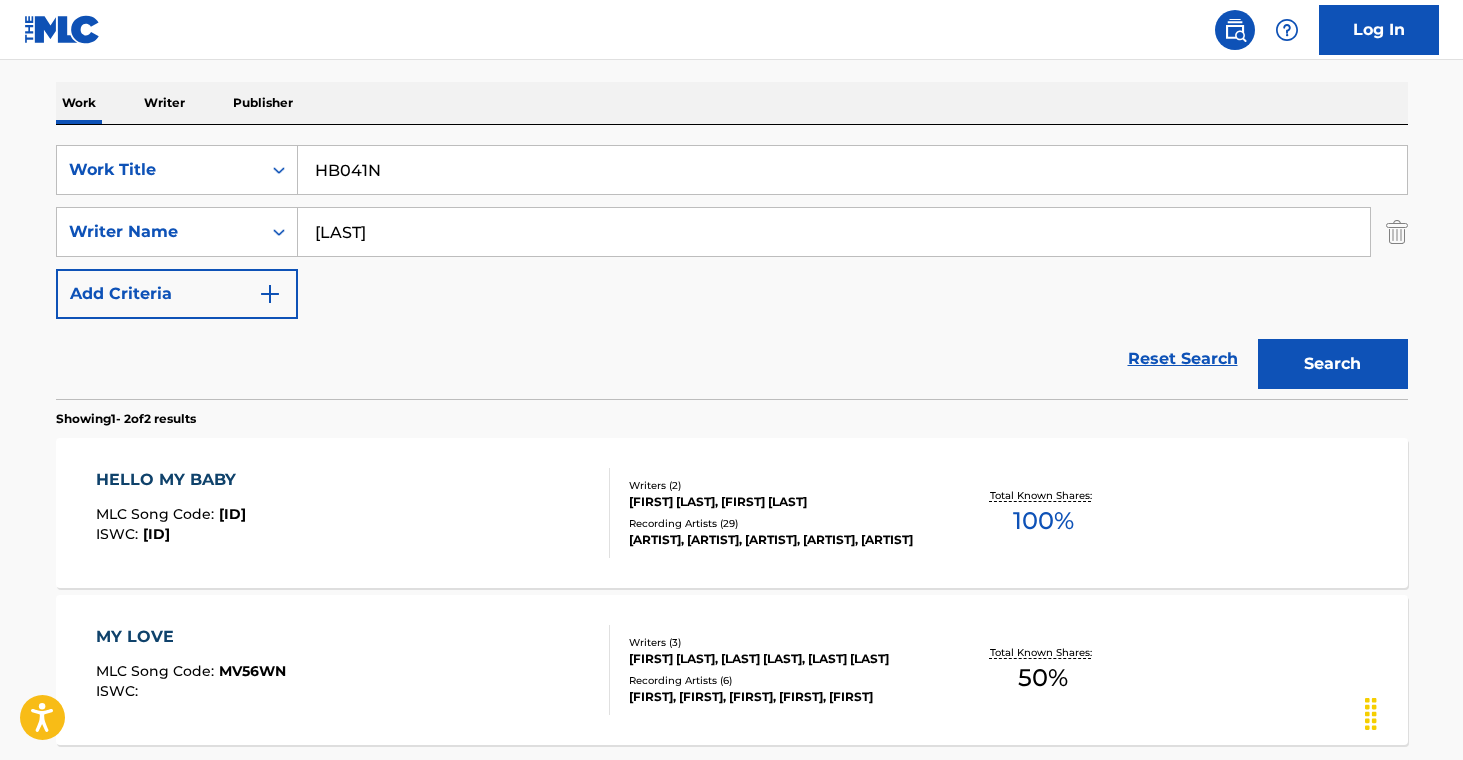 click on "Search" at bounding box center (1333, 364) 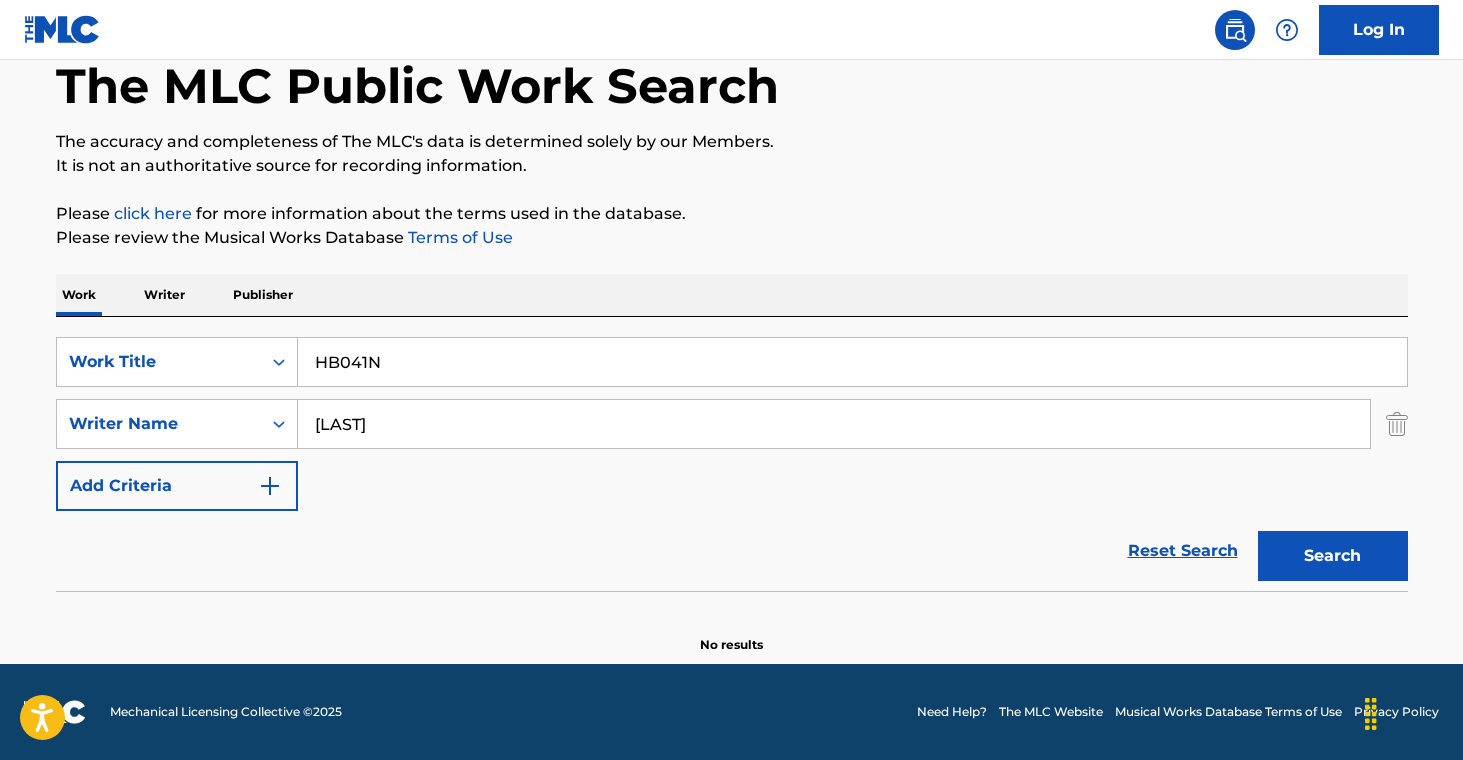 scroll, scrollTop: 108, scrollLeft: 0, axis: vertical 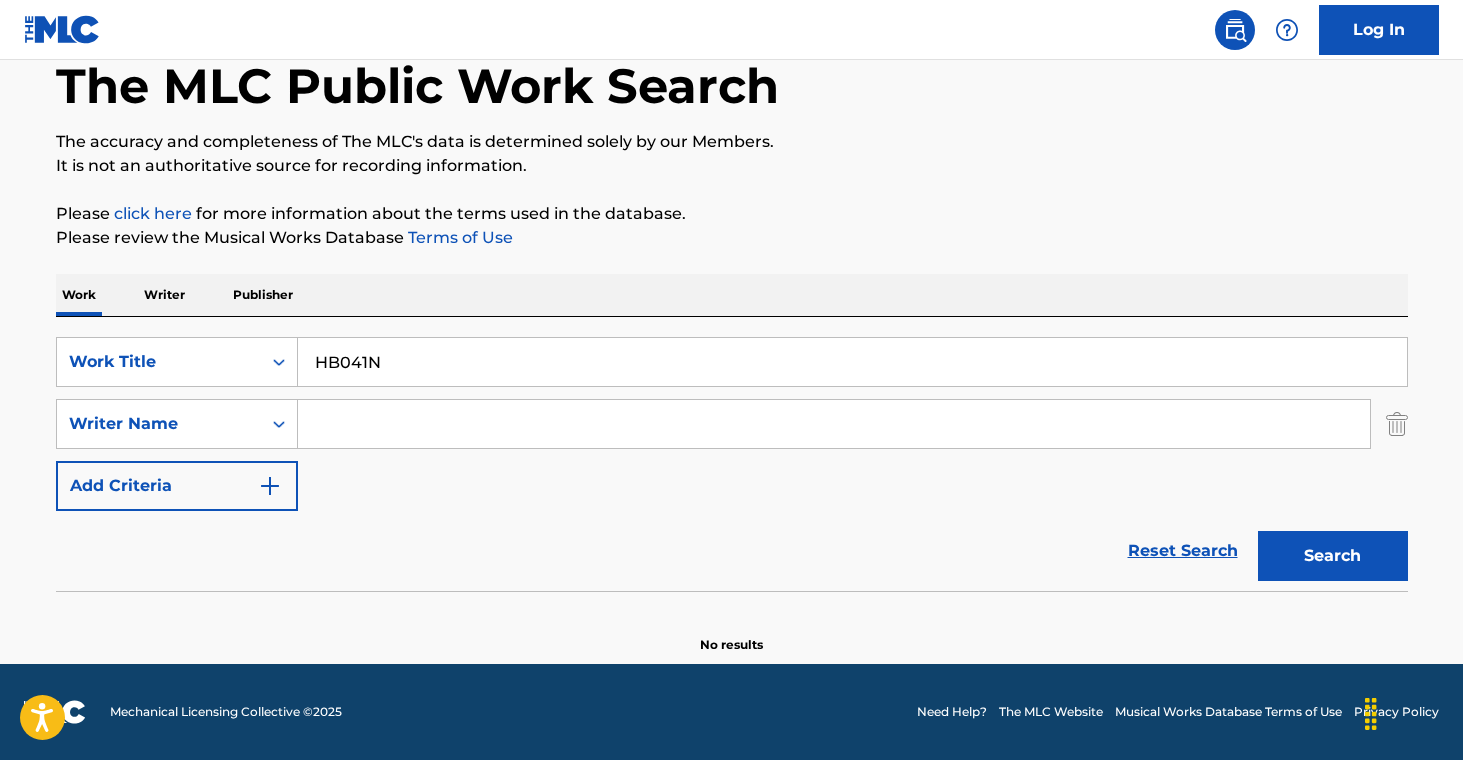 type 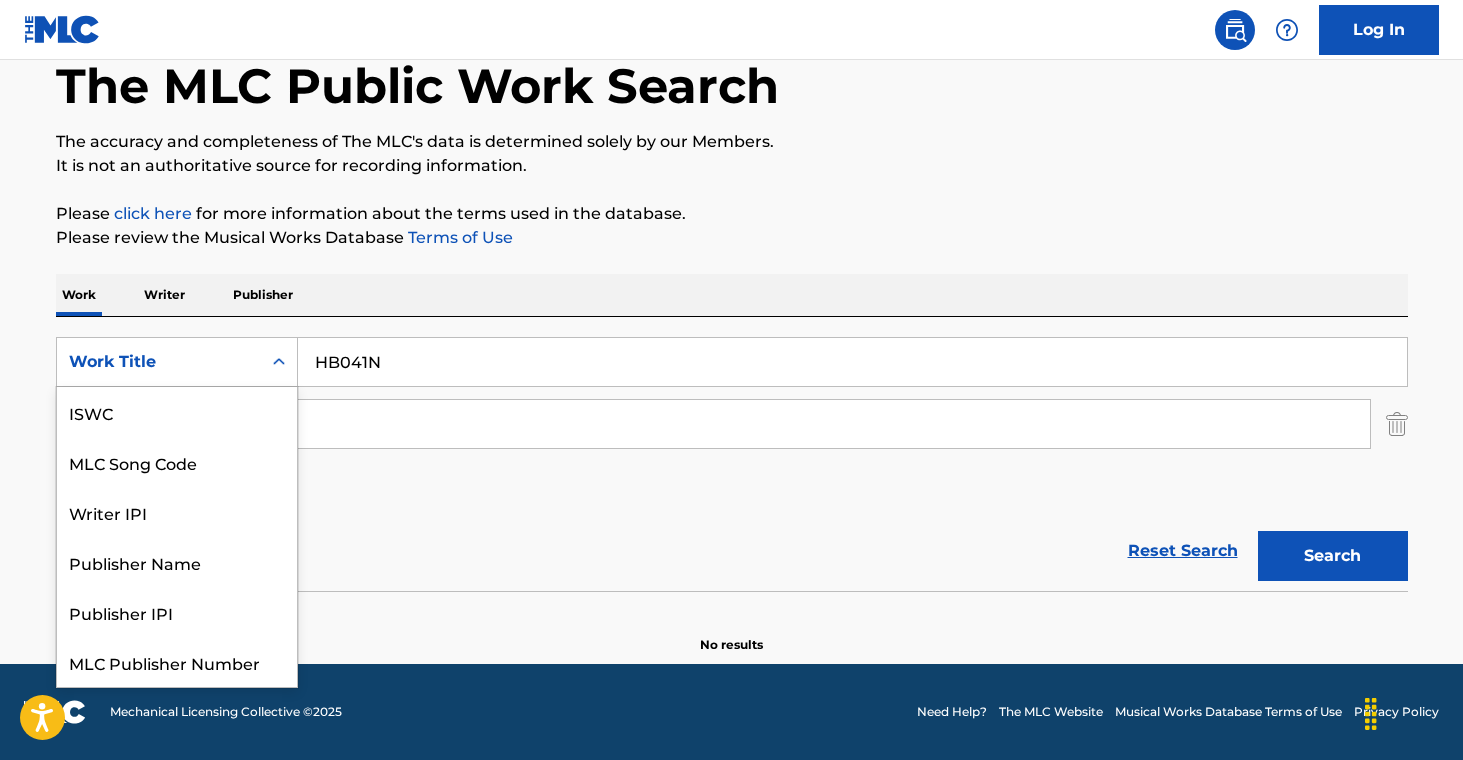 click 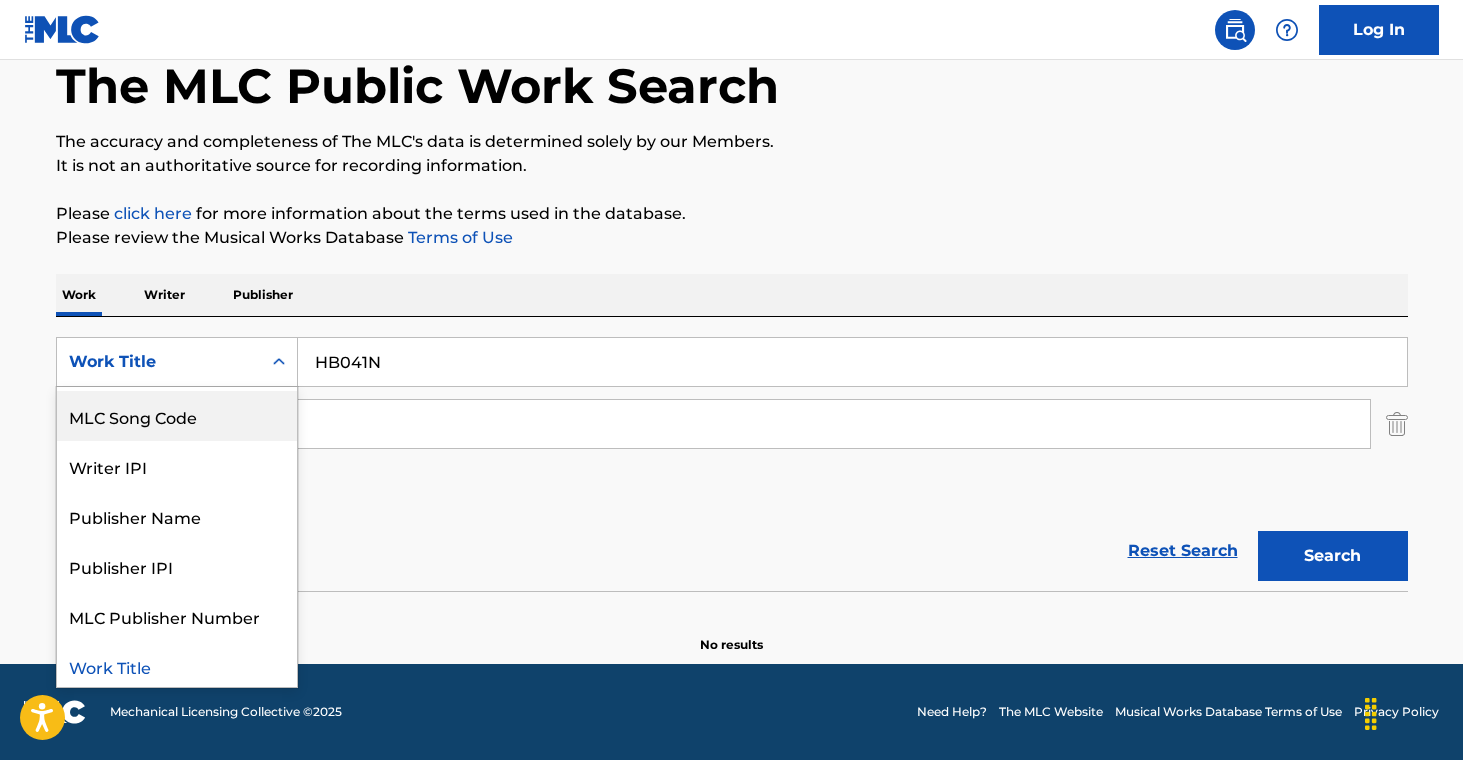 scroll, scrollTop: 46, scrollLeft: 0, axis: vertical 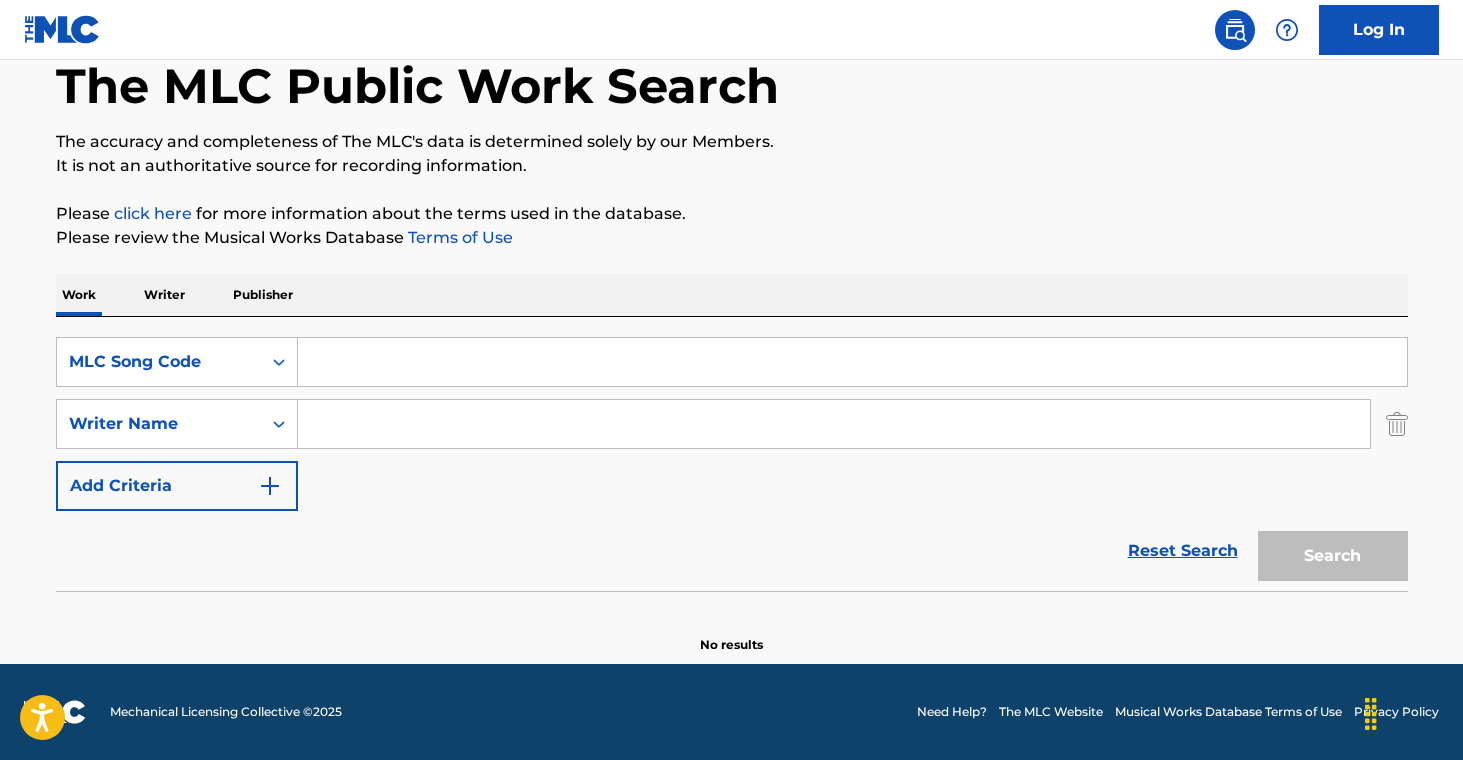 click at bounding box center [852, 362] 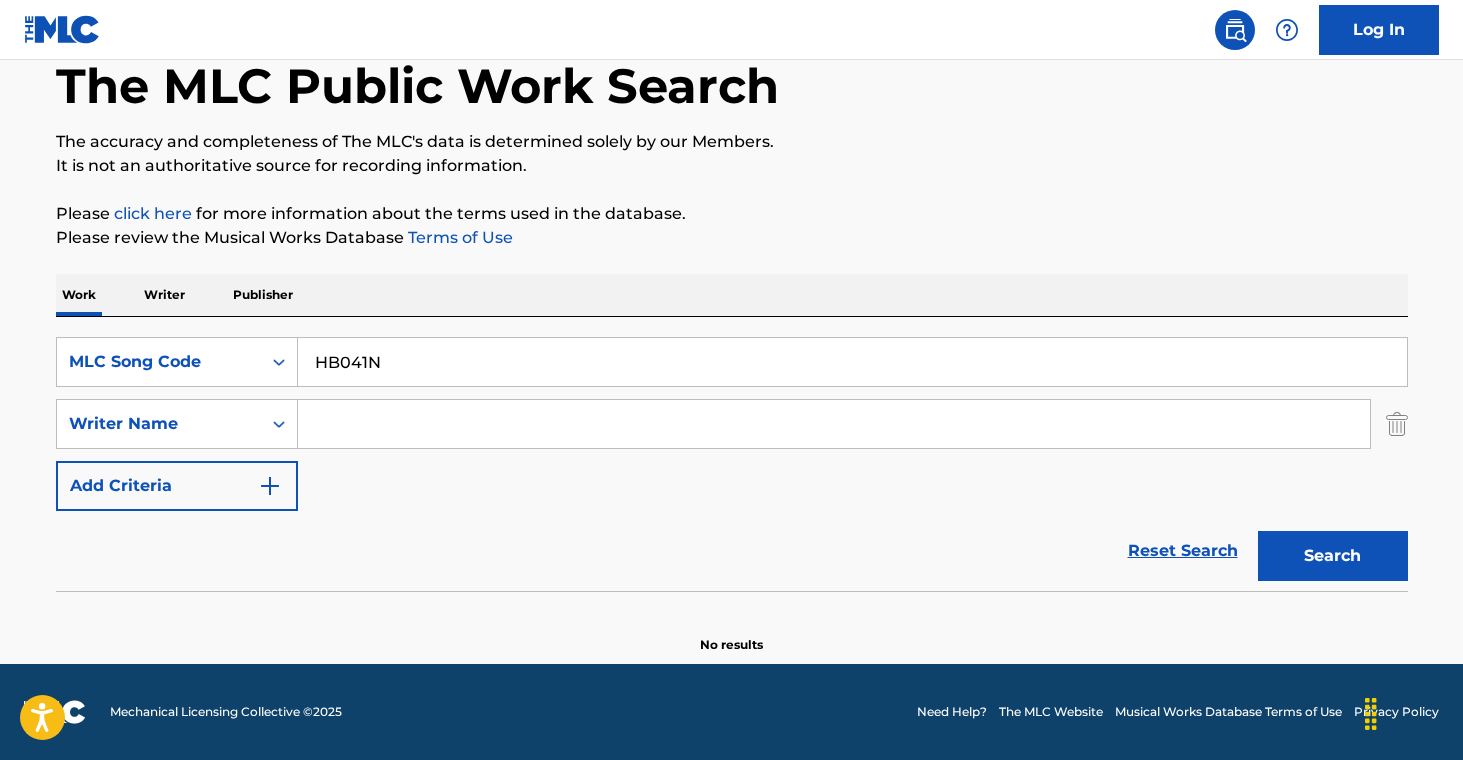 type on "HB041N" 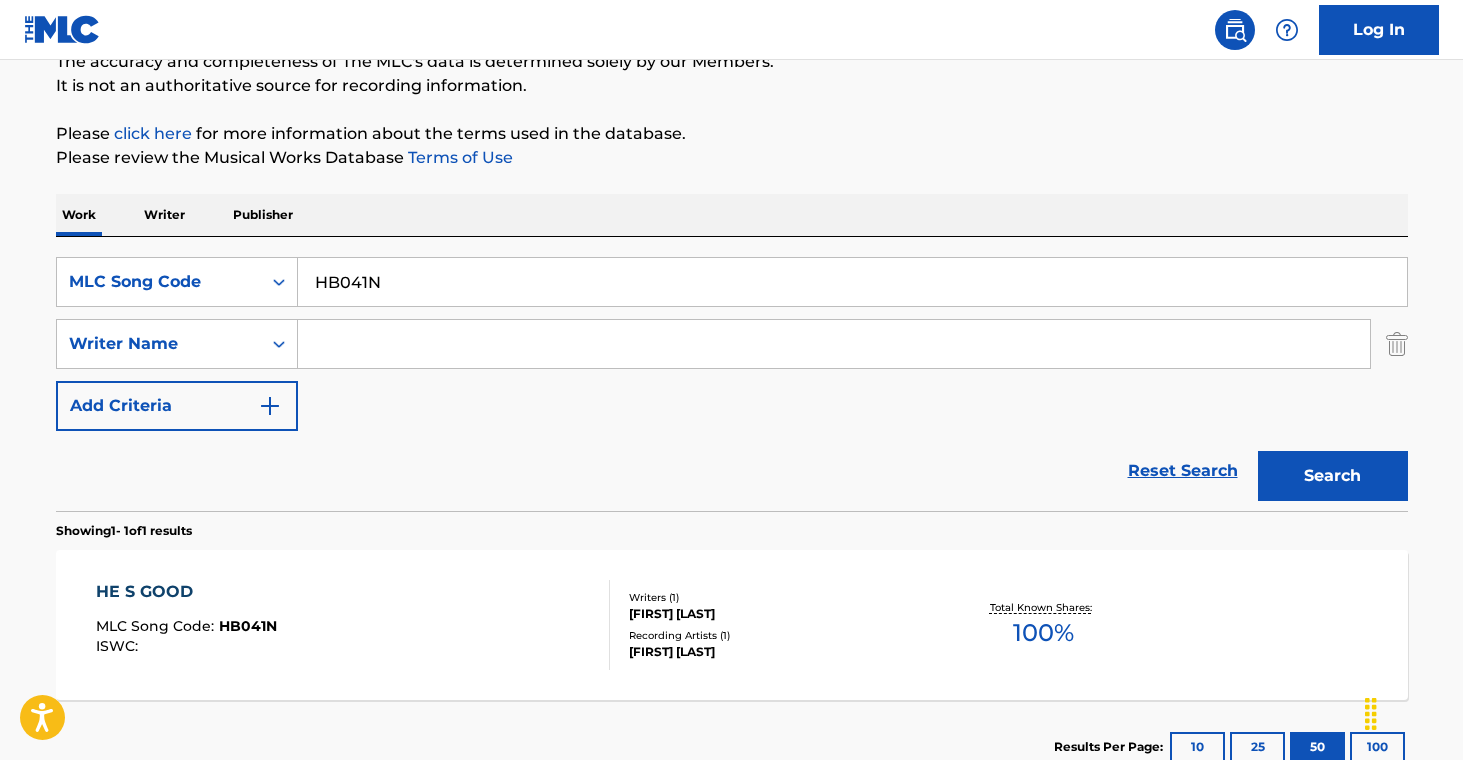 scroll, scrollTop: 253, scrollLeft: 0, axis: vertical 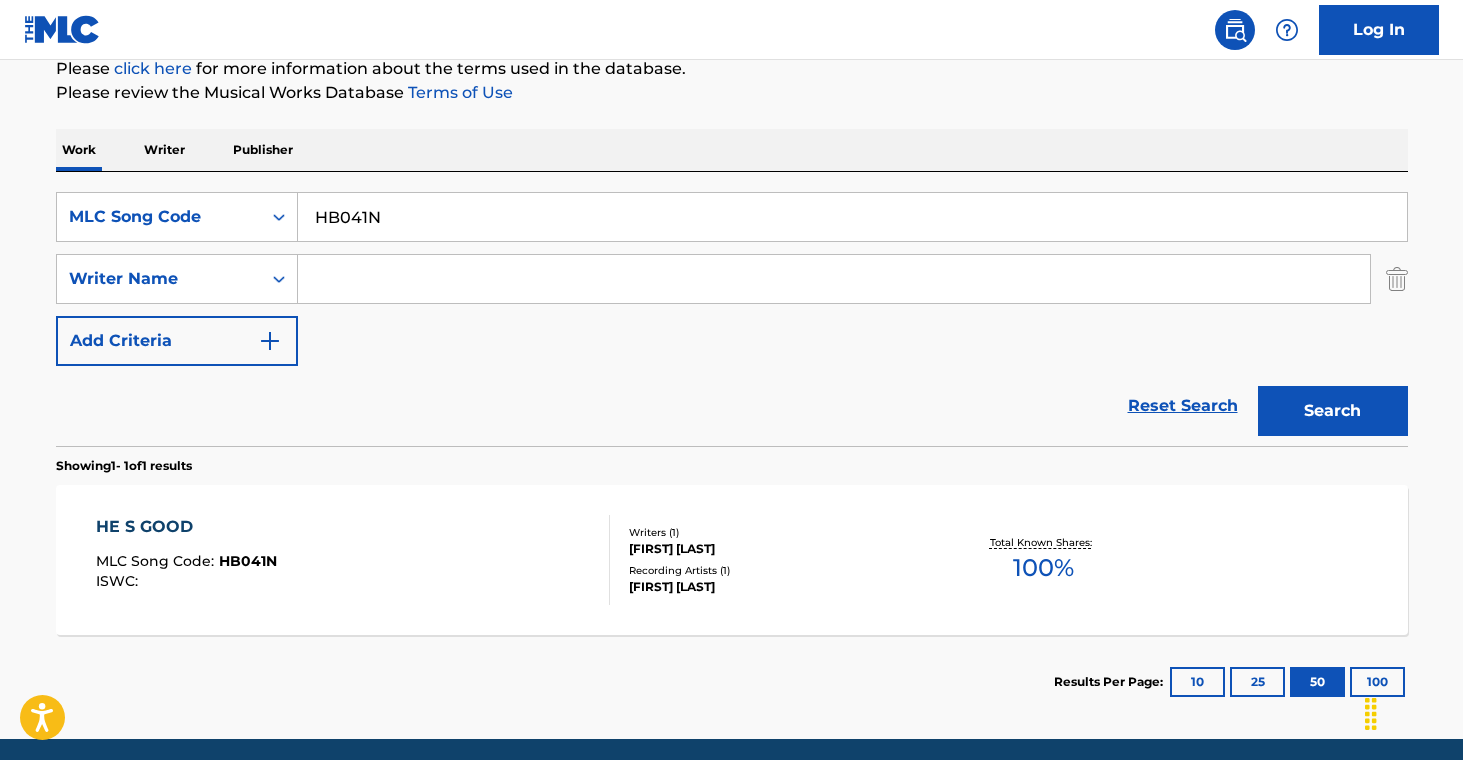 click on "Writers ( 1 )" at bounding box center [780, 532] 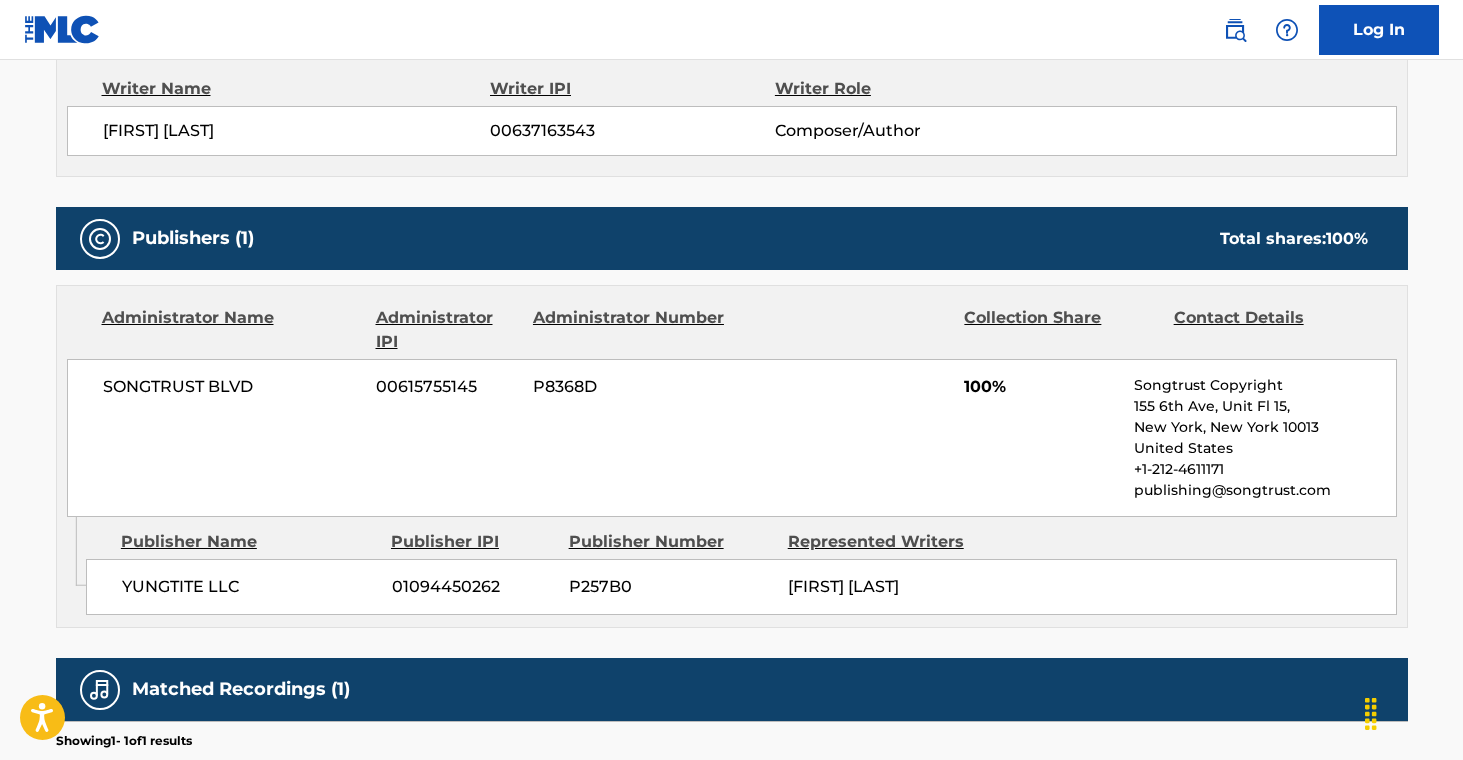 scroll, scrollTop: 817, scrollLeft: 0, axis: vertical 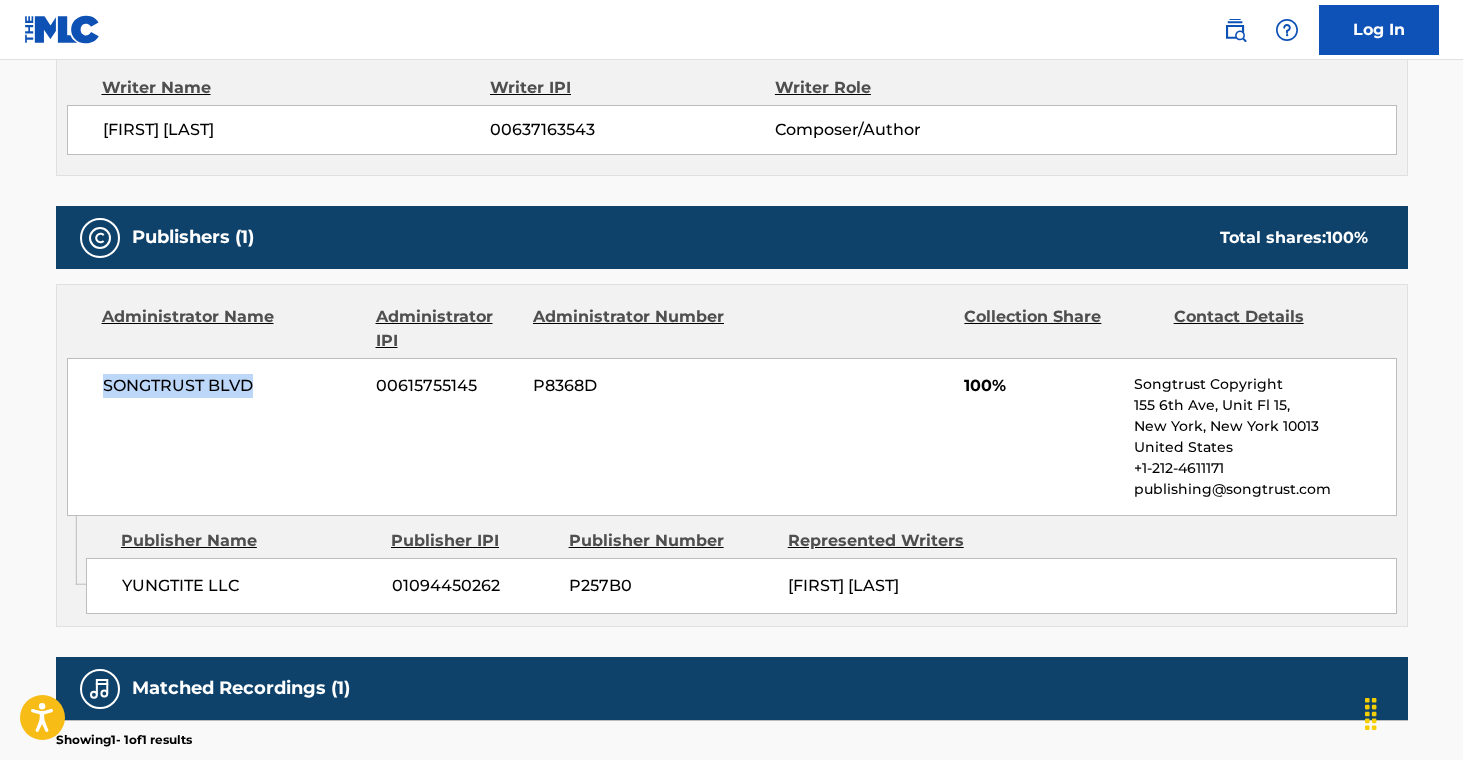 drag, startPoint x: 87, startPoint y: 388, endPoint x: 277, endPoint y: 387, distance: 190.00262 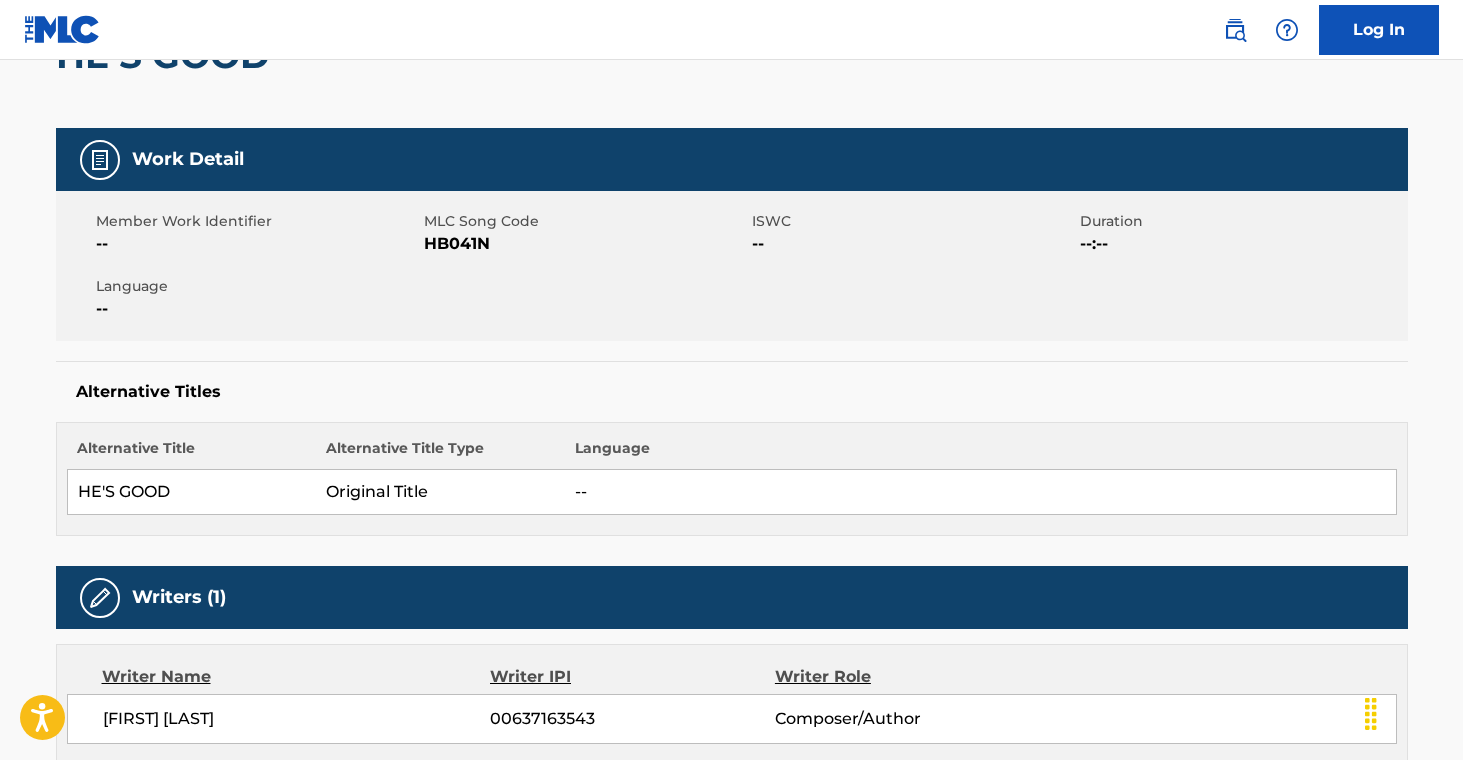 scroll, scrollTop: 0, scrollLeft: 0, axis: both 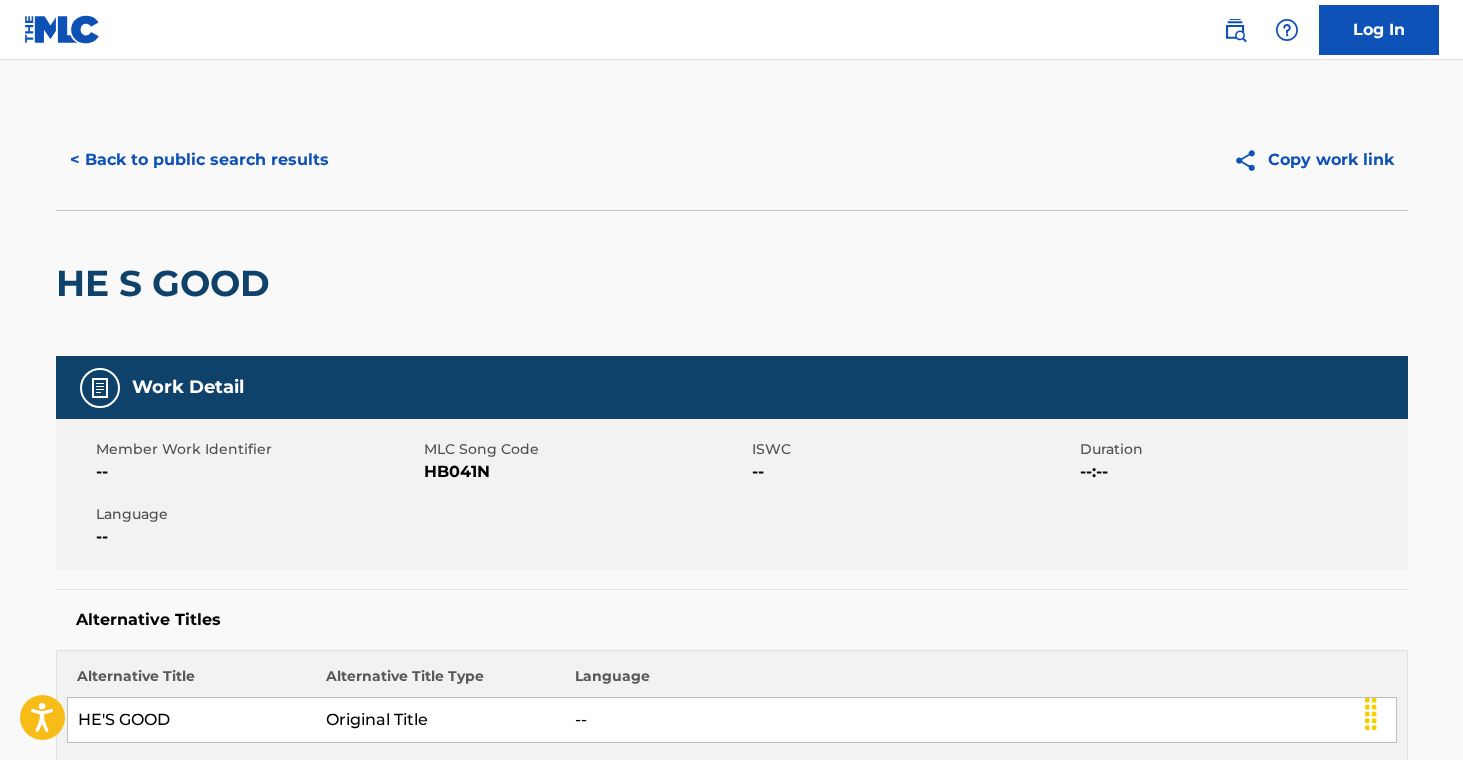 click on "< Back to public search results" at bounding box center [199, 160] 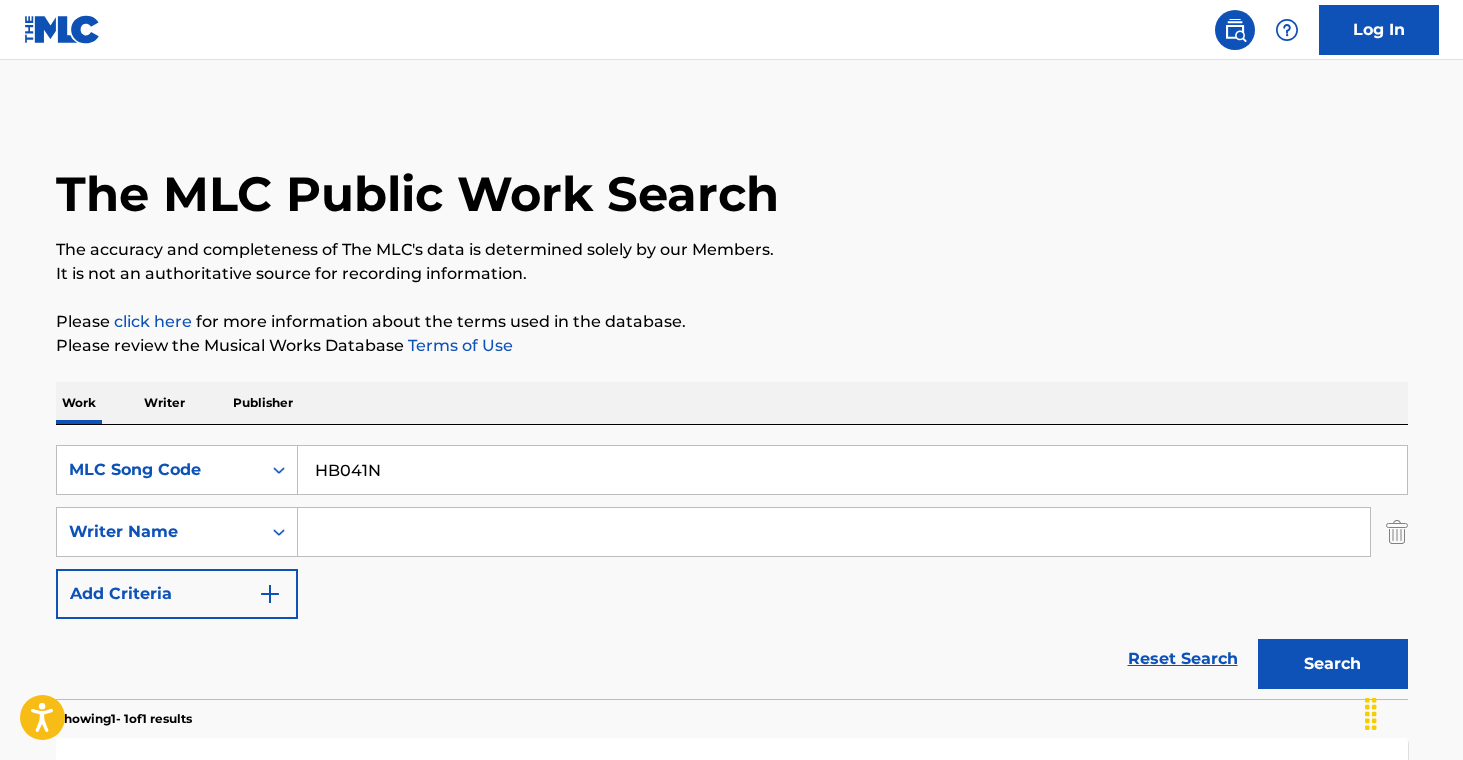 scroll, scrollTop: 214, scrollLeft: 0, axis: vertical 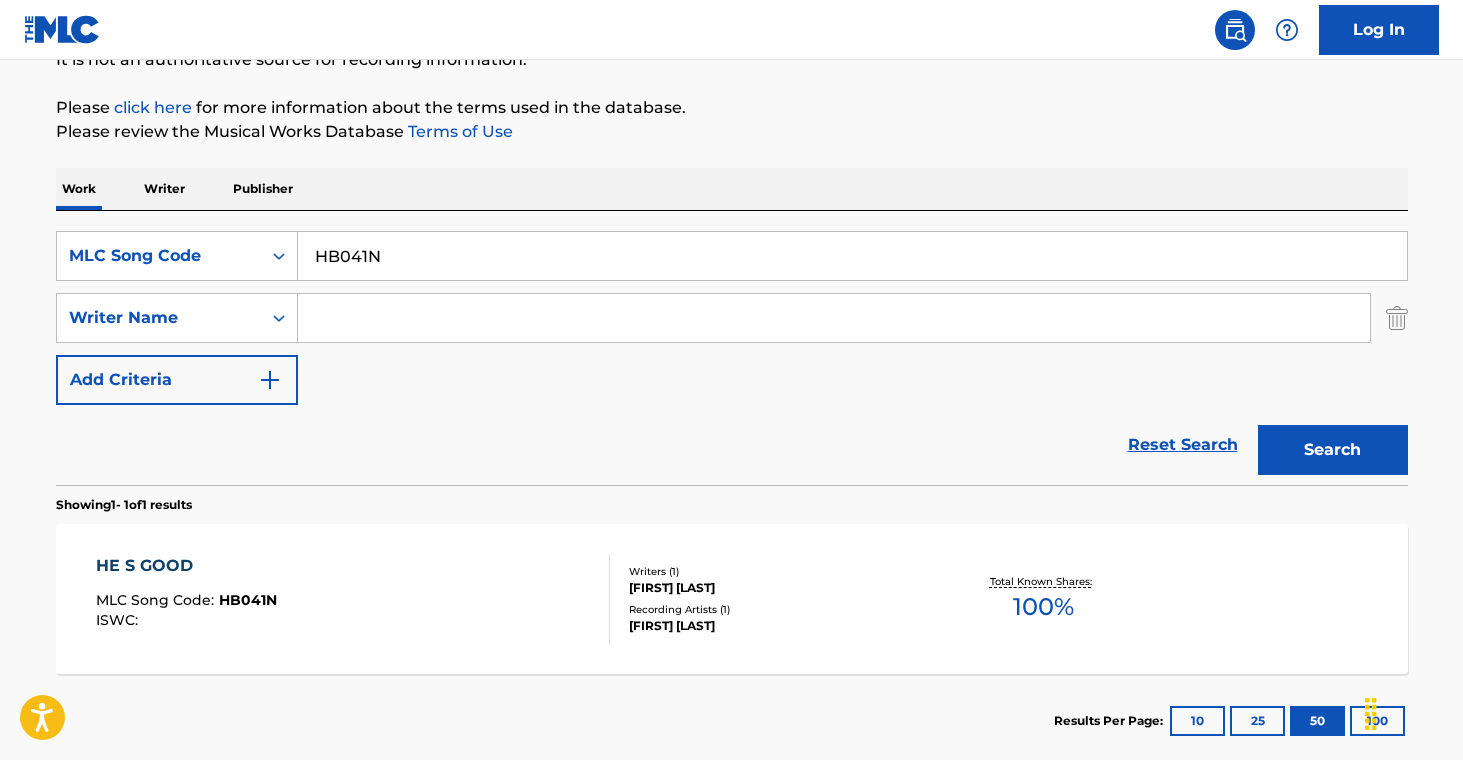 drag, startPoint x: 448, startPoint y: 276, endPoint x: 179, endPoint y: 217, distance: 275.39426 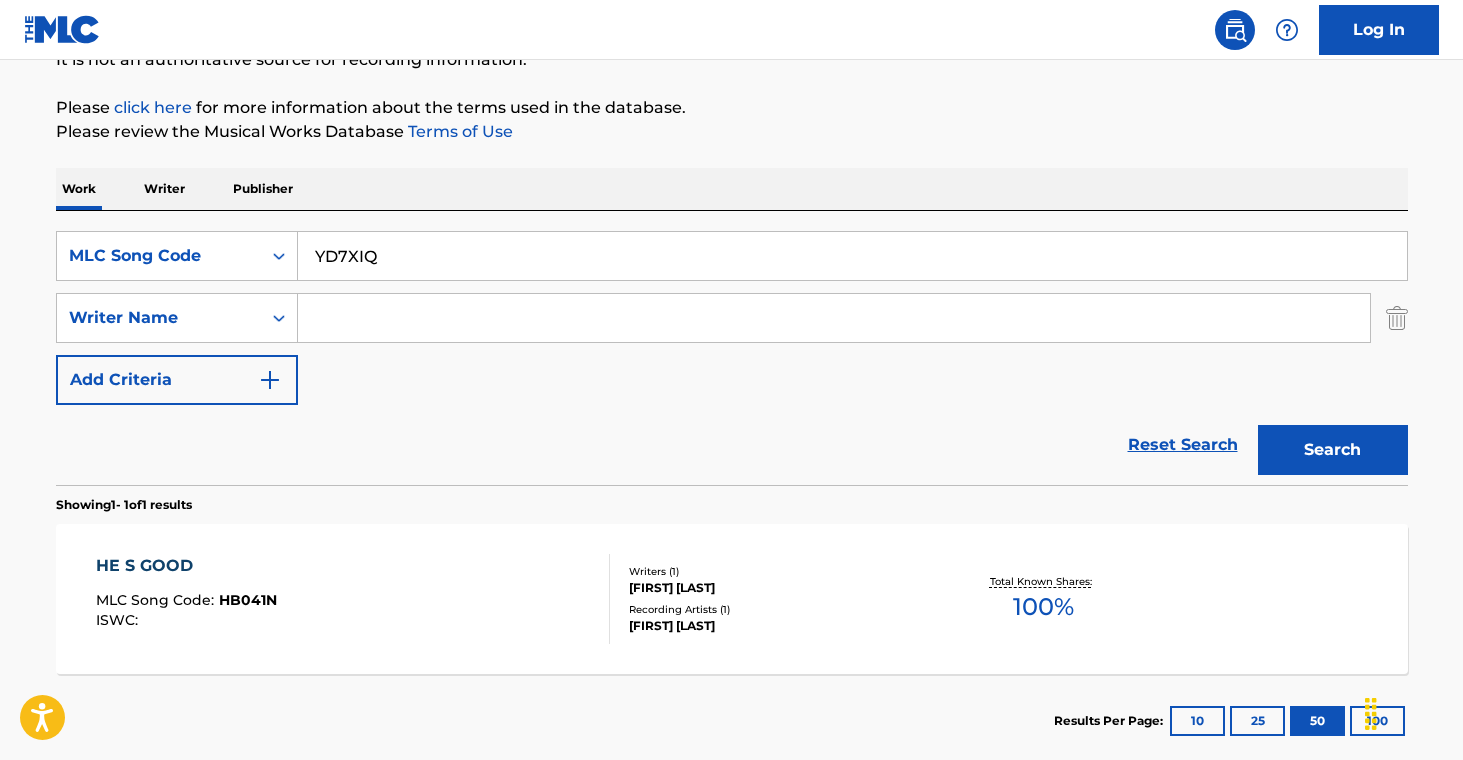 type on "YD7XIQ" 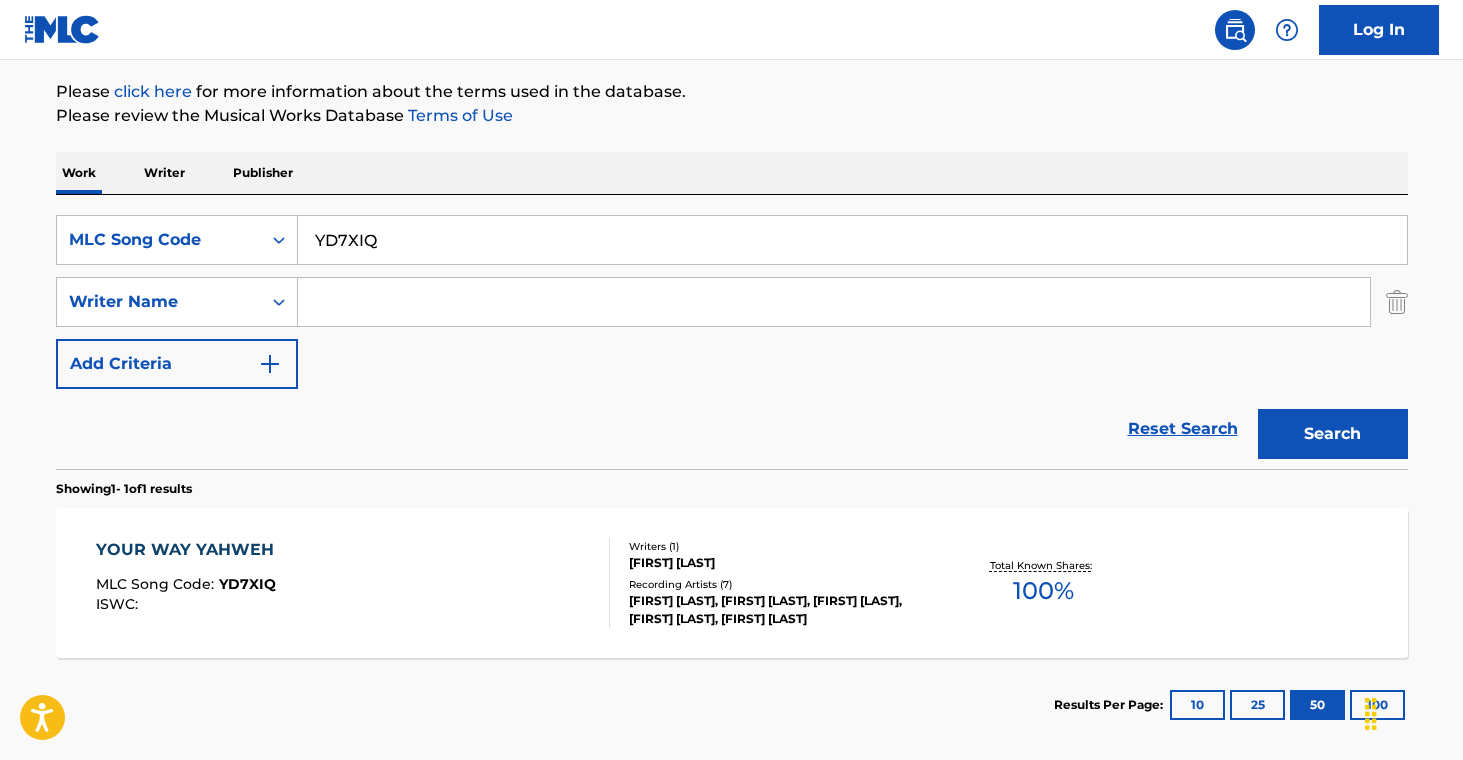 scroll, scrollTop: 231, scrollLeft: 0, axis: vertical 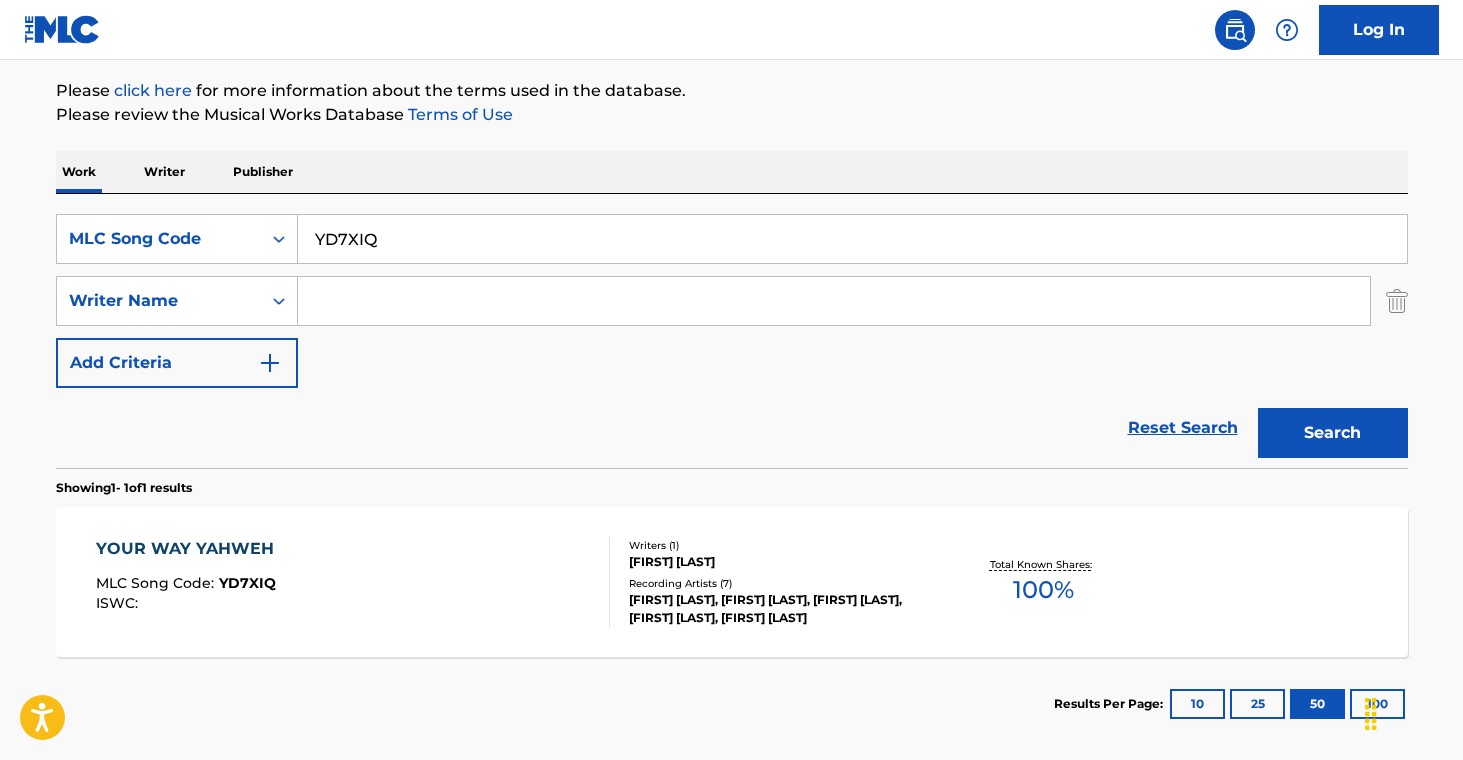 click on "[FIRST] [LAST]" at bounding box center [780, 562] 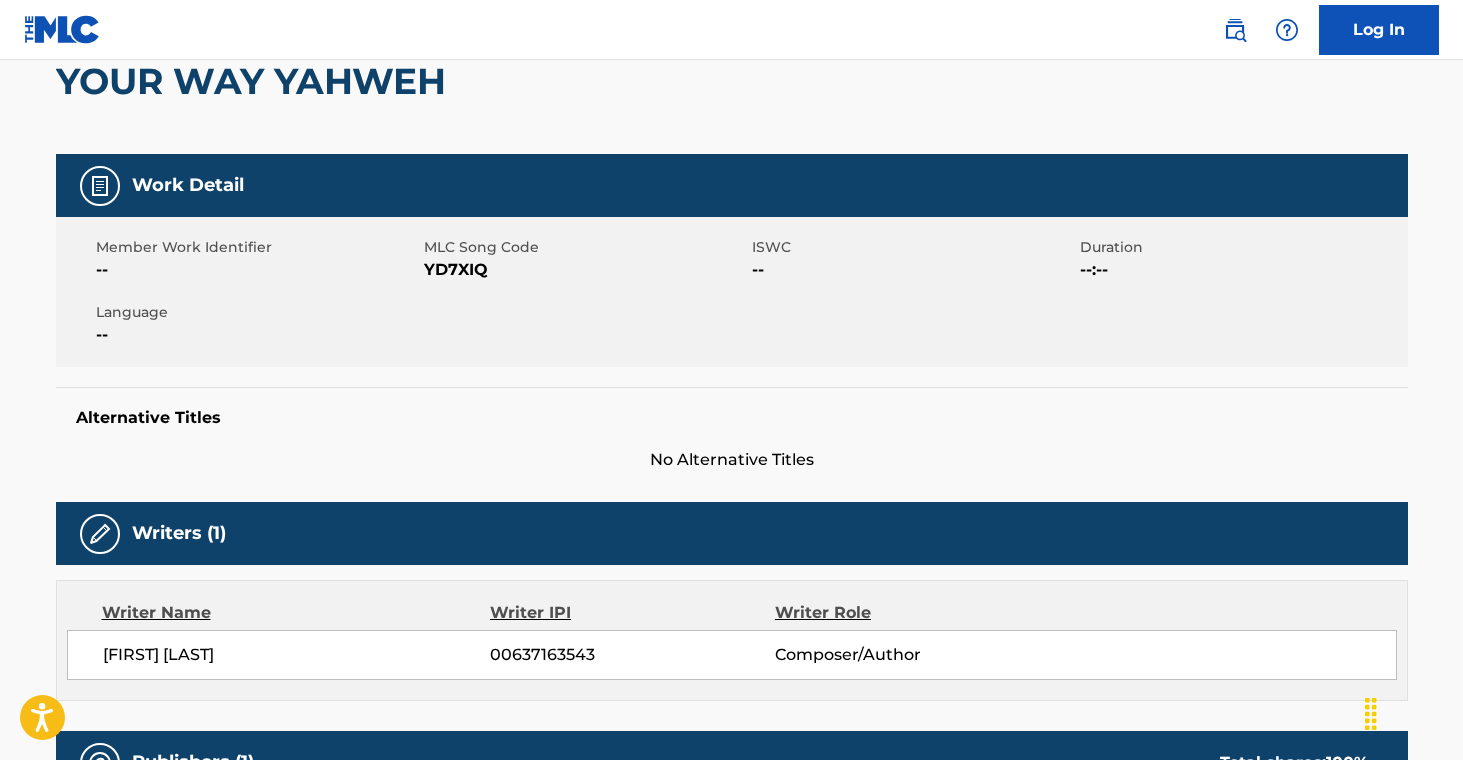 scroll, scrollTop: 0, scrollLeft: 0, axis: both 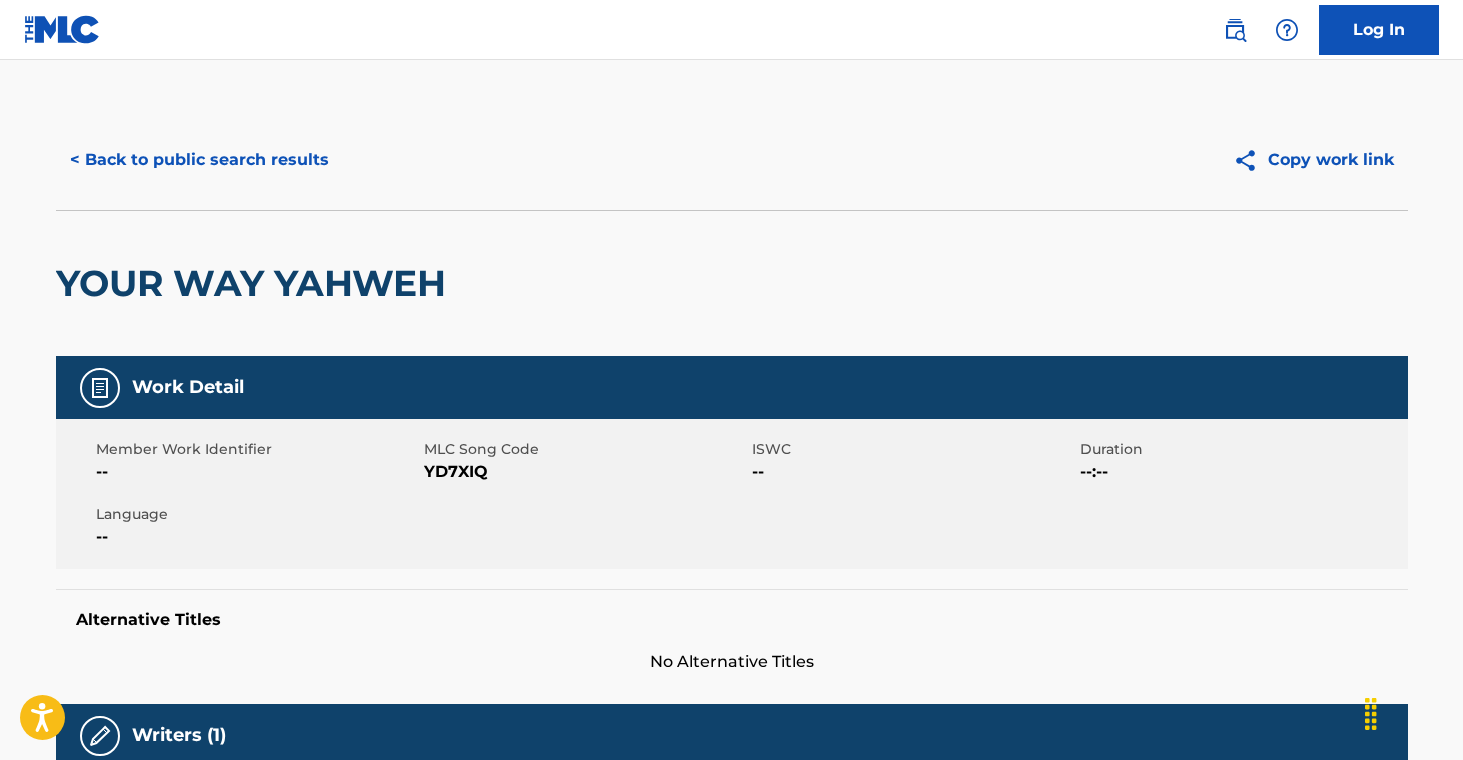 click on "< Back to public search results" at bounding box center [199, 160] 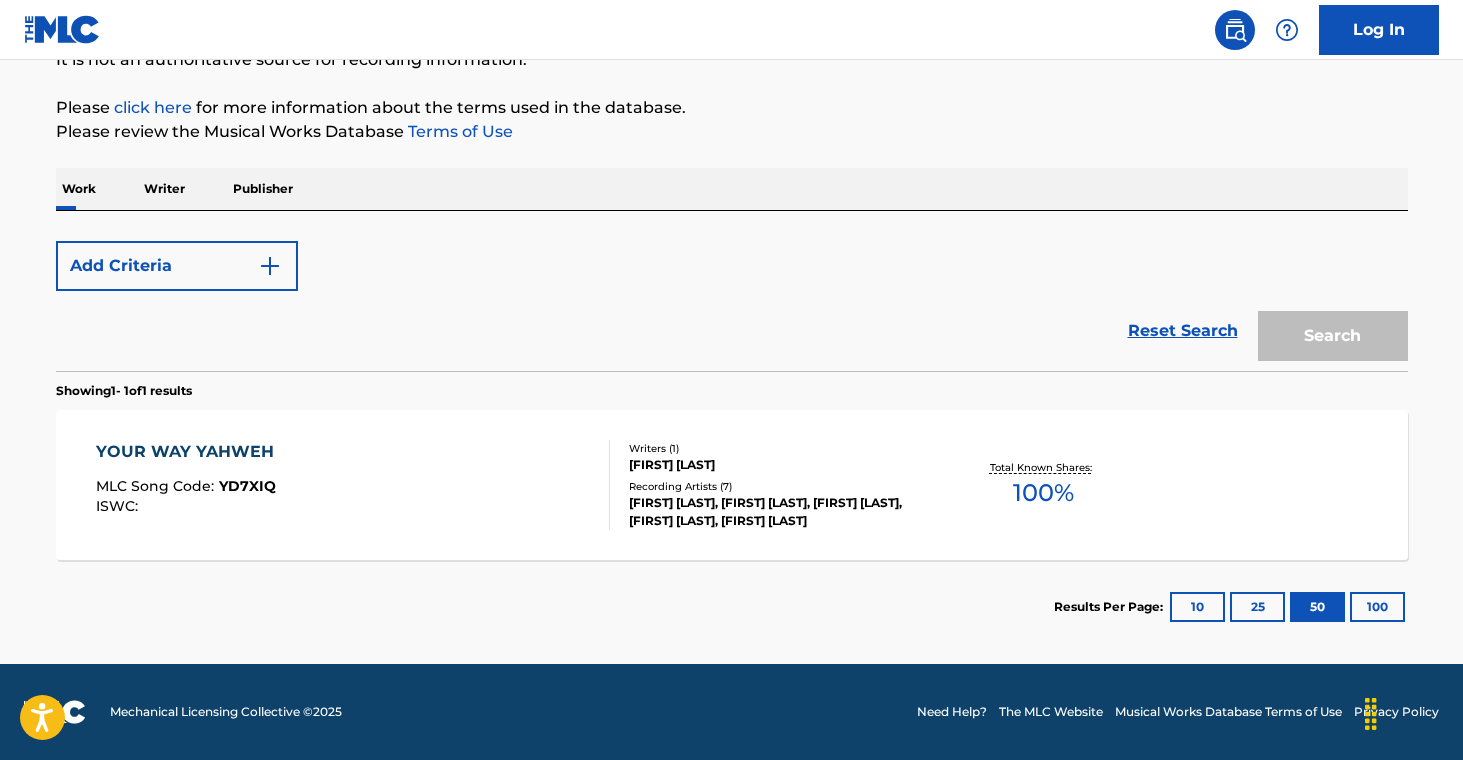 scroll, scrollTop: 217, scrollLeft: 0, axis: vertical 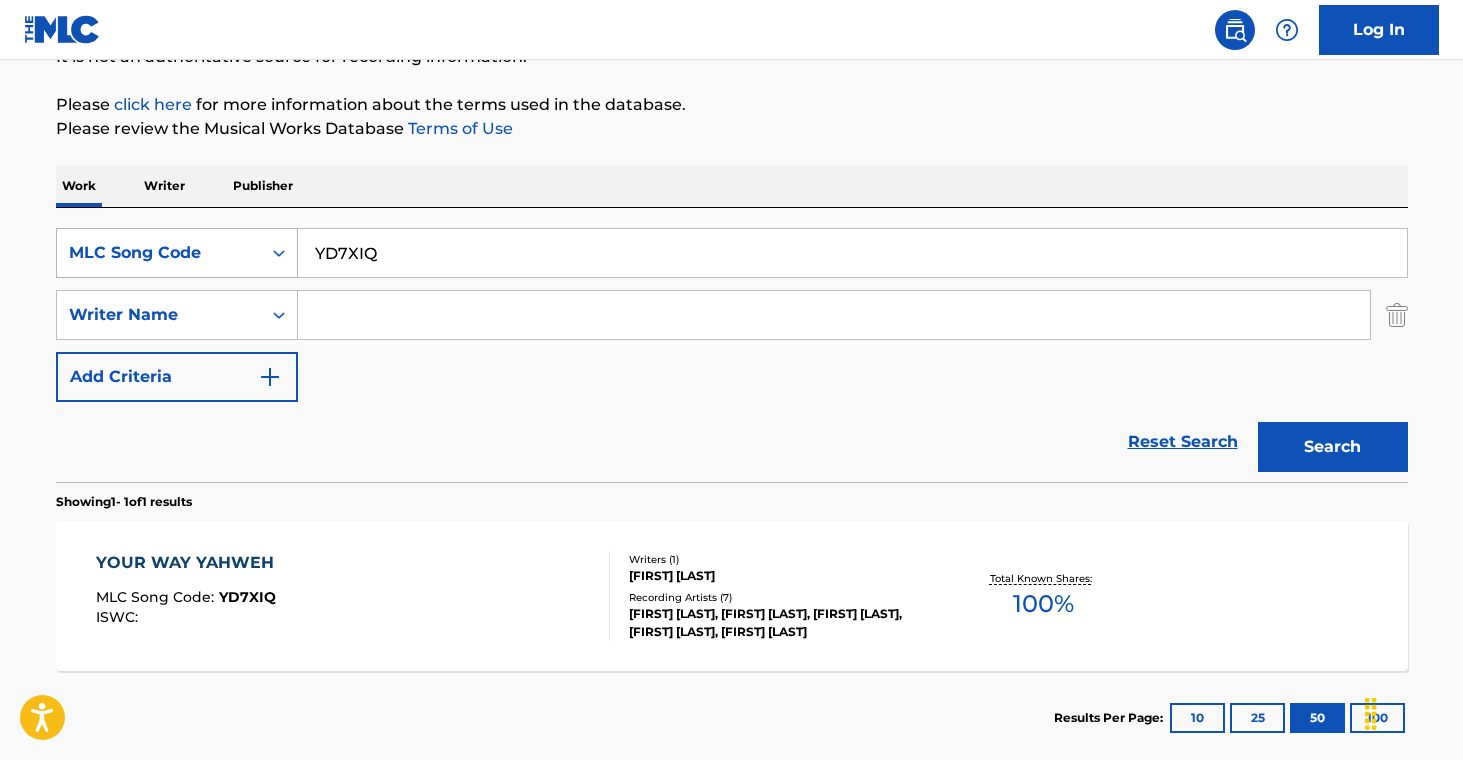 click on "MLC Song Code" at bounding box center (159, 253) 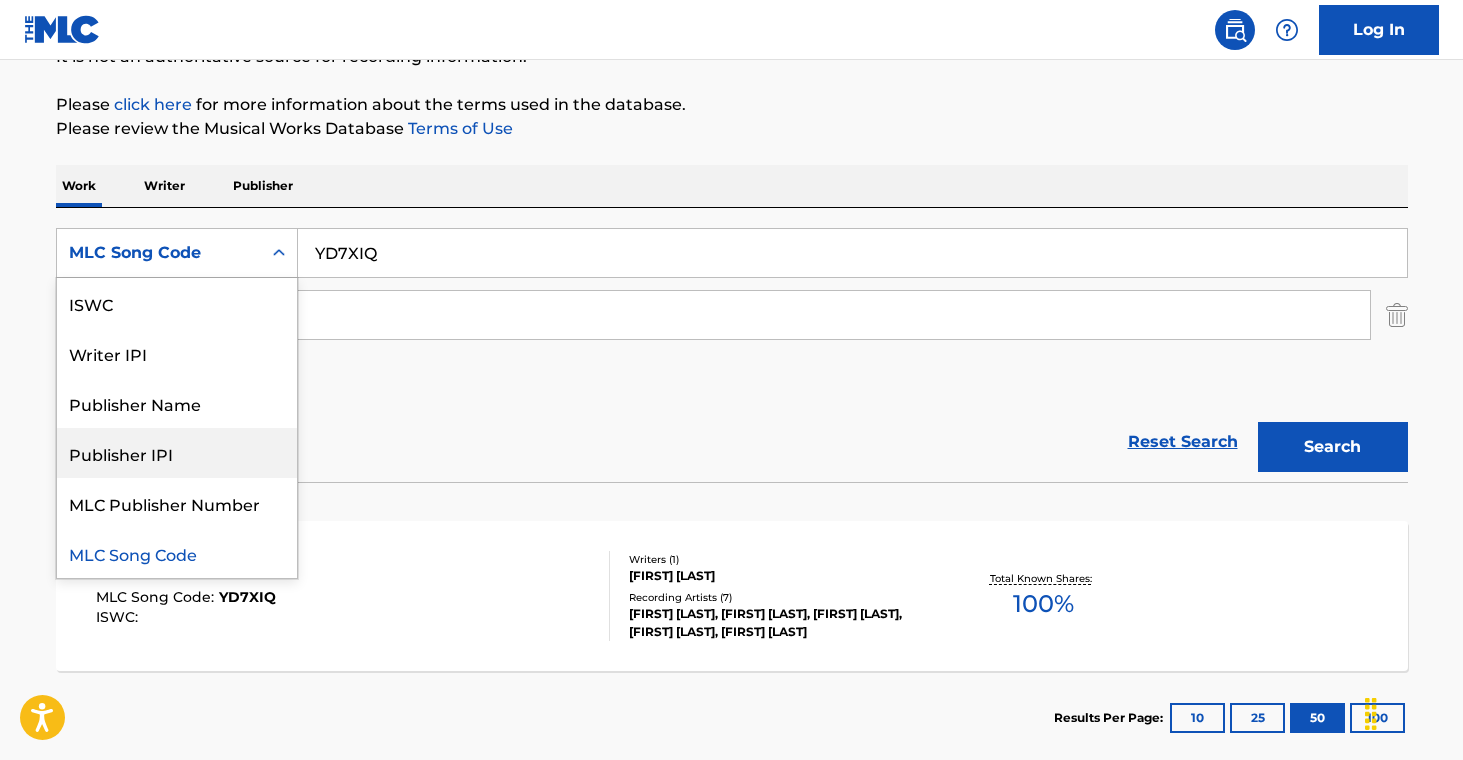 scroll, scrollTop: 0, scrollLeft: 0, axis: both 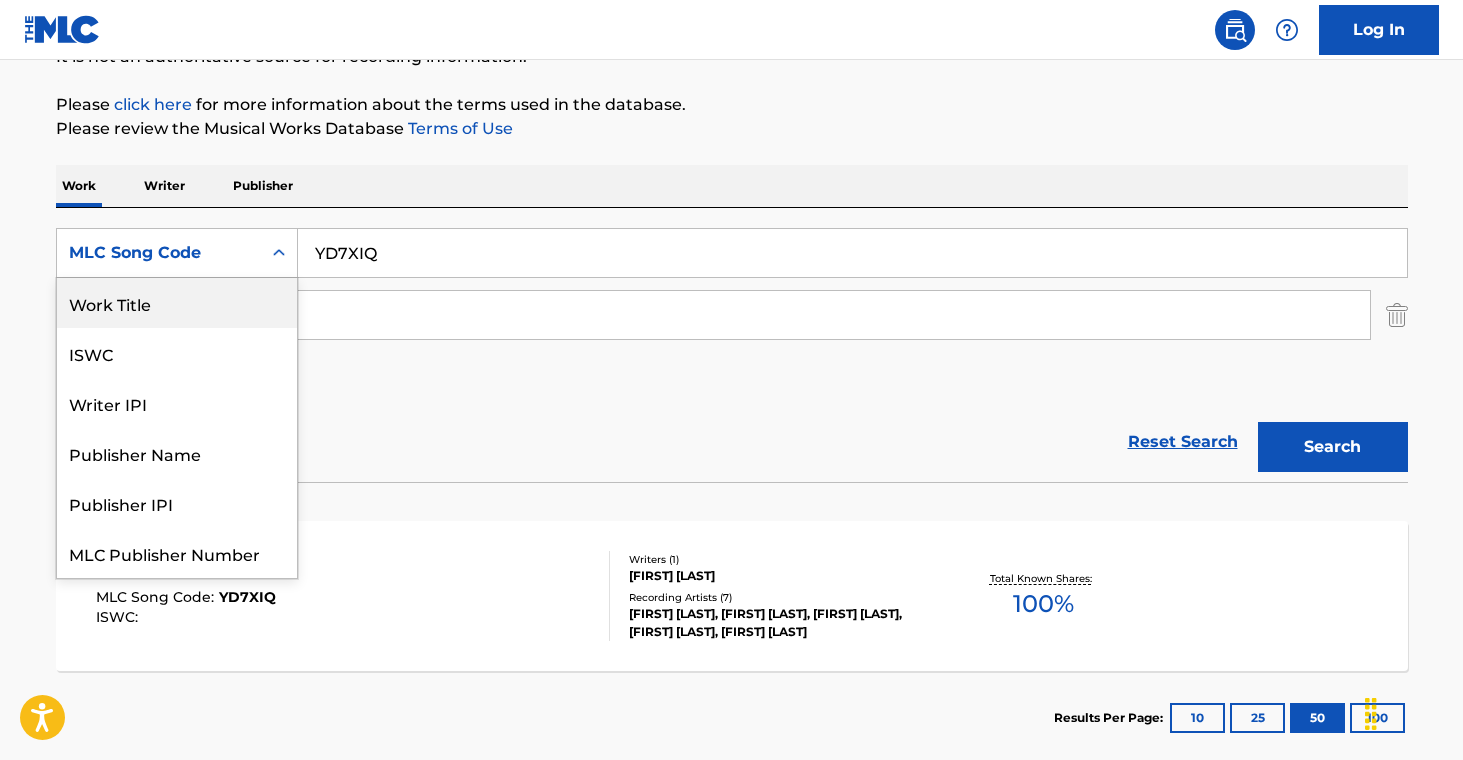 click on "Work Title" at bounding box center (177, 303) 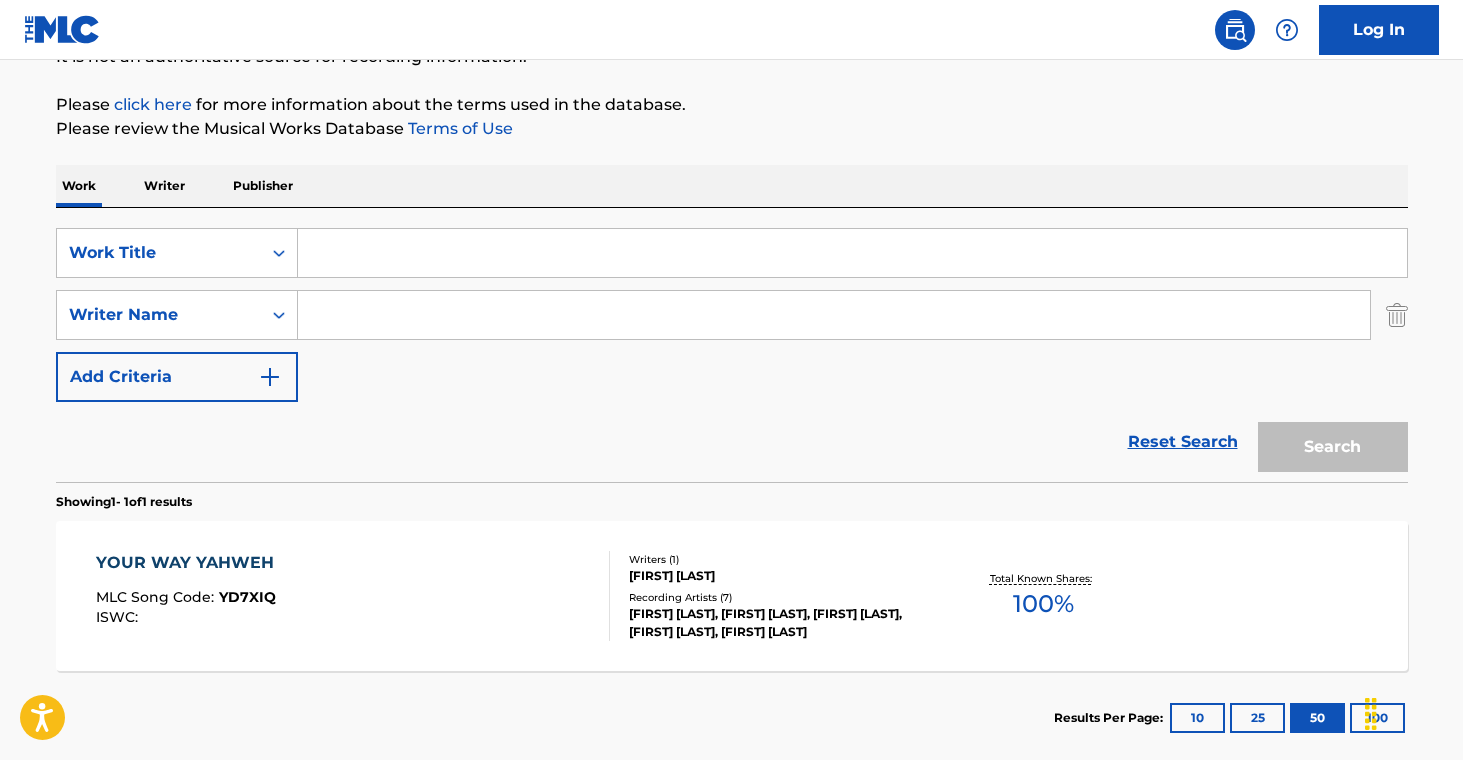 click at bounding box center (852, 253) 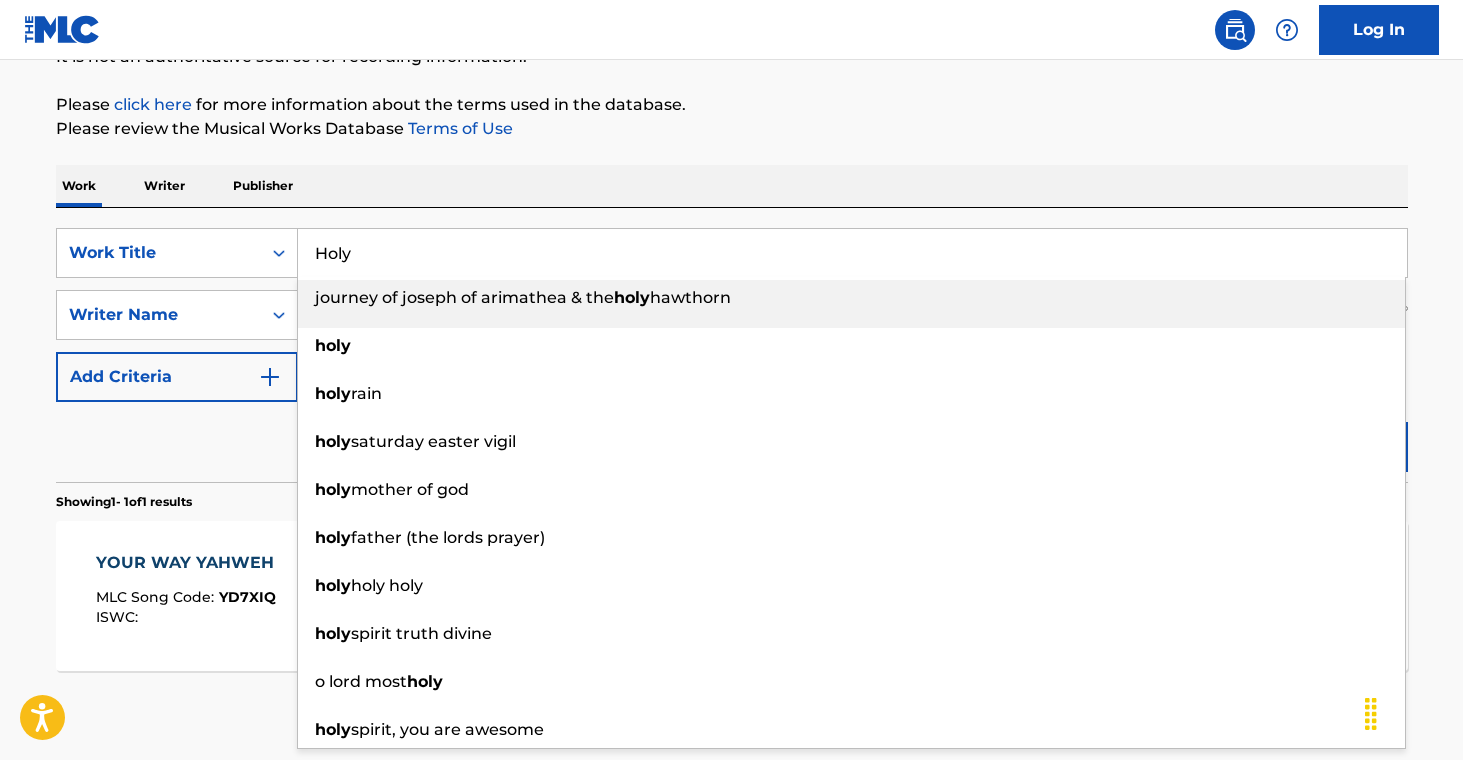 type on "Holy" 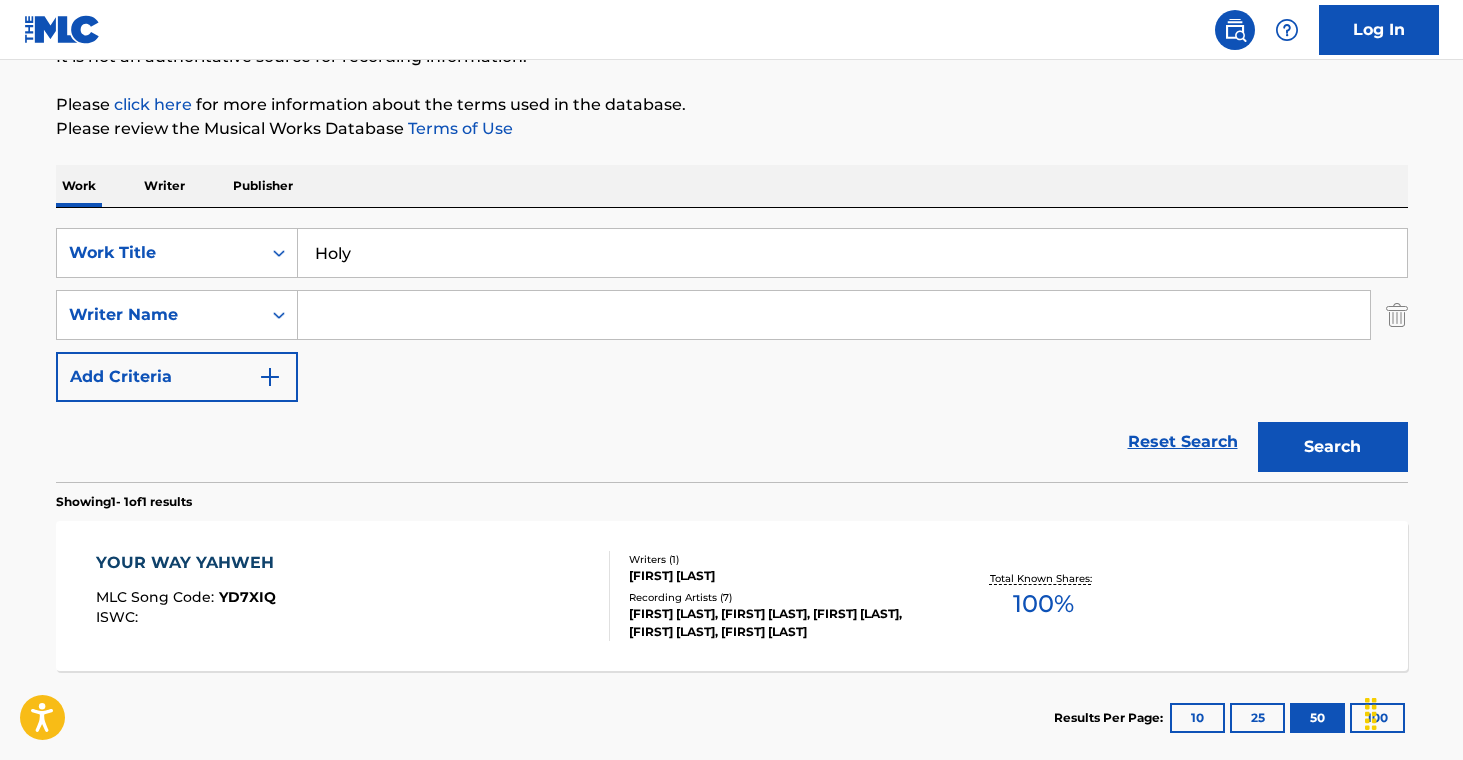 click on "The MLC Public Work Search The accuracy and completeness of The MLC's data is determined solely by our Members. It is not an authoritative source for recording information. Please   click here   for more information about the terms used in the database. Please review the Musical Works Database   Terms of Use Work Writer Publisher [ID] Work Title [TITLE] [ID] Writer Name [CRITERIA] Reset Search Search Showing  1  -   1  of  1   results   [TITLE] MLC Song Code : [ID] ISWC : Writers ( 1 ) [FIRST] [LAST] Recording Artists ( 7 ) [FIRST] [LAST], [FIRST] [LAST], [FIRST] [LAST], [FIRST] [LAST], [FIRST] [LAST] Total Known Shares: 100 % Results Per Page: 10 25 50 100" at bounding box center (732, 329) 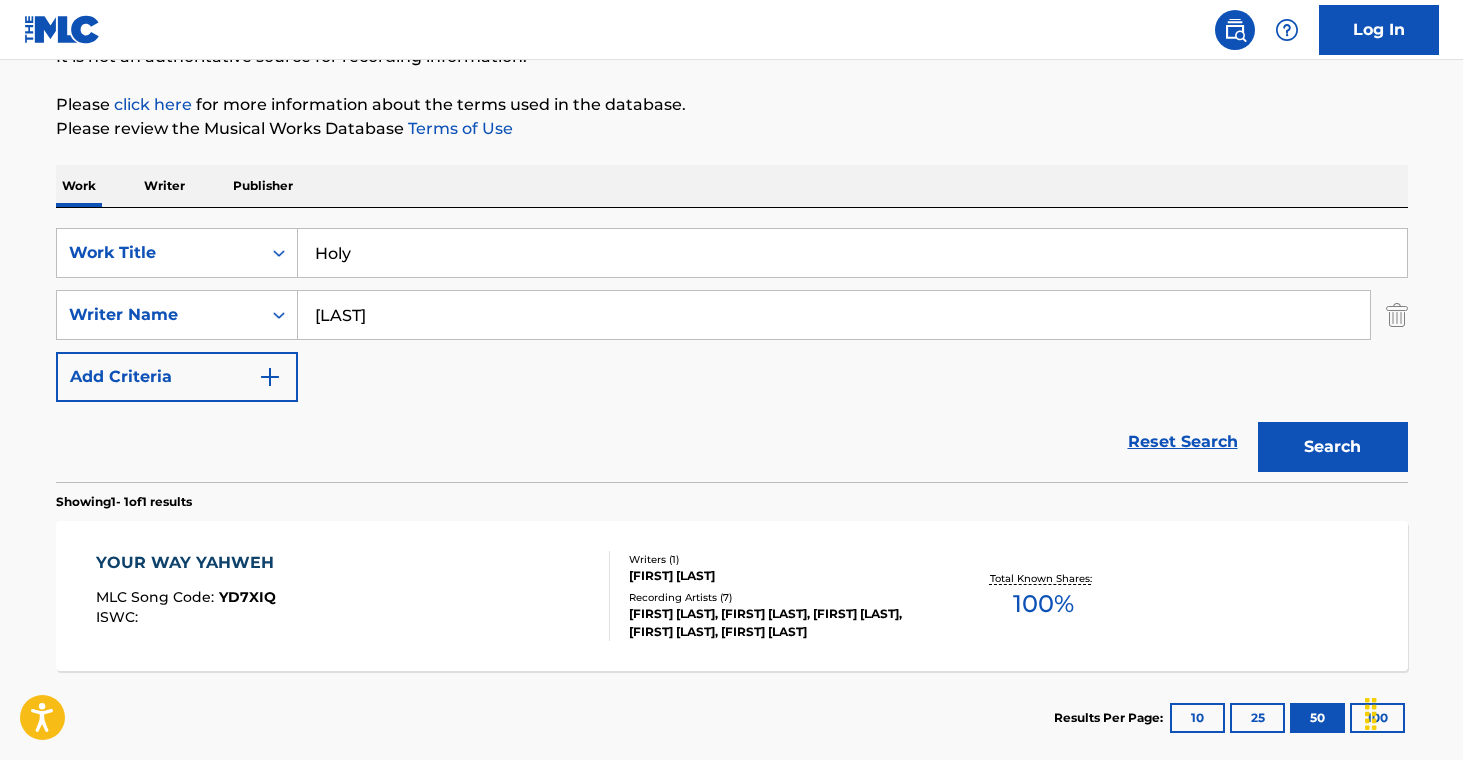 type on "[LAST]" 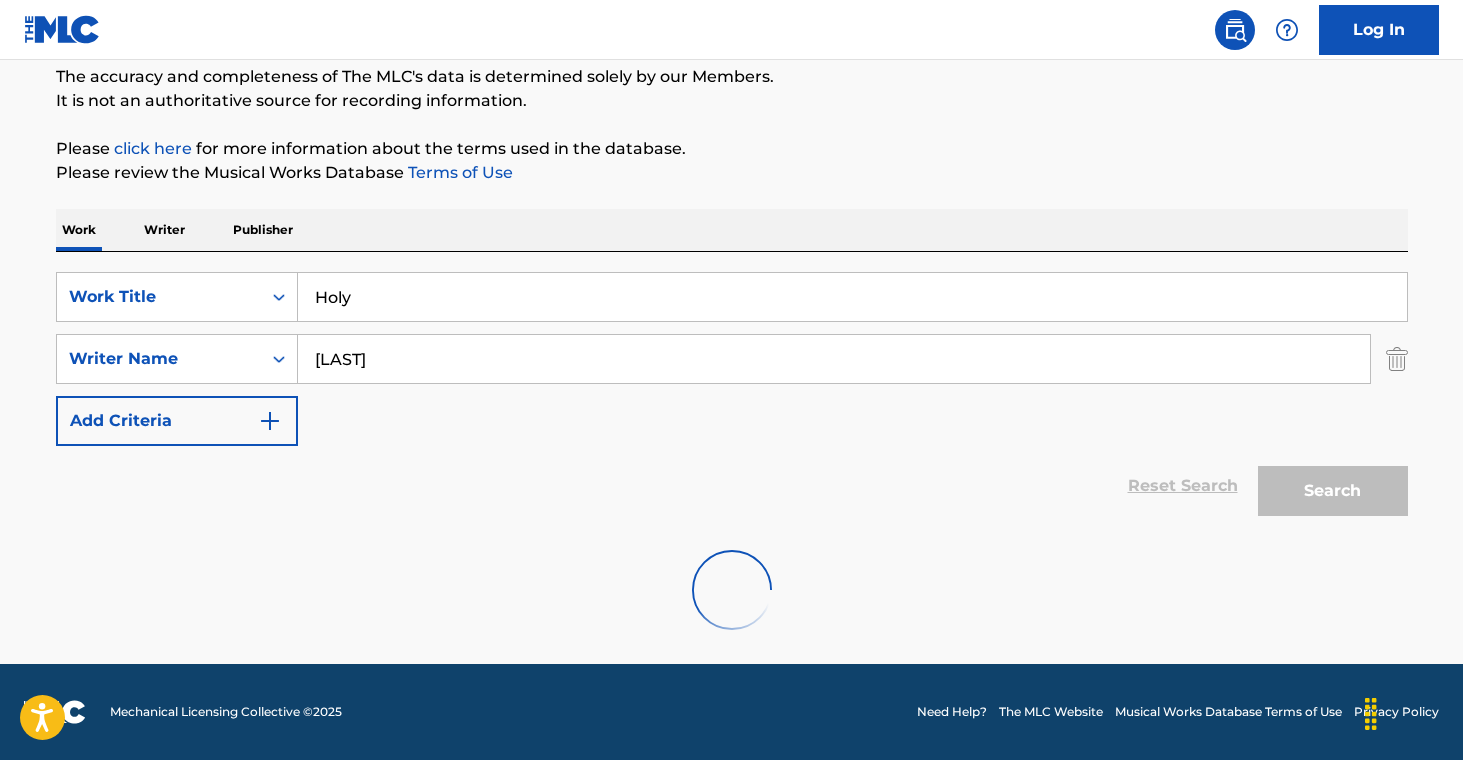 scroll, scrollTop: 217, scrollLeft: 0, axis: vertical 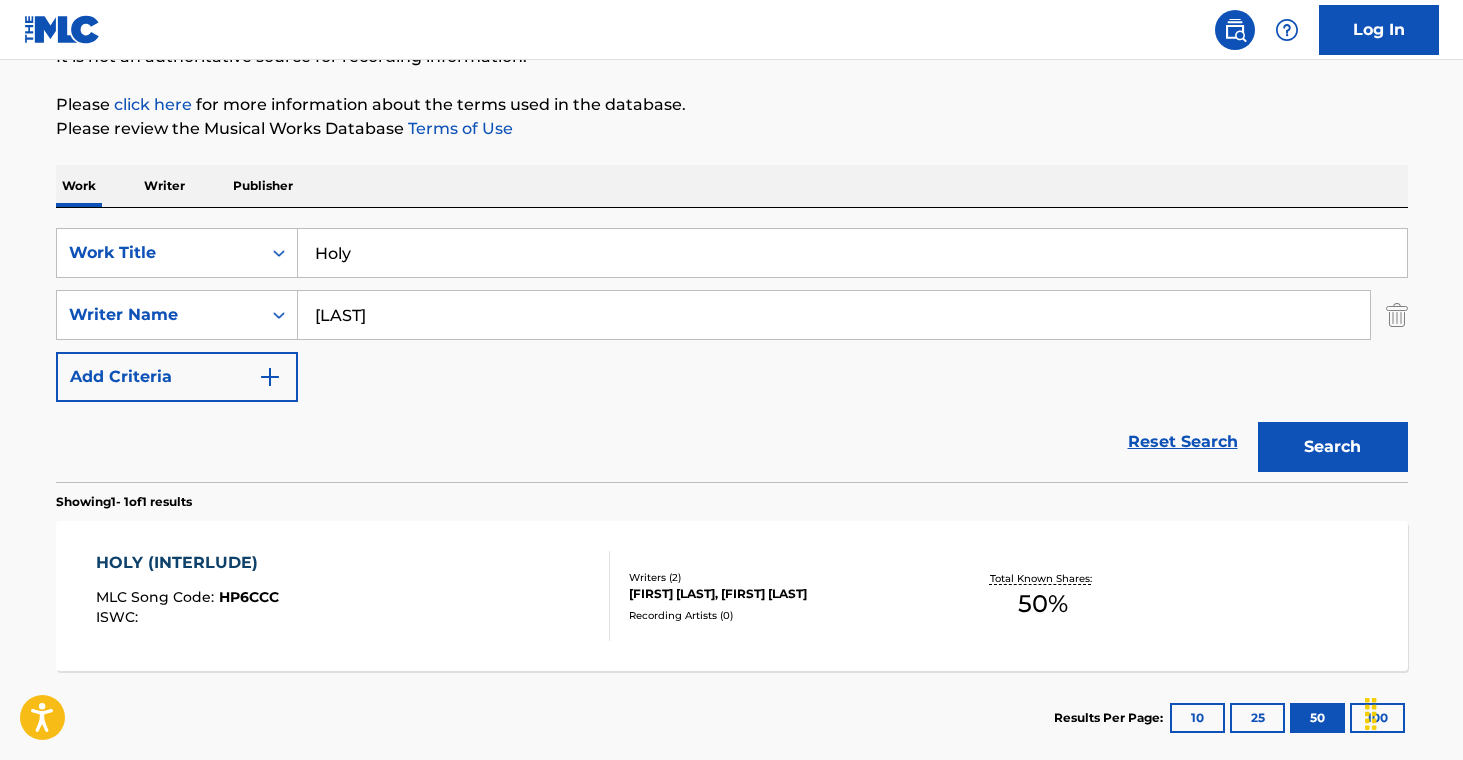 click on "Writers ( 2 ) [FIRST] [LAST], [FIRST] [LAST] Recording Artists ( 0 )" at bounding box center [770, 596] 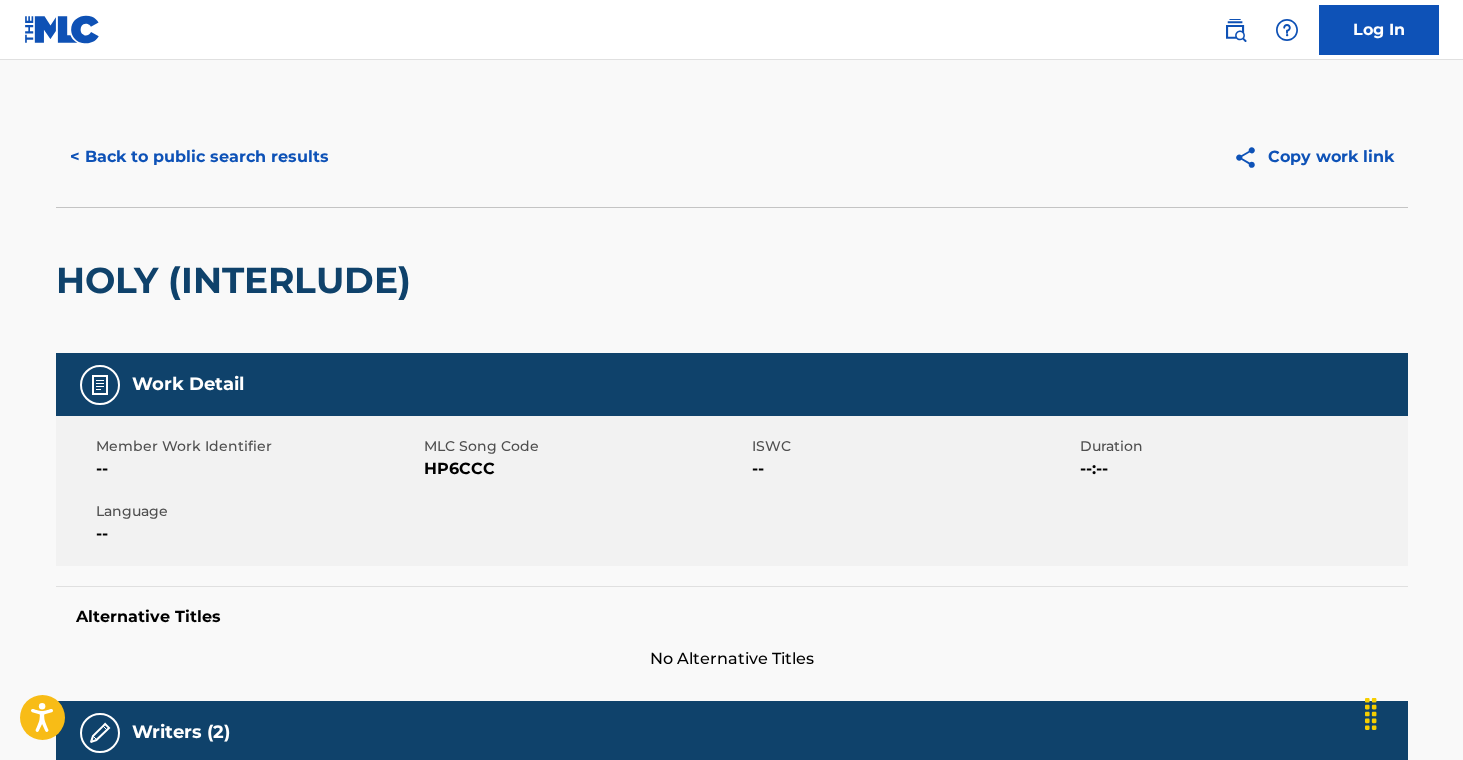 scroll, scrollTop: 4, scrollLeft: 0, axis: vertical 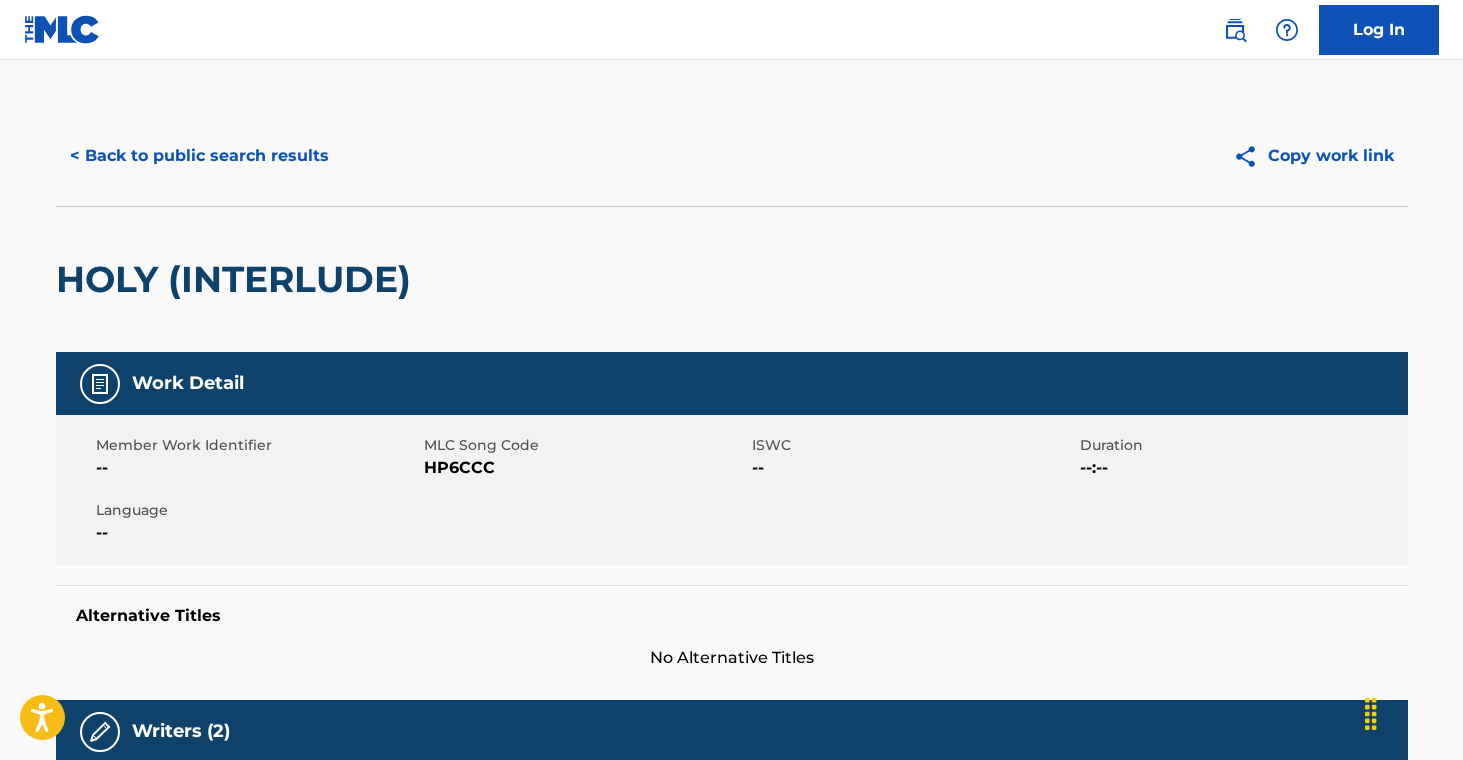 click on "HP6CCC" at bounding box center [585, 468] 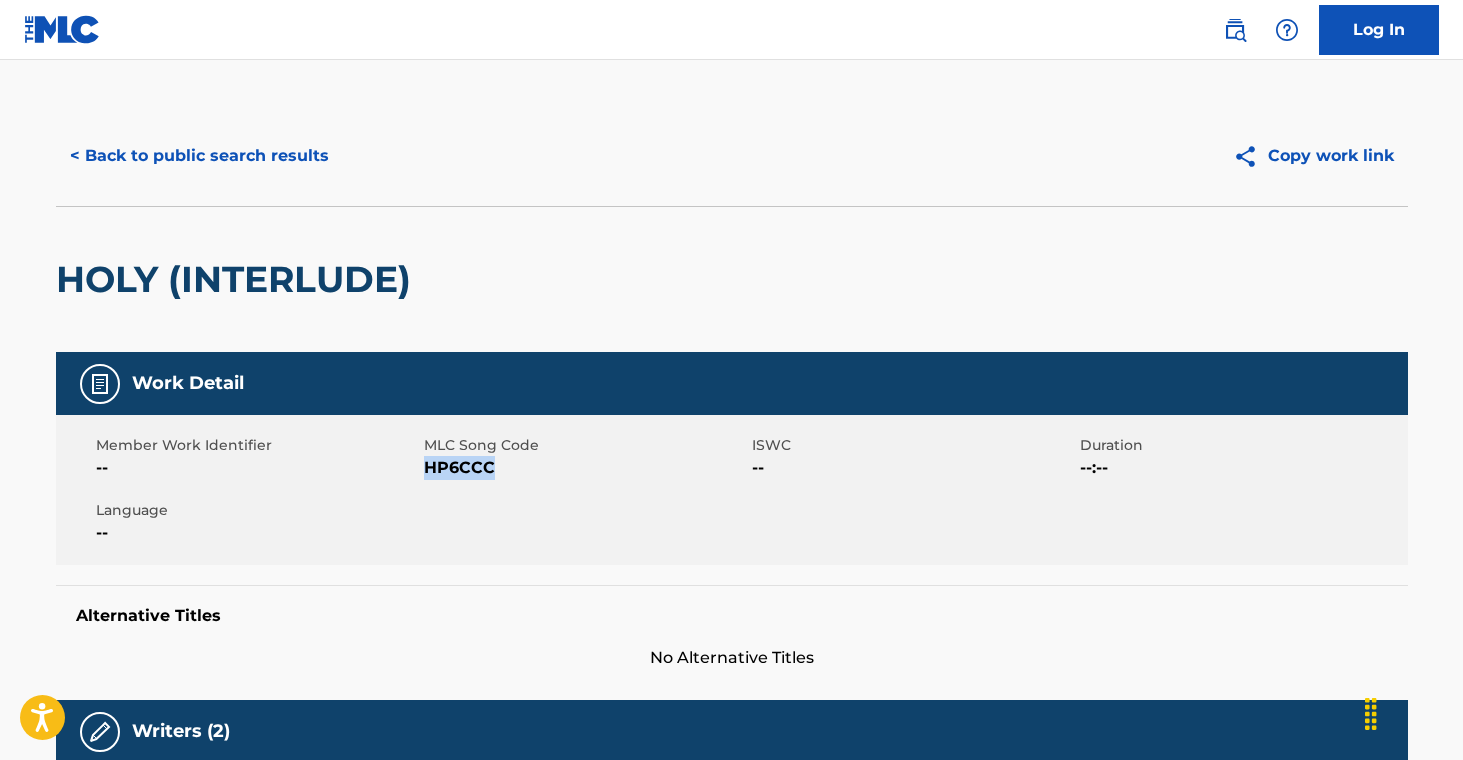 click on "HP6CCC" at bounding box center [585, 468] 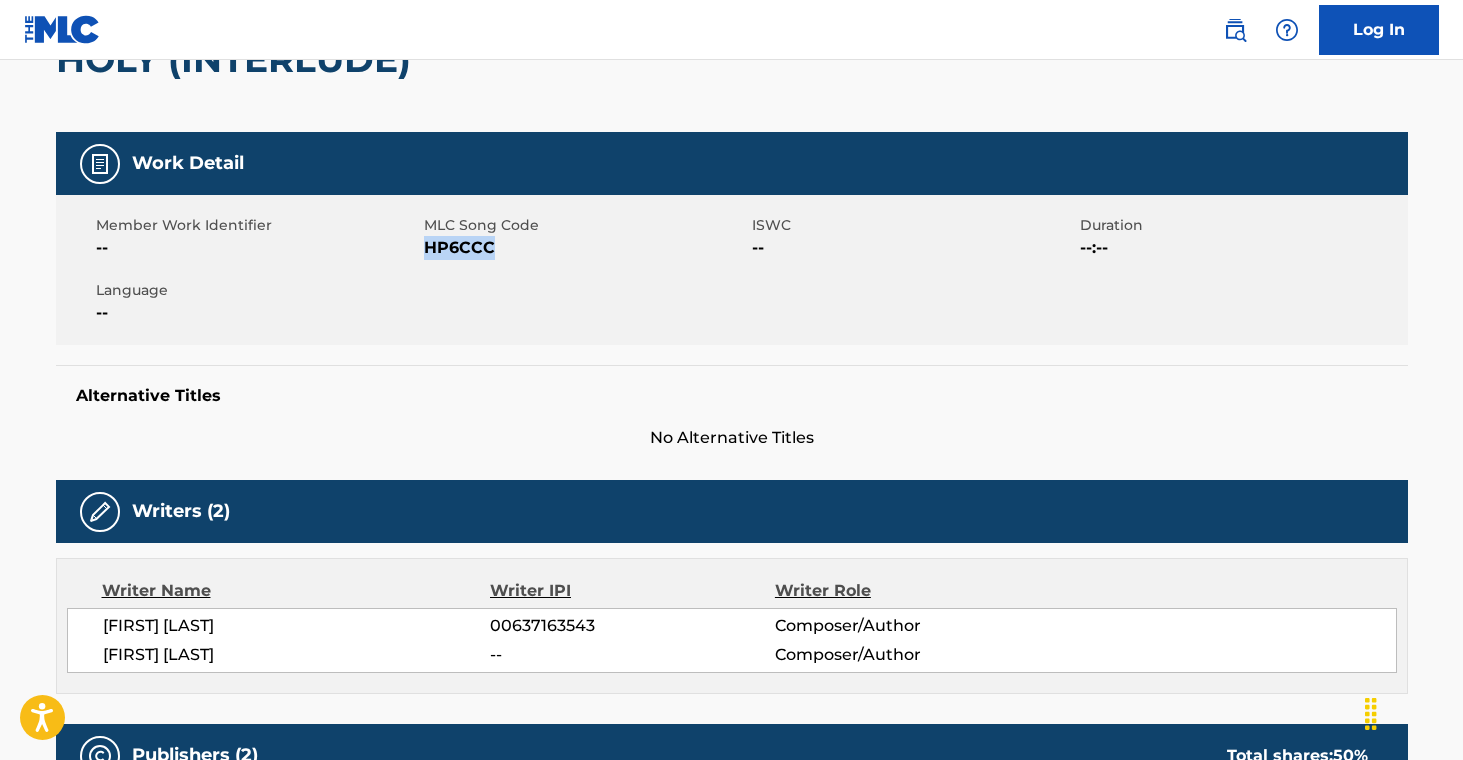 scroll, scrollTop: 0, scrollLeft: 0, axis: both 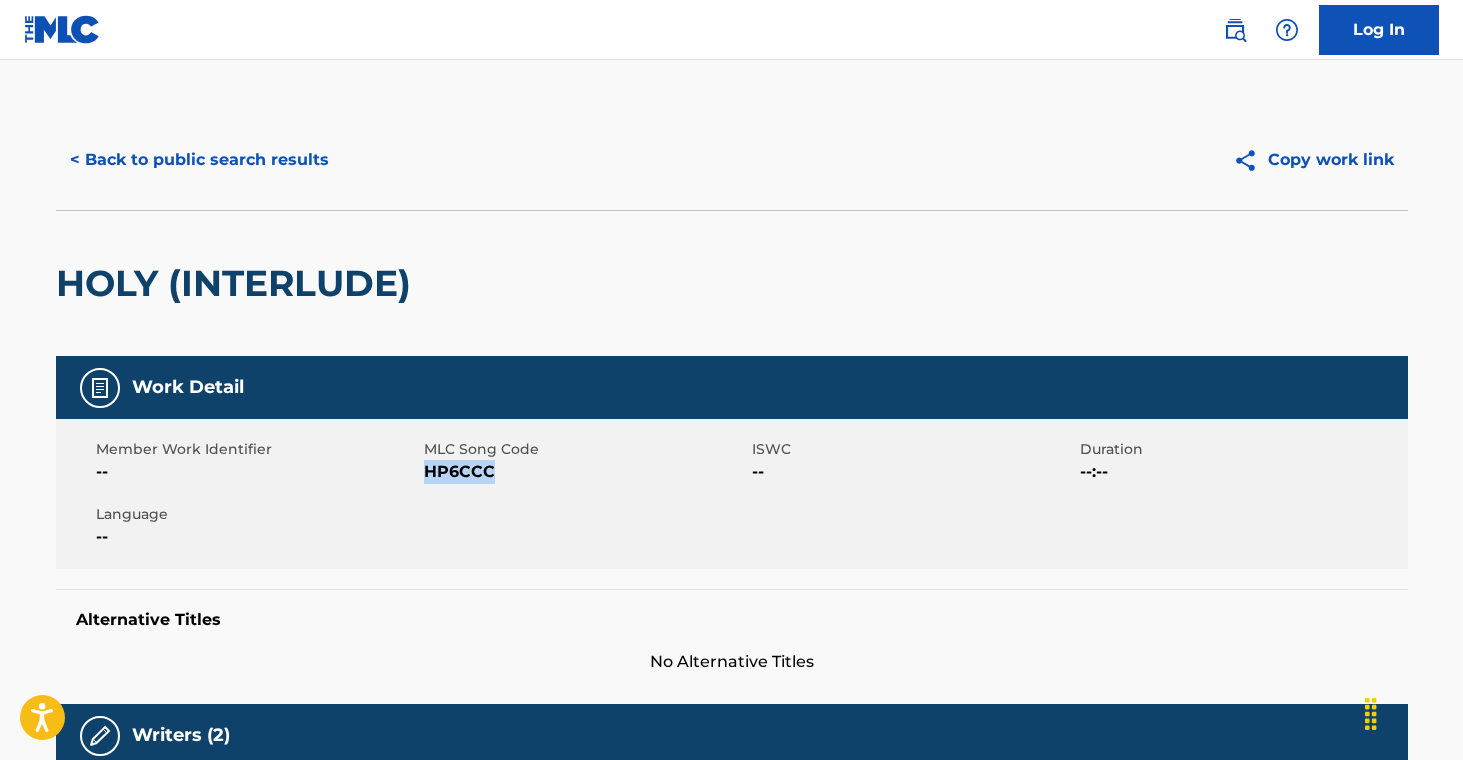 click on "< Back to public search results" at bounding box center (199, 160) 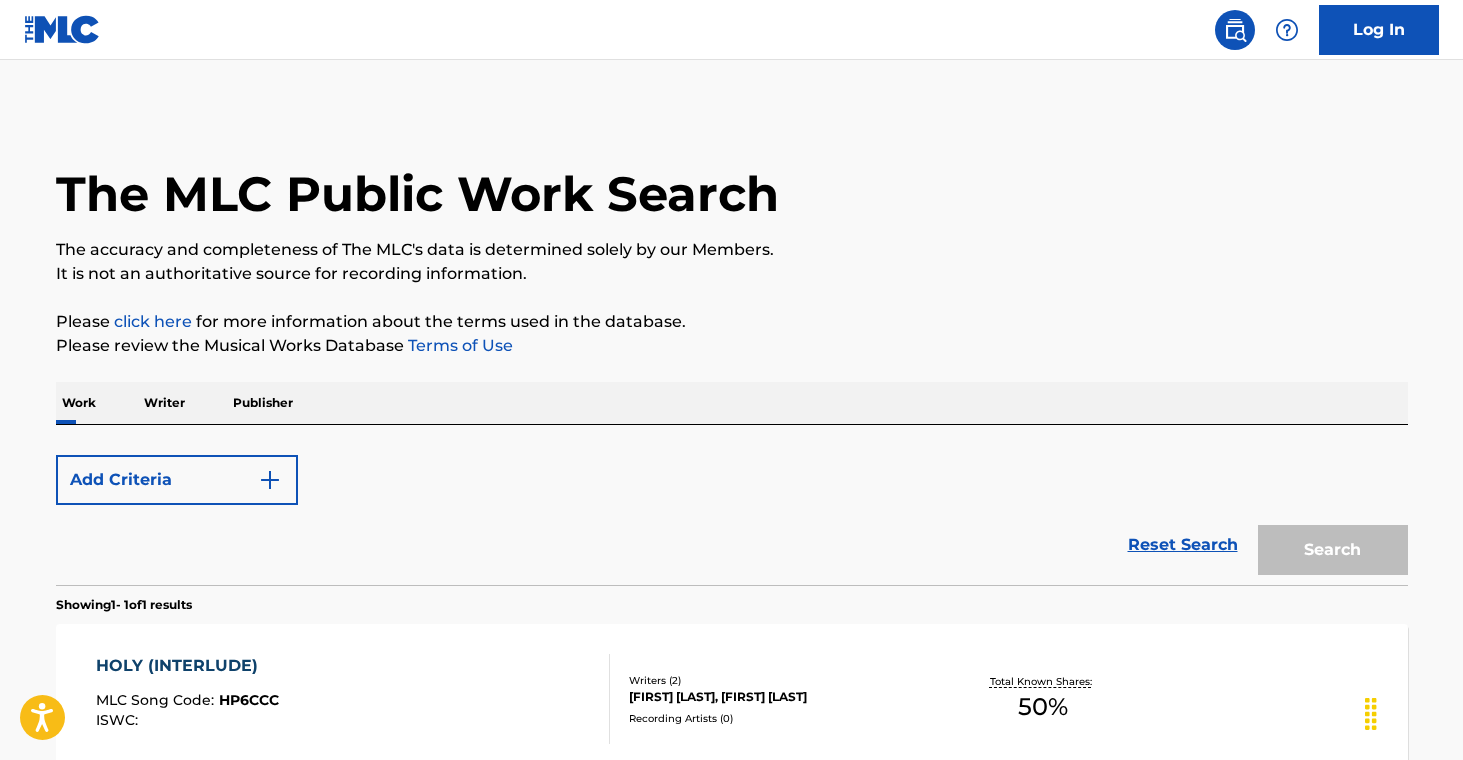scroll, scrollTop: 214, scrollLeft: 0, axis: vertical 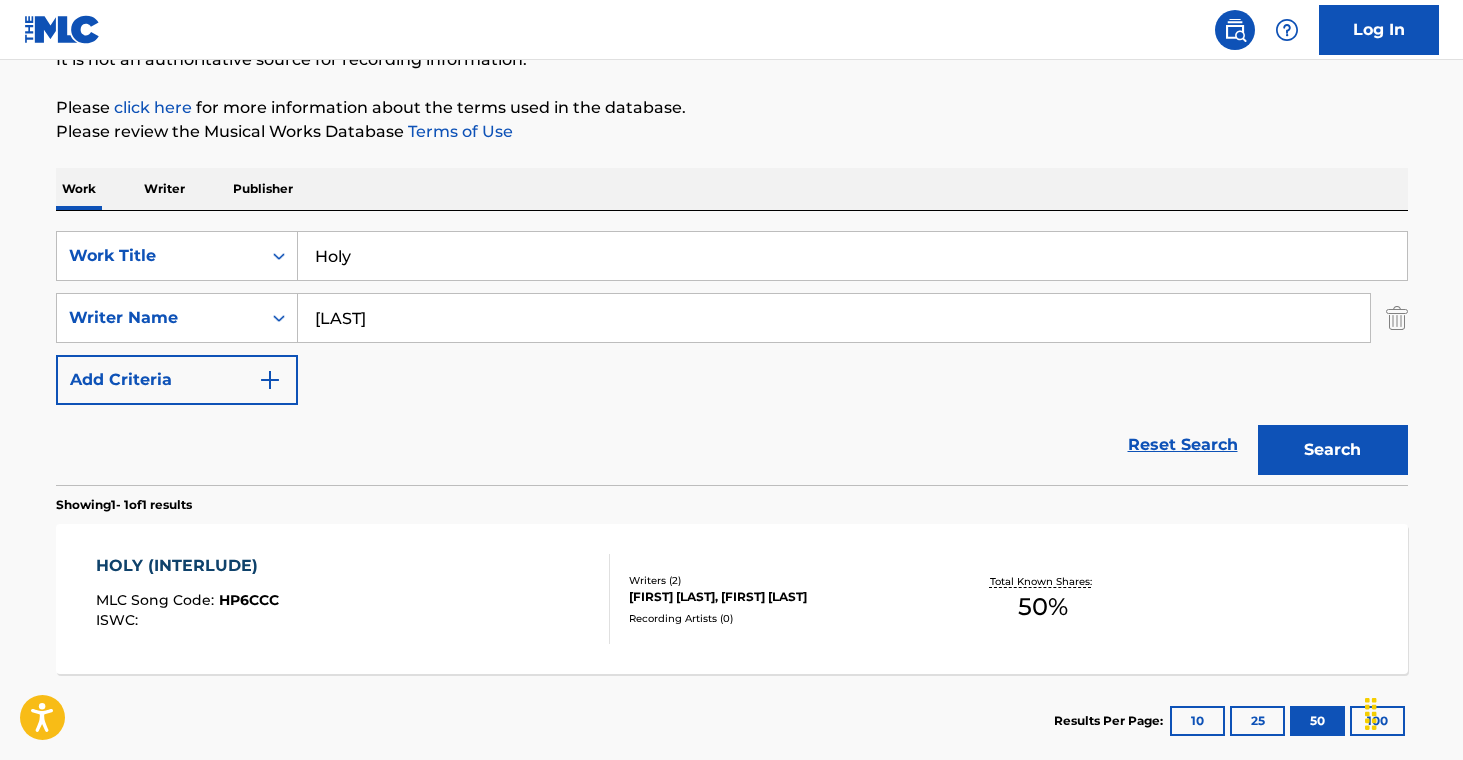 drag, startPoint x: 393, startPoint y: 262, endPoint x: 229, endPoint y: 217, distance: 170.06175 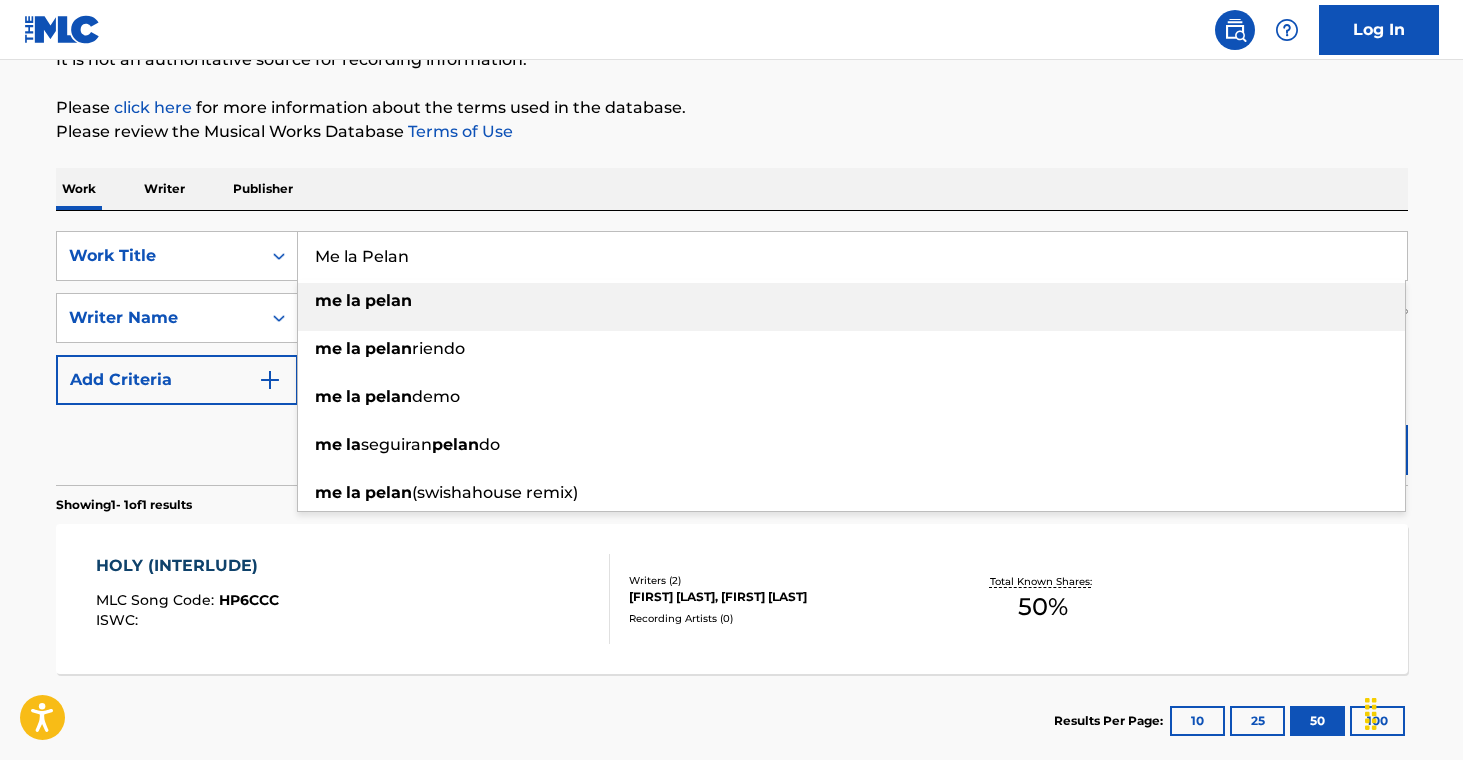 type on "Me la Pelan" 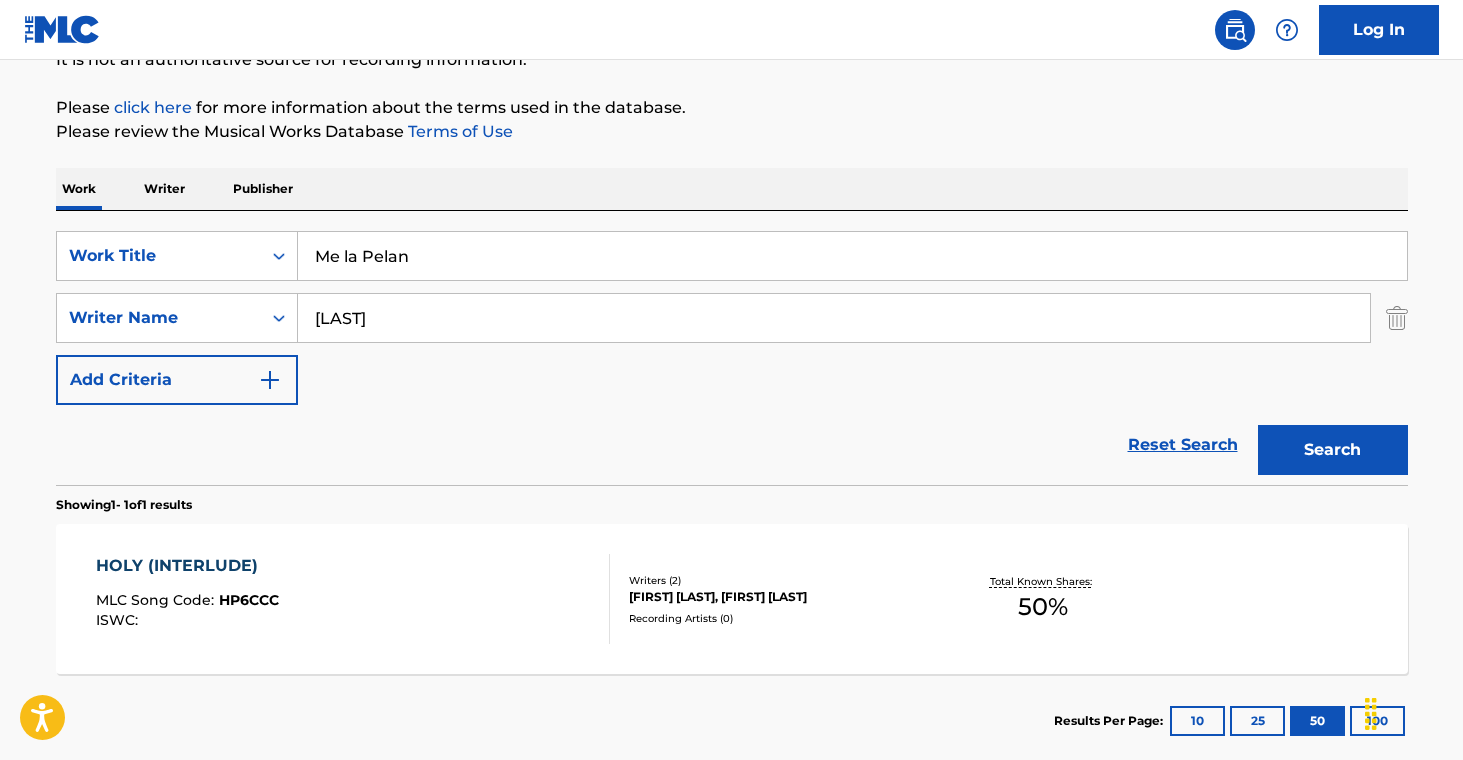 click on "HOLY (INTERLUDE) MLC Song Code : HP6CCC ISWC :" at bounding box center (353, 599) 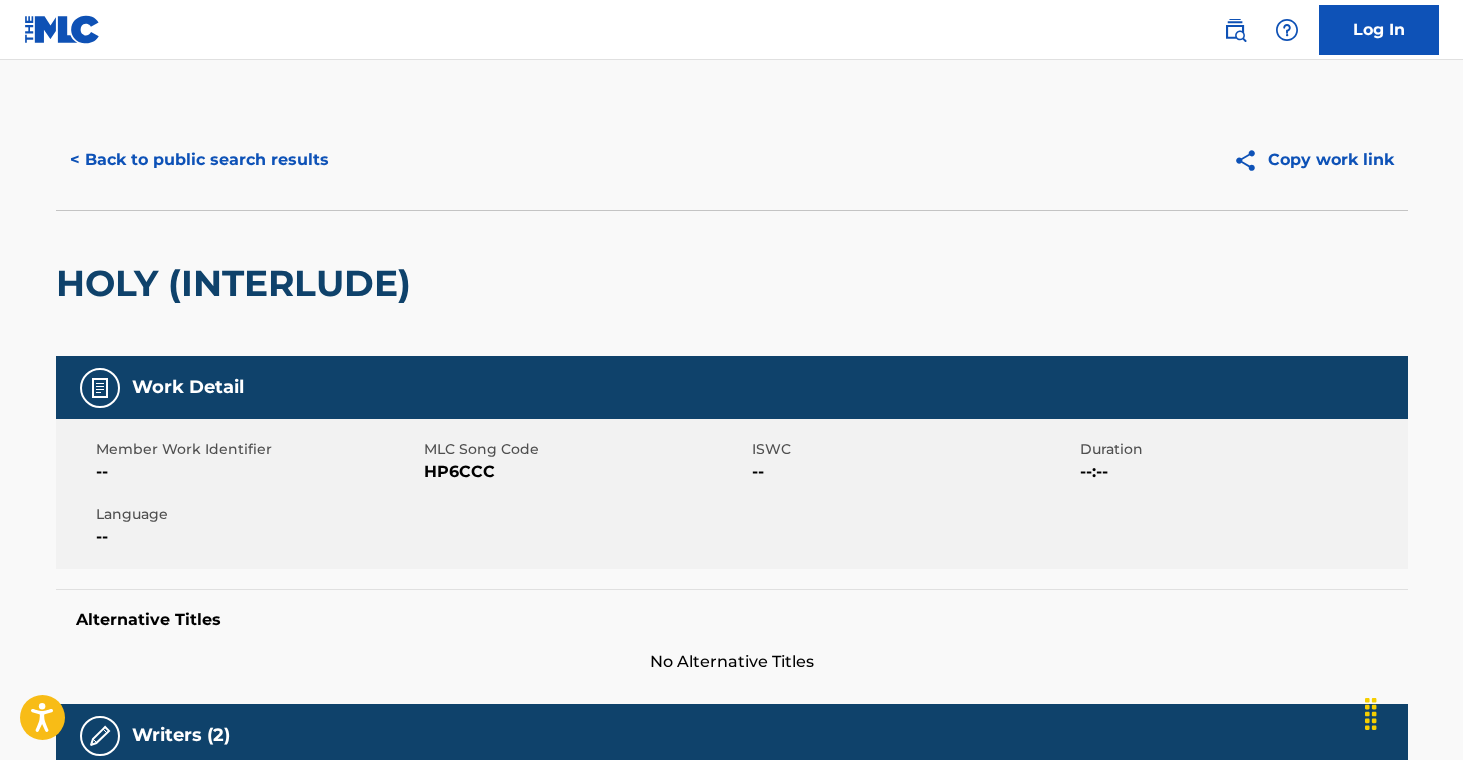 click on "< Back to public search results" at bounding box center [199, 160] 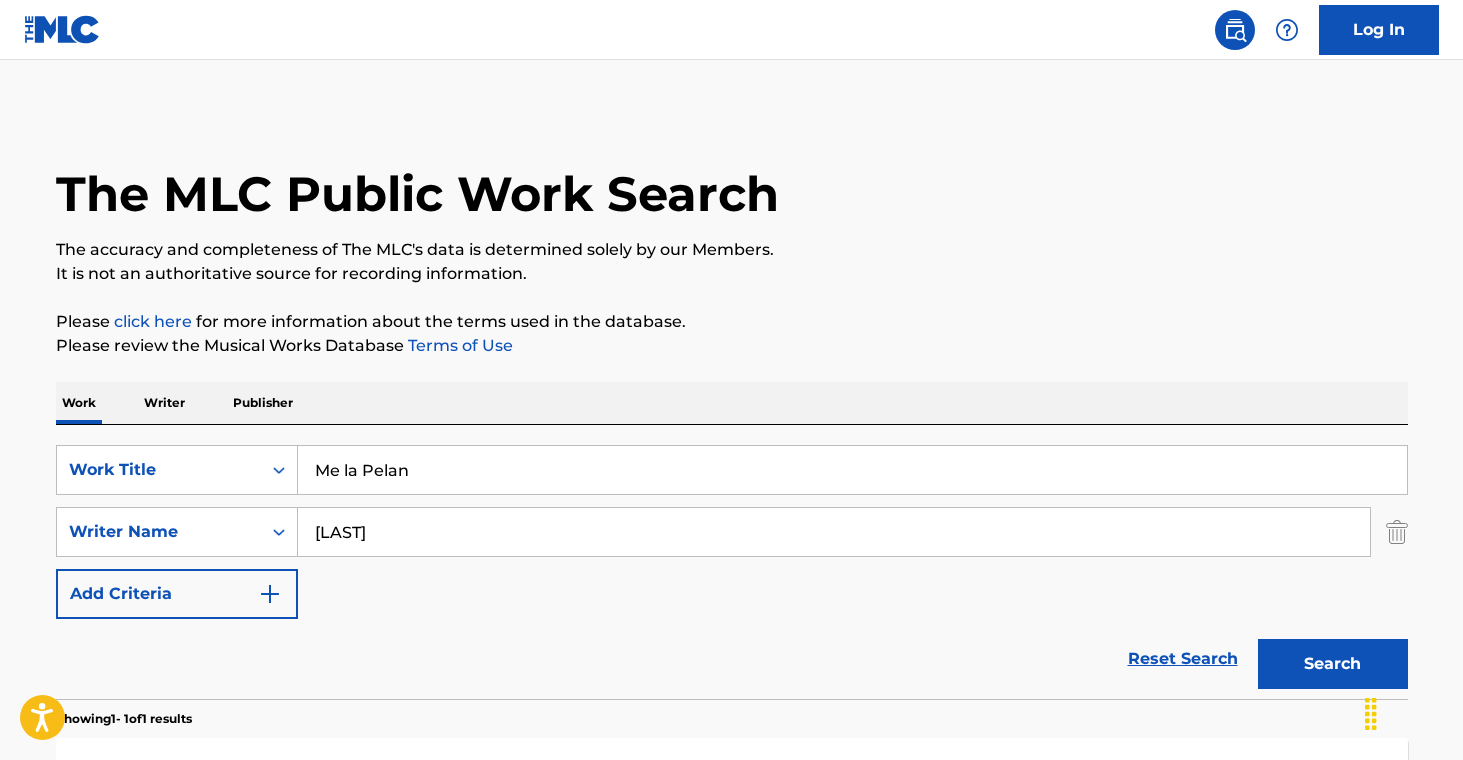 scroll, scrollTop: 214, scrollLeft: 0, axis: vertical 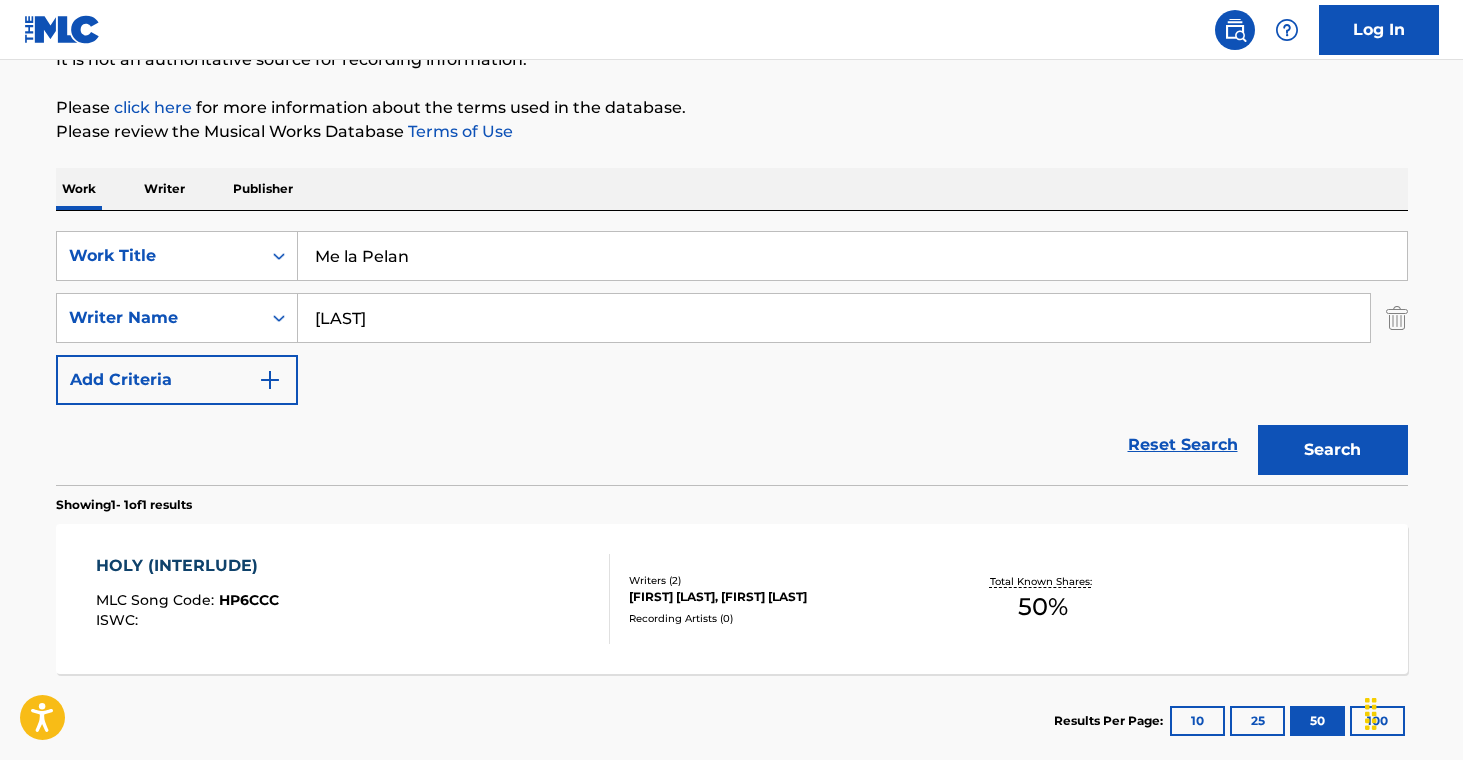 click on "[LAST]" at bounding box center (834, 318) 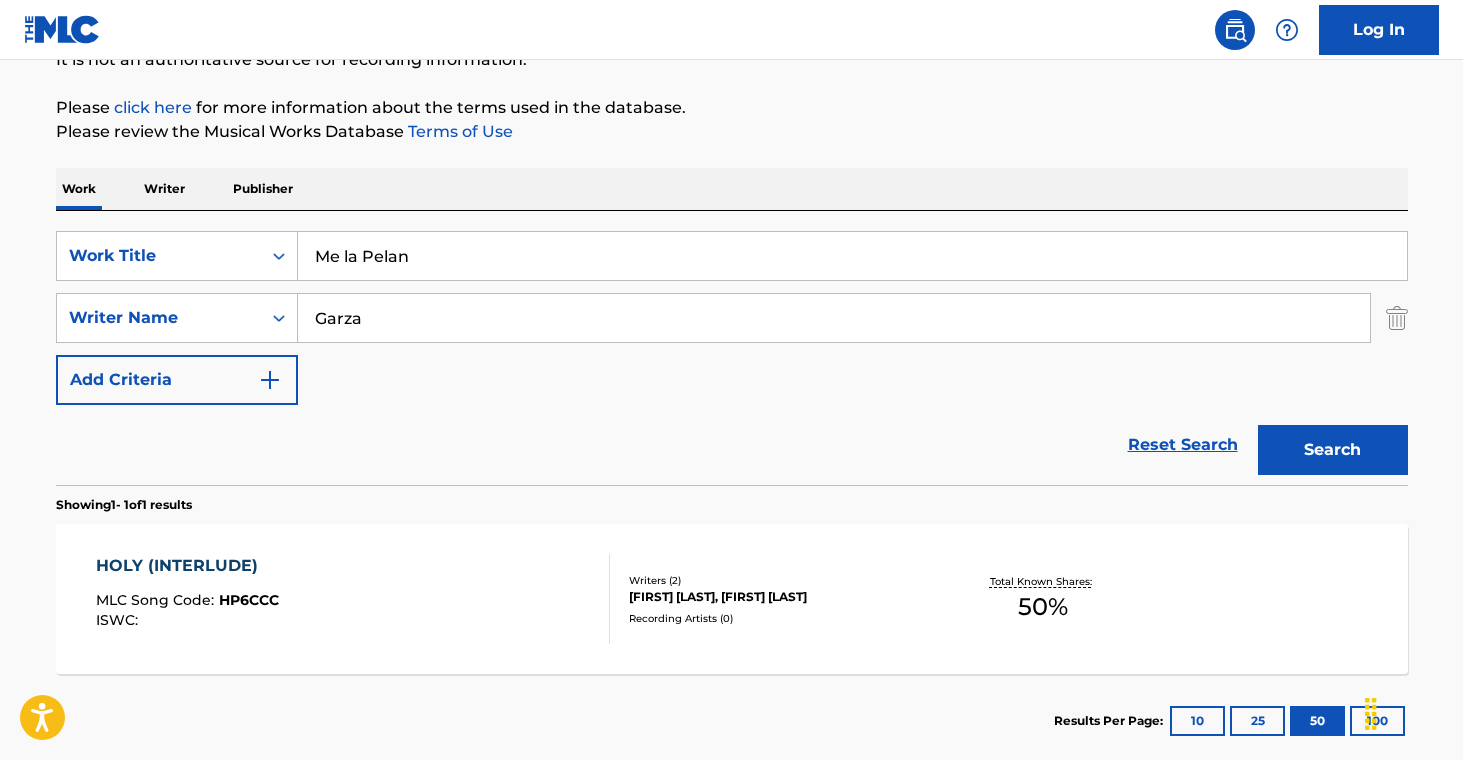 type on "Garza" 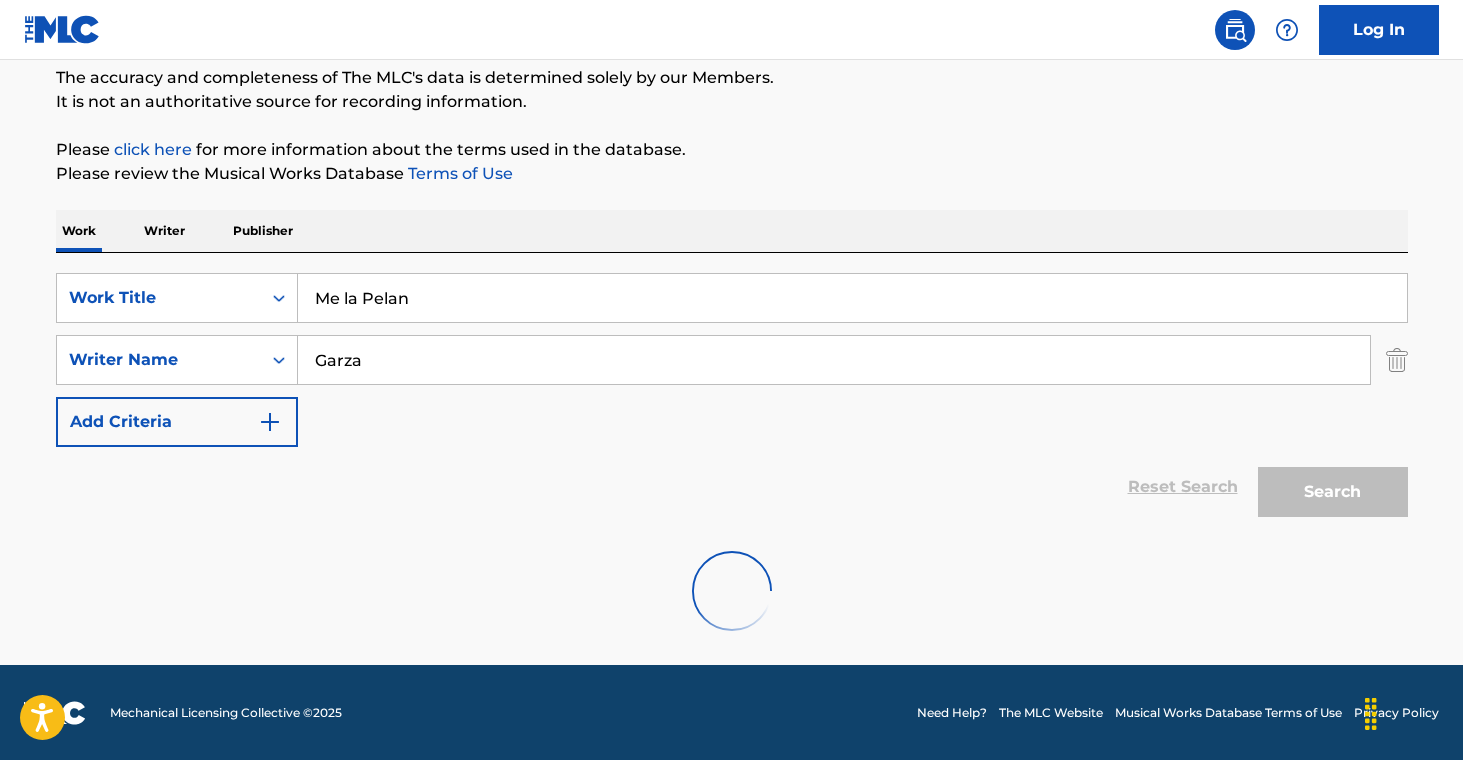 scroll, scrollTop: 173, scrollLeft: 0, axis: vertical 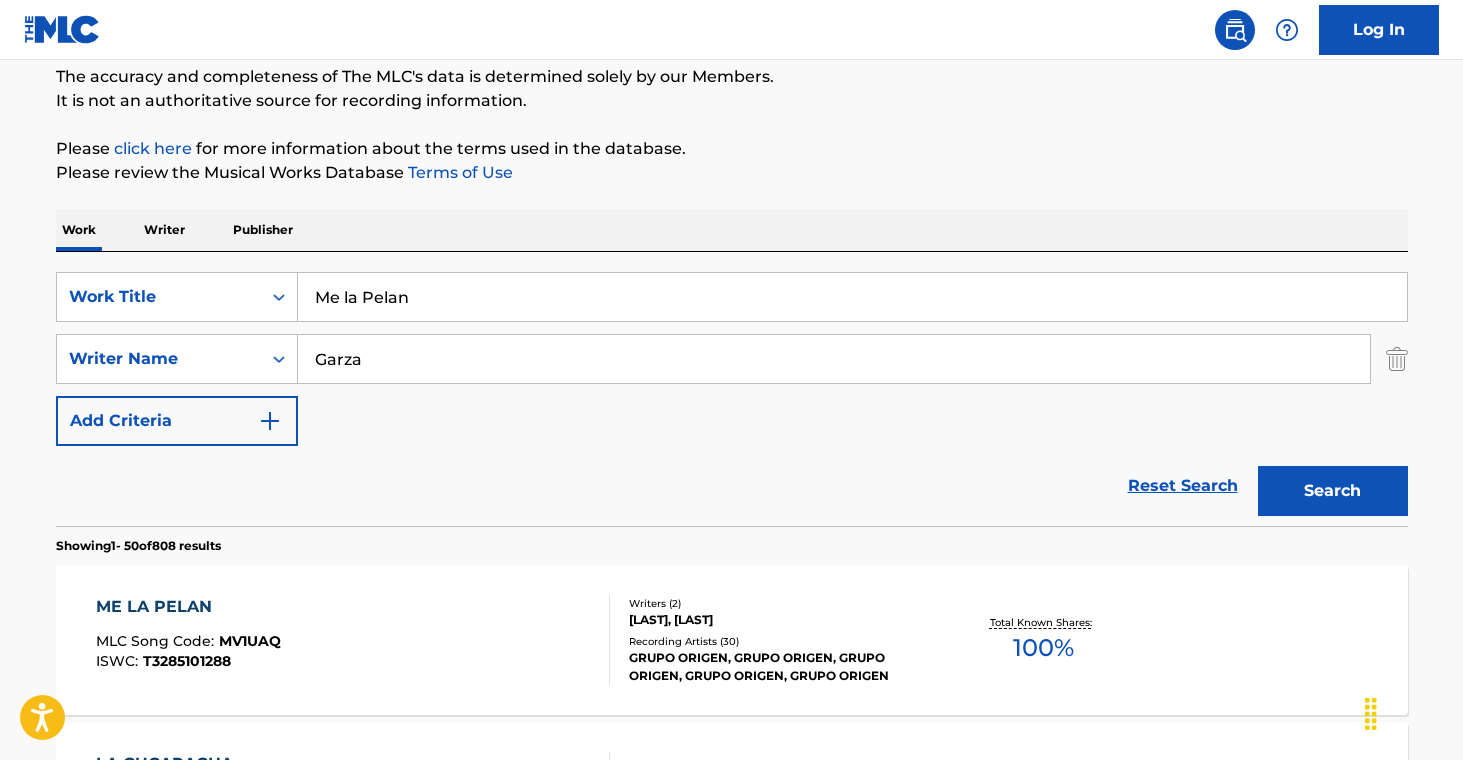 click on "Recording Artists ( 30 )" at bounding box center [780, 641] 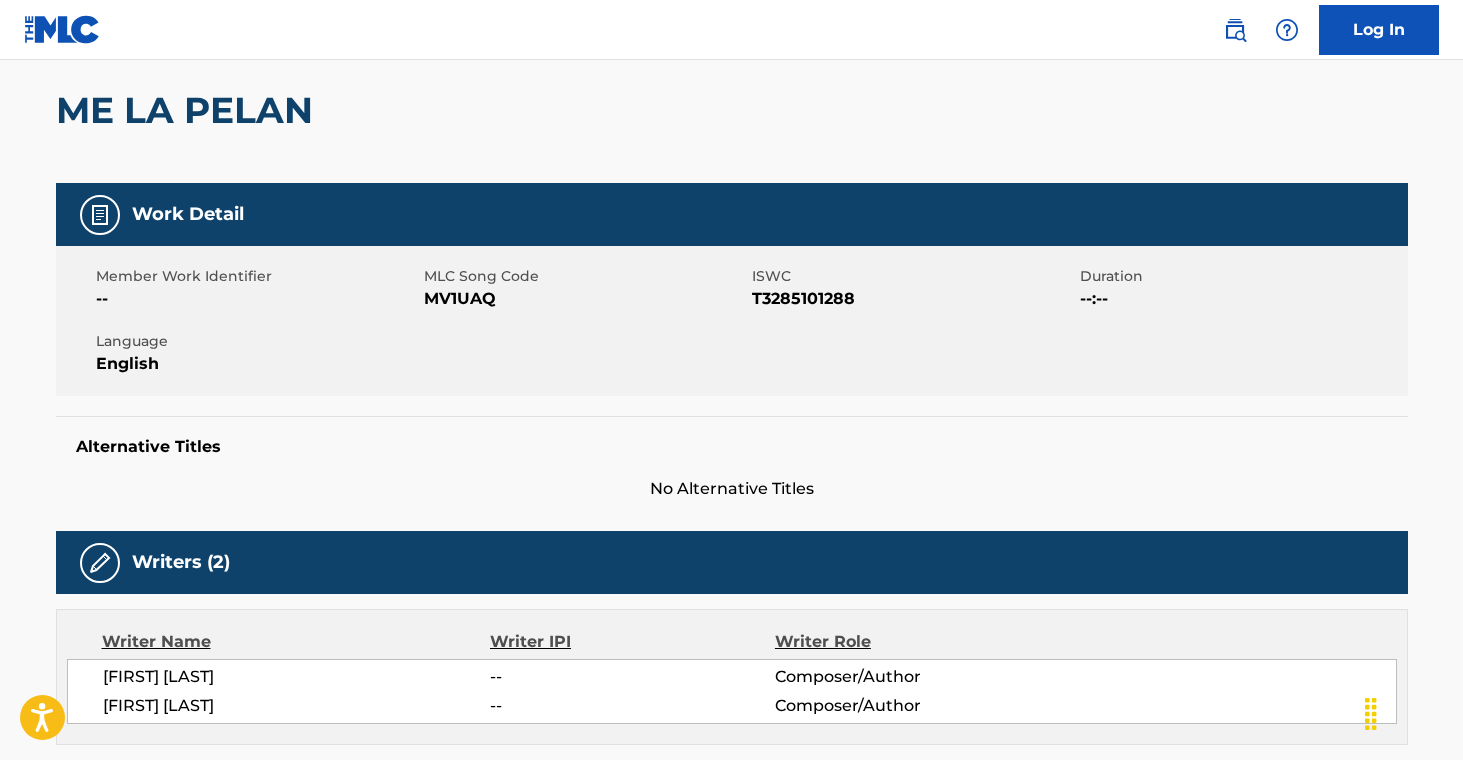 scroll, scrollTop: 0, scrollLeft: 0, axis: both 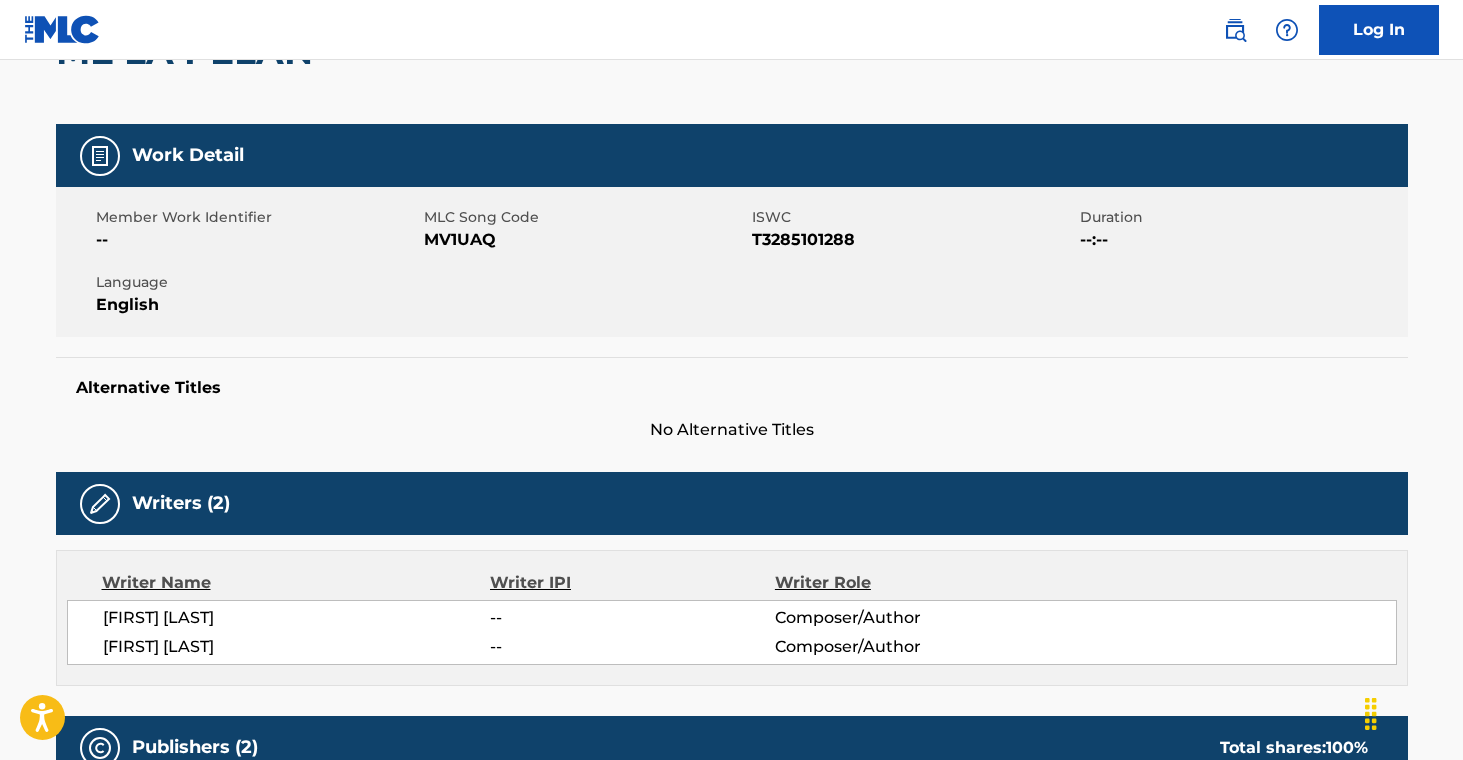 click on "MV1UAQ" at bounding box center (585, 240) 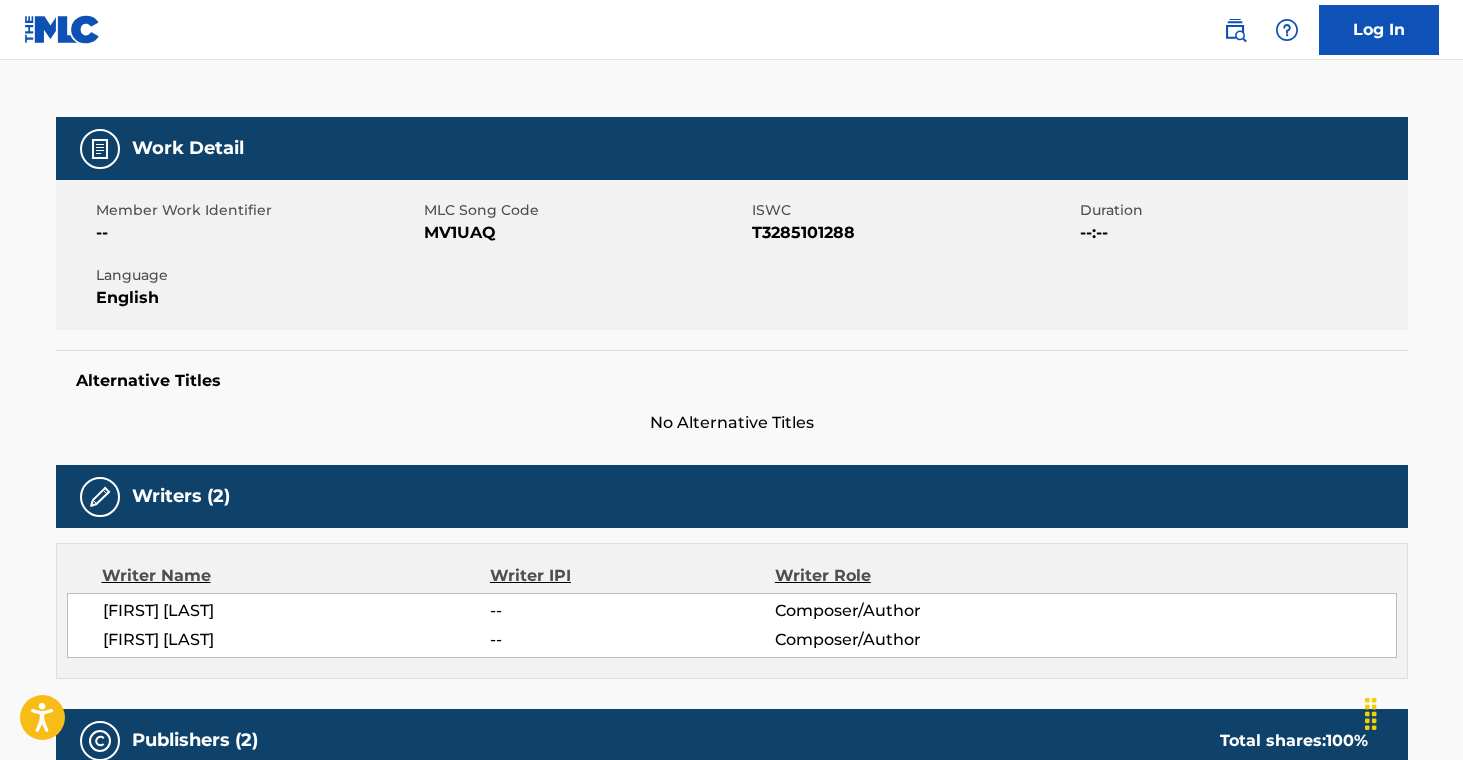 scroll, scrollTop: 241, scrollLeft: 0, axis: vertical 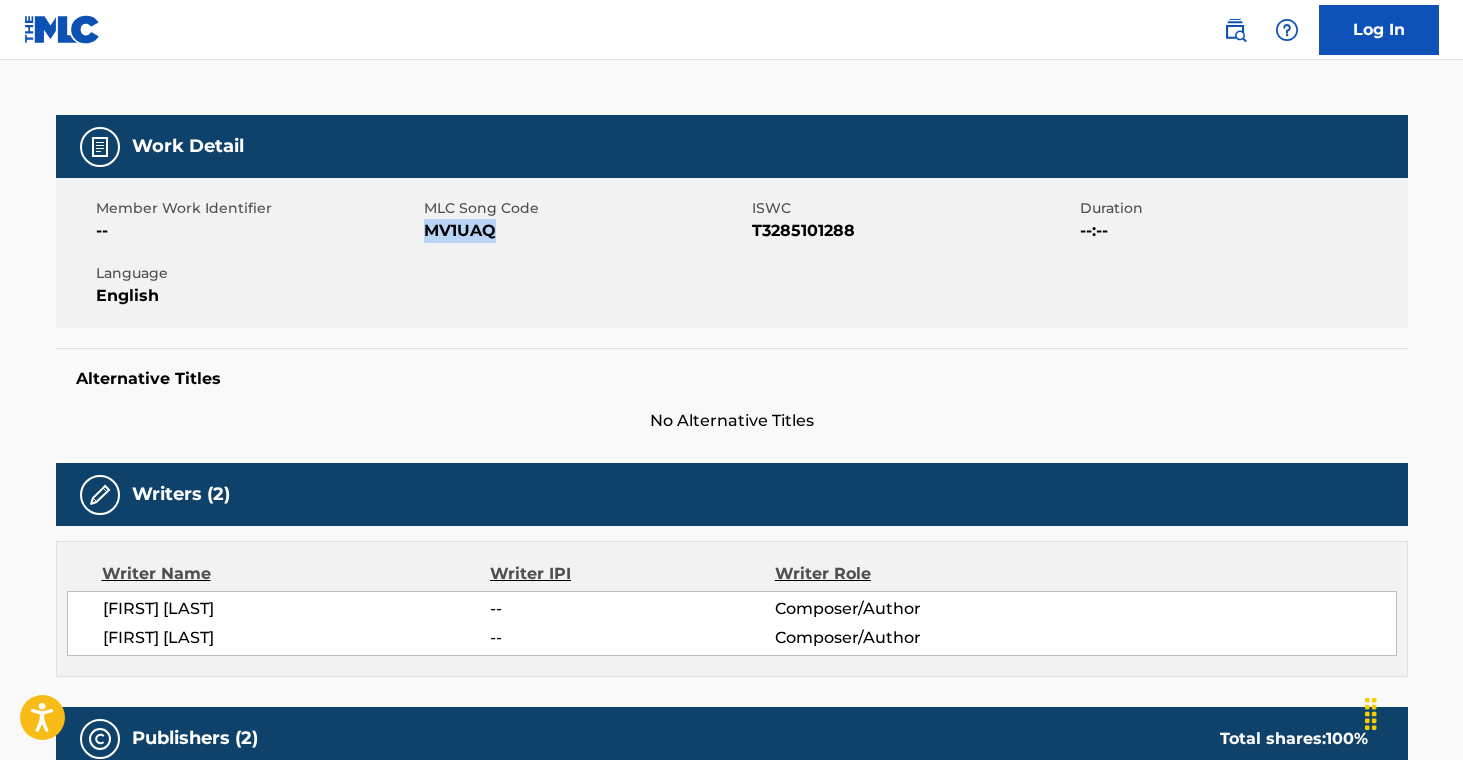 click on "MV1UAQ" at bounding box center (585, 231) 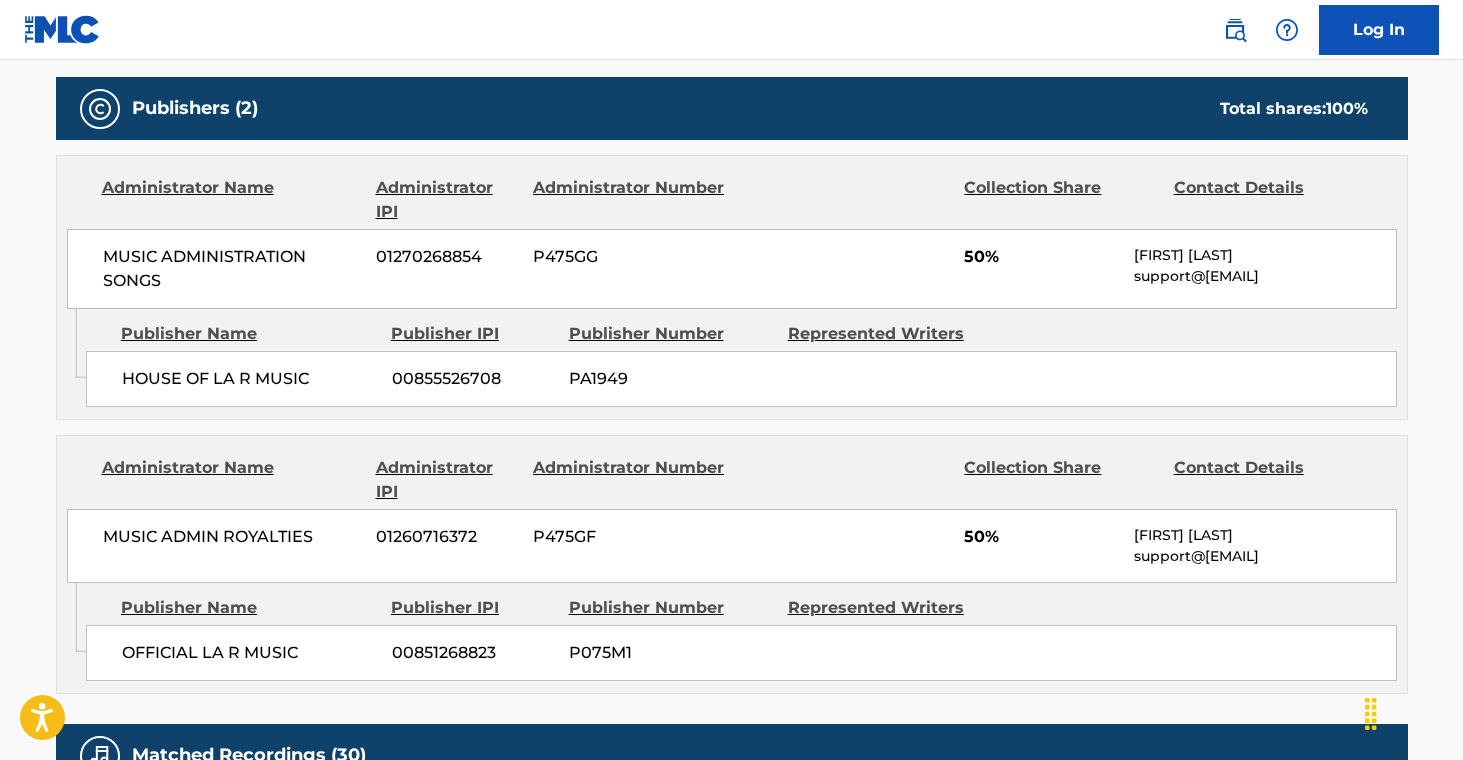 scroll, scrollTop: 871, scrollLeft: 0, axis: vertical 